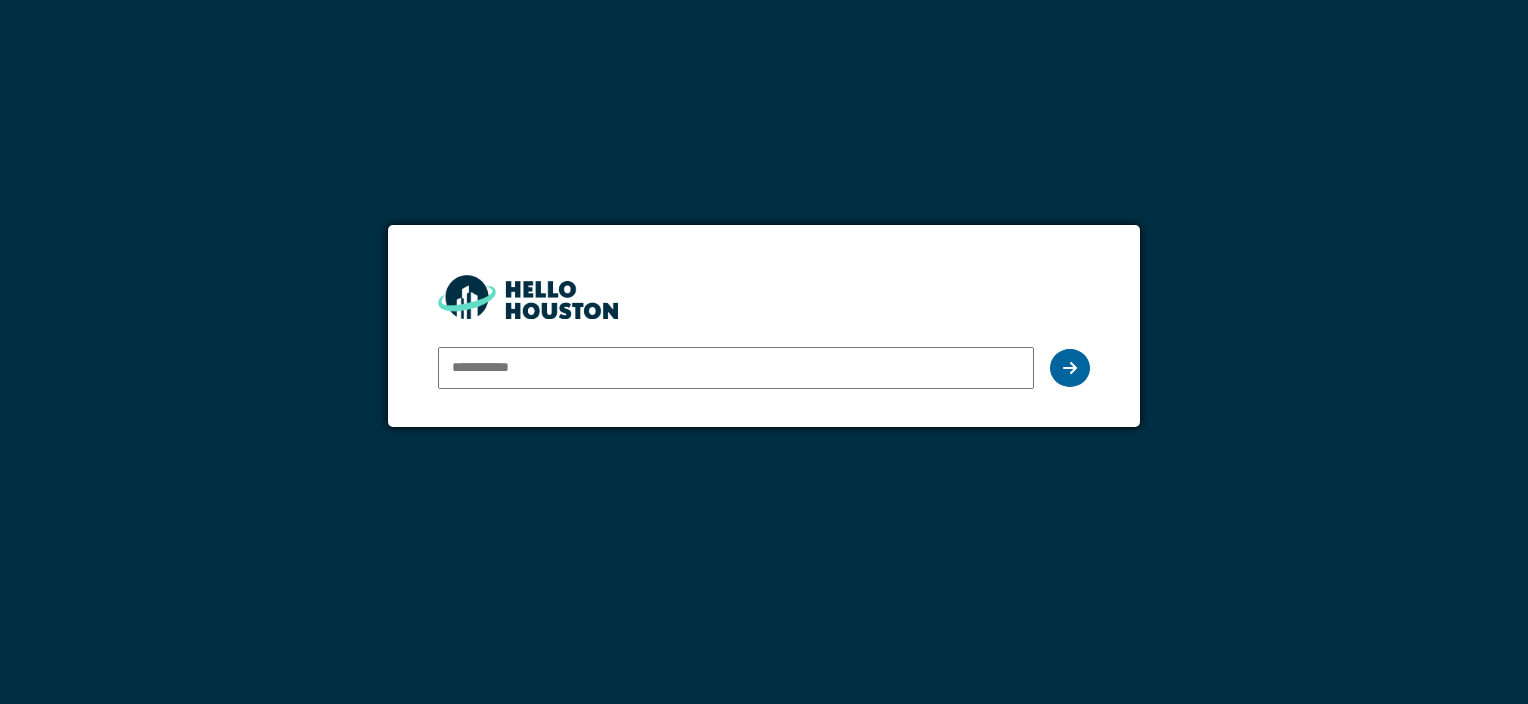 scroll, scrollTop: 0, scrollLeft: 0, axis: both 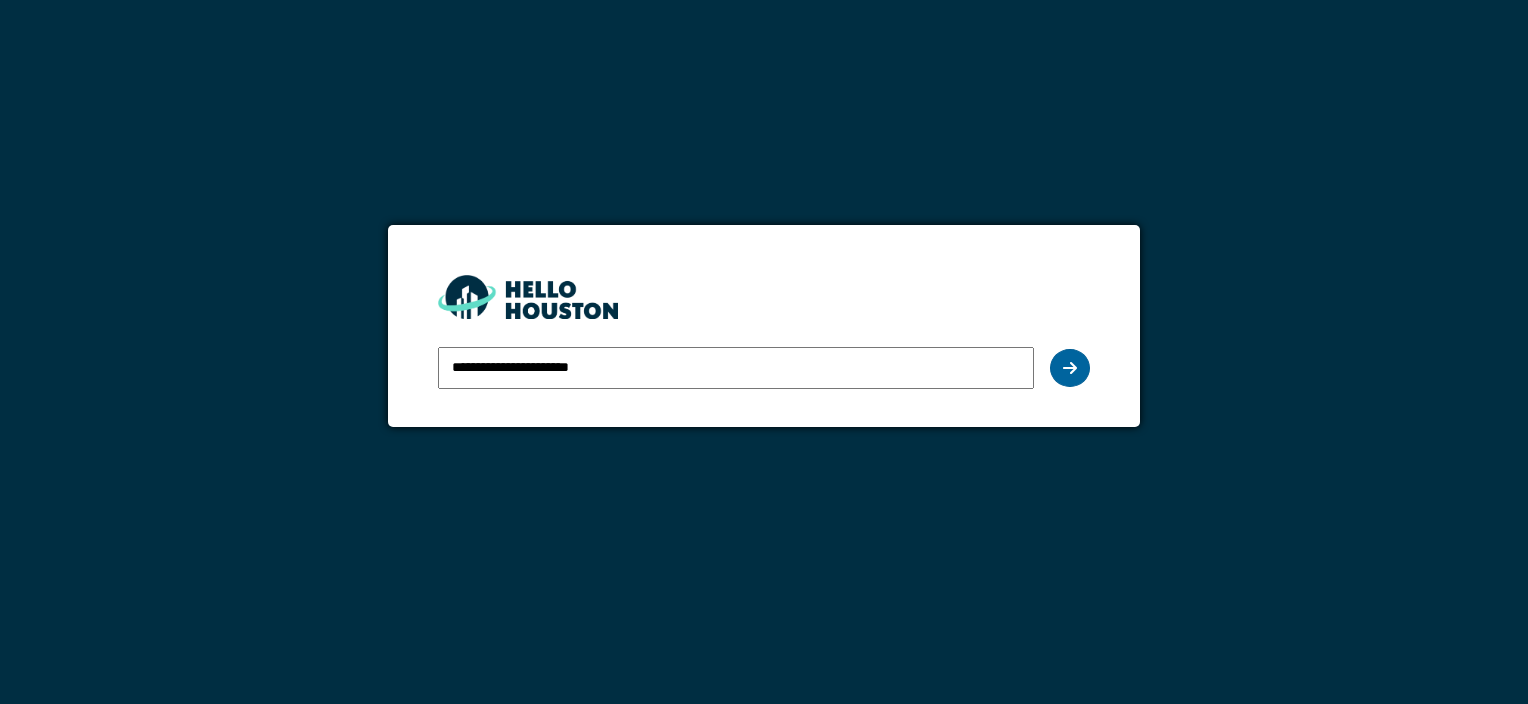 click at bounding box center (1070, 368) 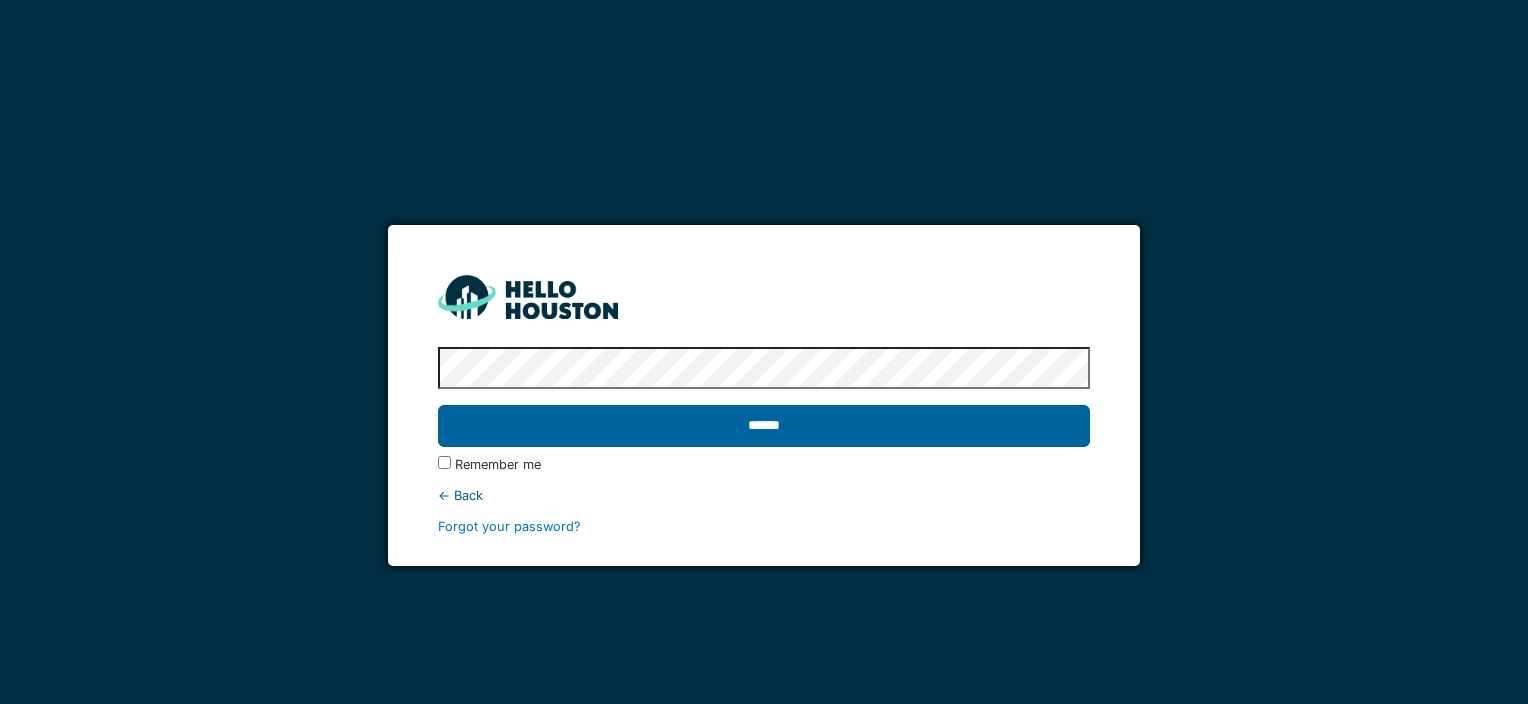 click on "******" at bounding box center [763, 426] 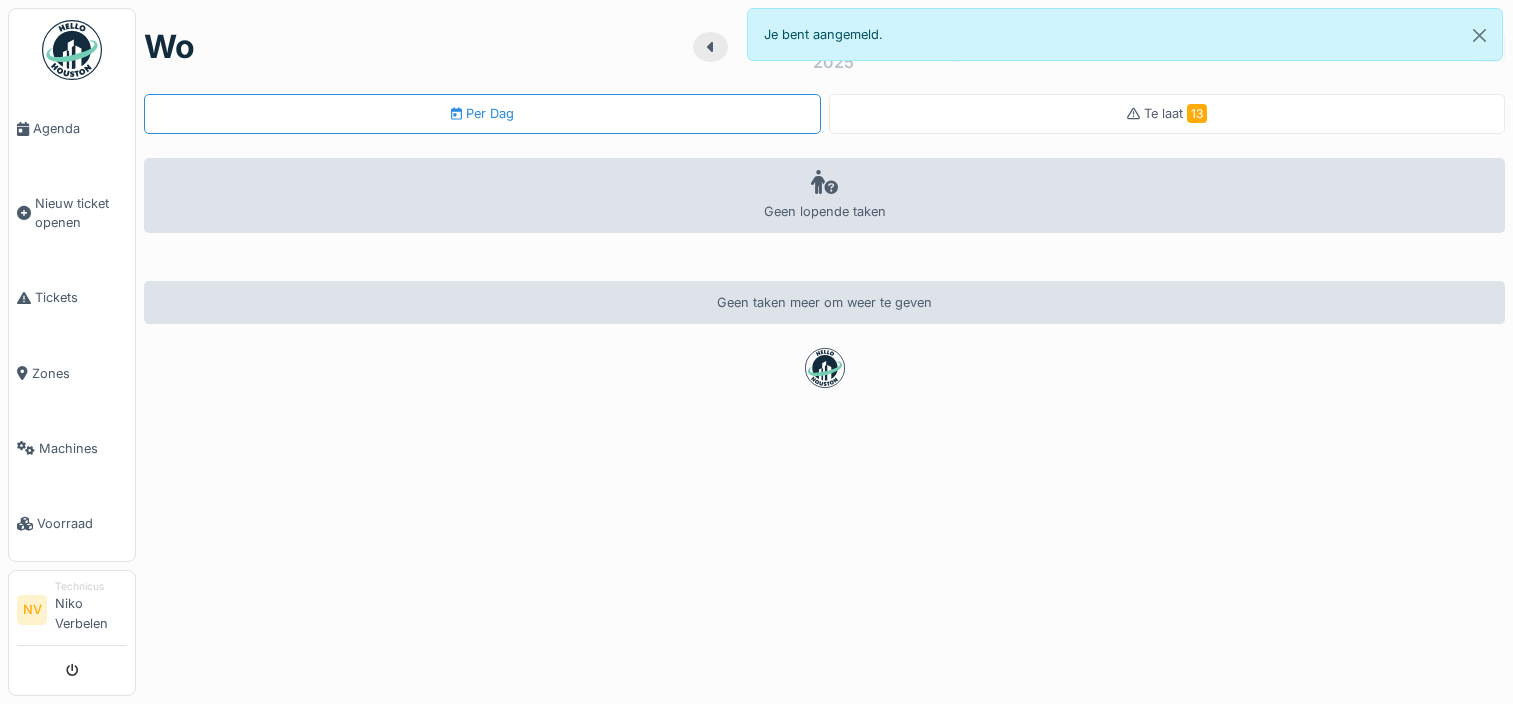 scroll, scrollTop: 0, scrollLeft: 0, axis: both 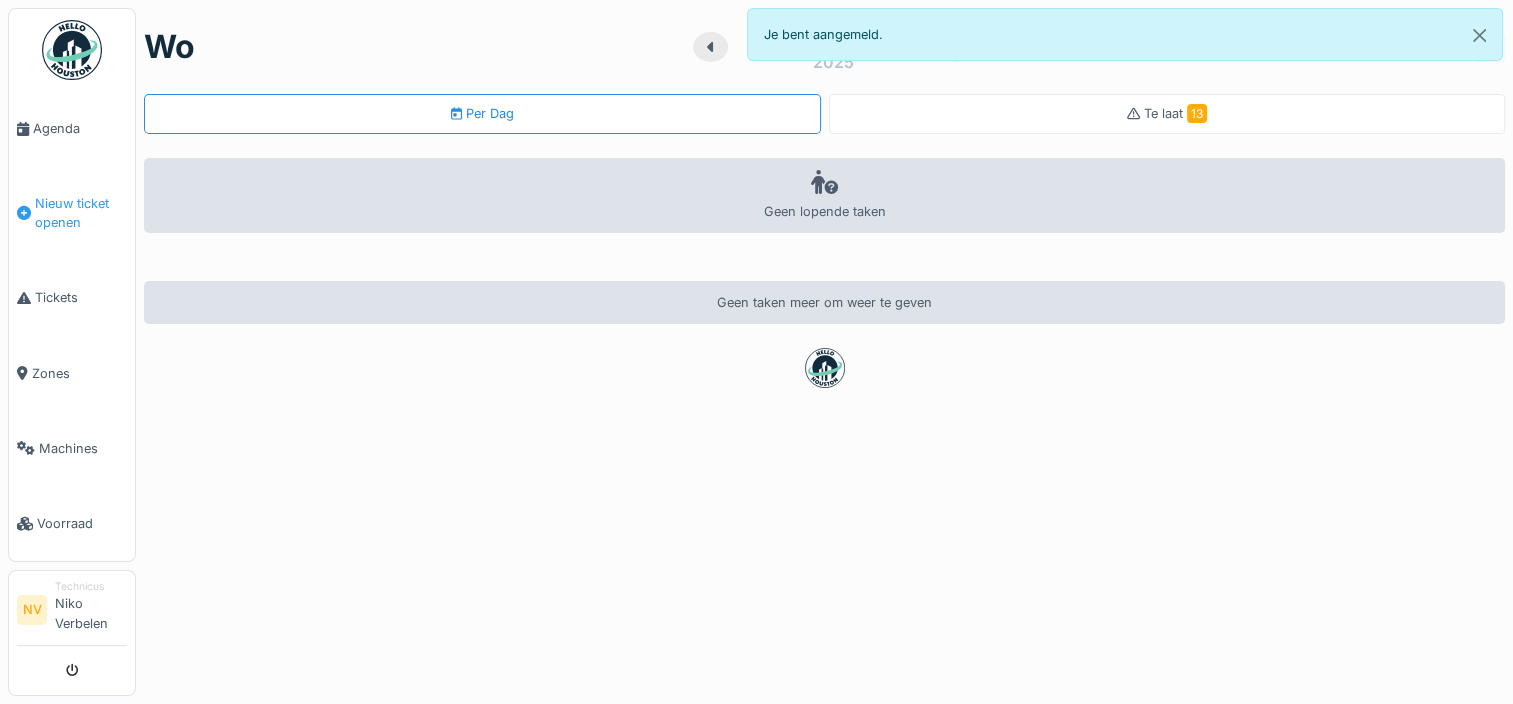 click on "Nieuw ticket openen" at bounding box center (81, 213) 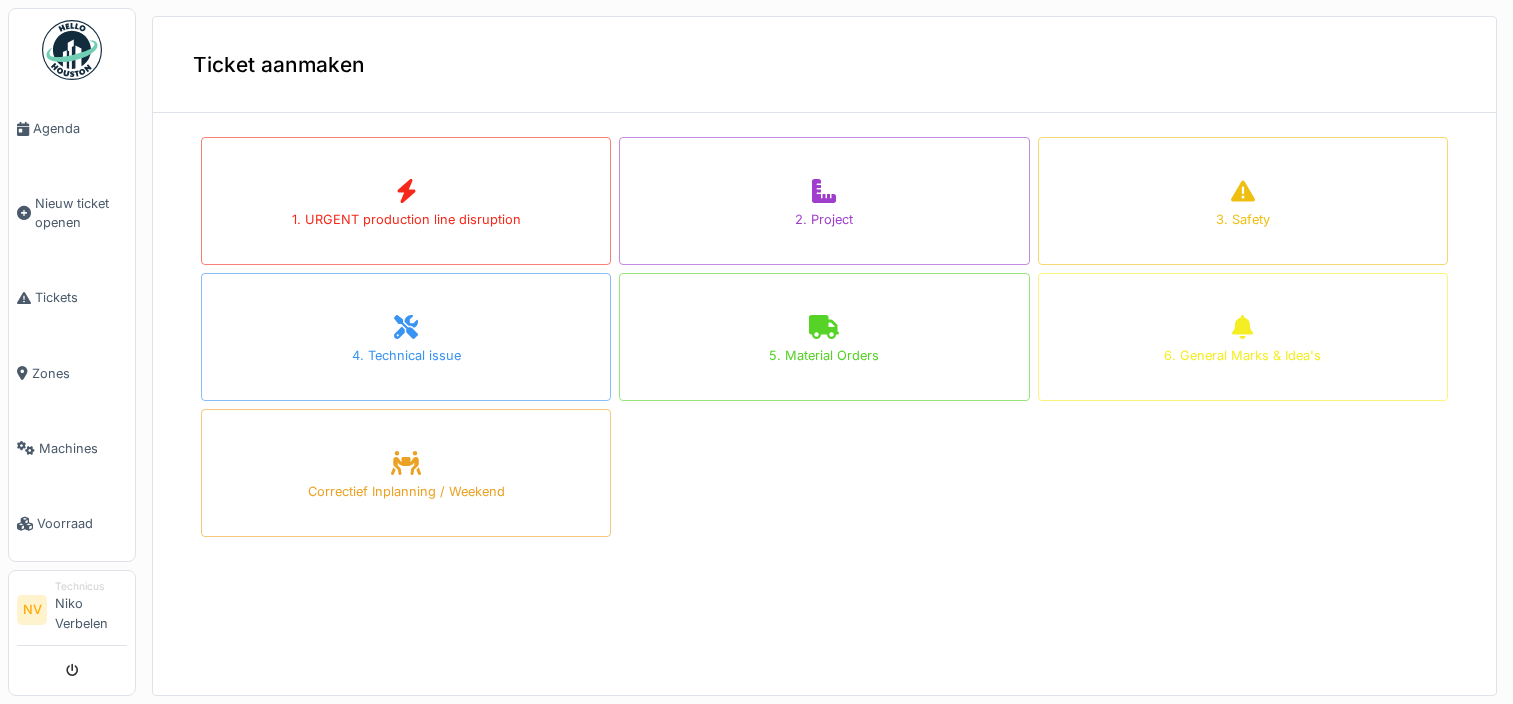 scroll, scrollTop: 0, scrollLeft: 0, axis: both 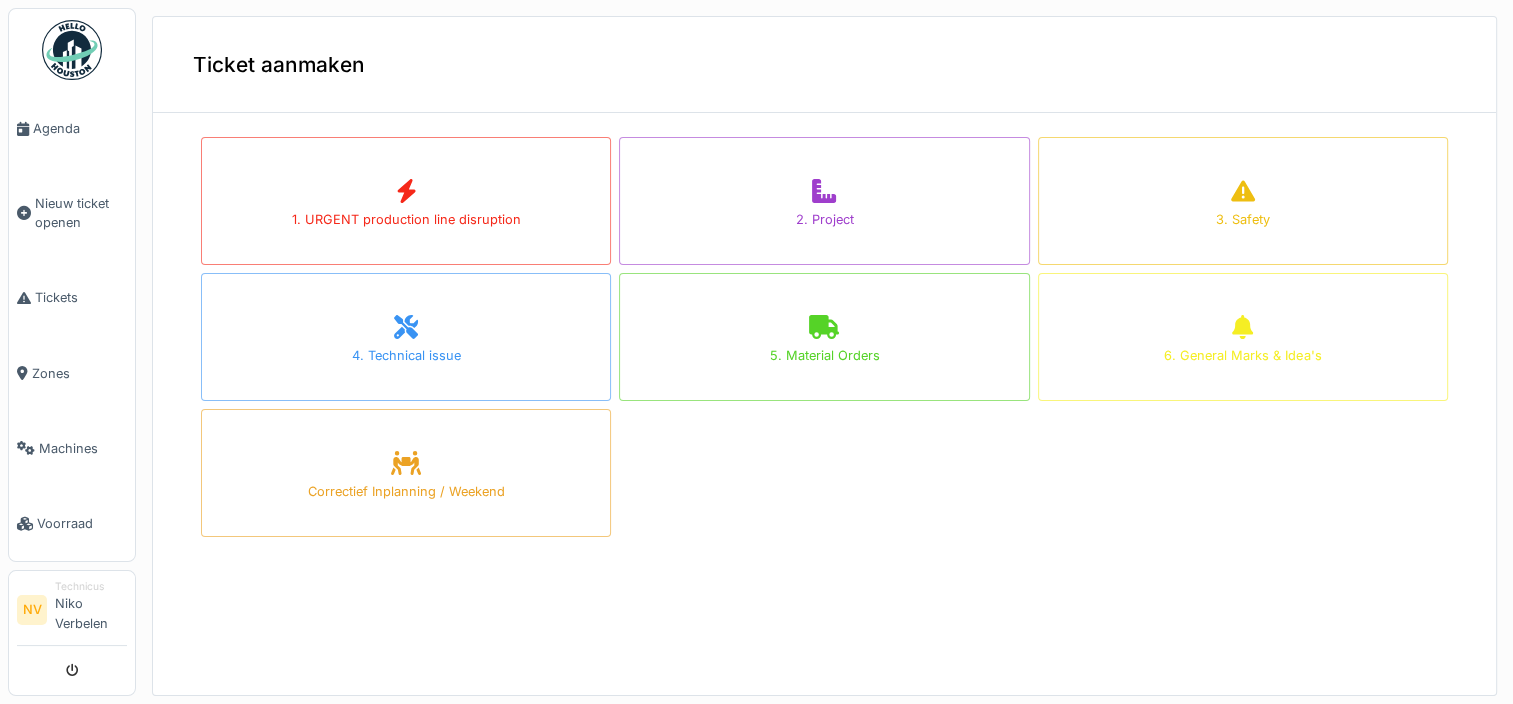 click on "4. Technical issue" at bounding box center [406, 337] 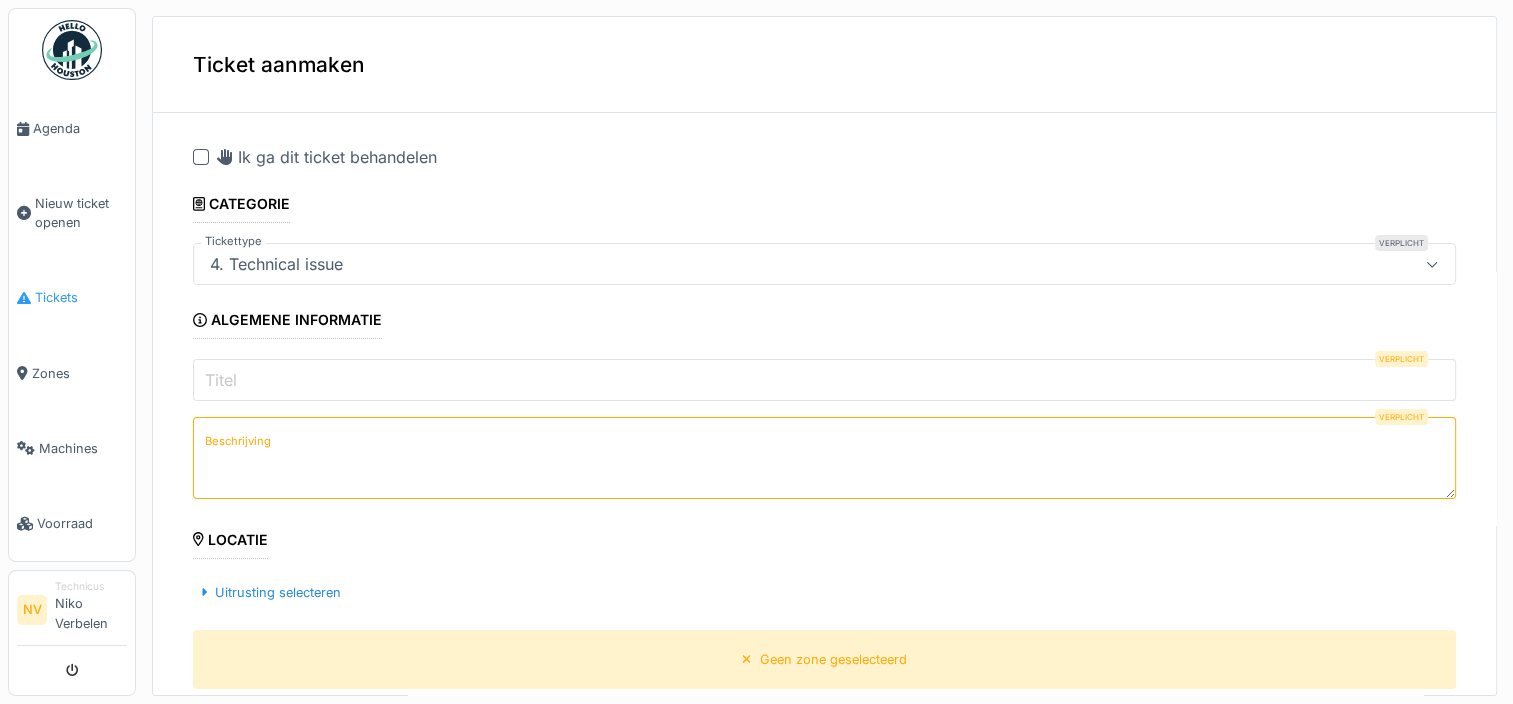 click on "Tickets" at bounding box center (72, 298) 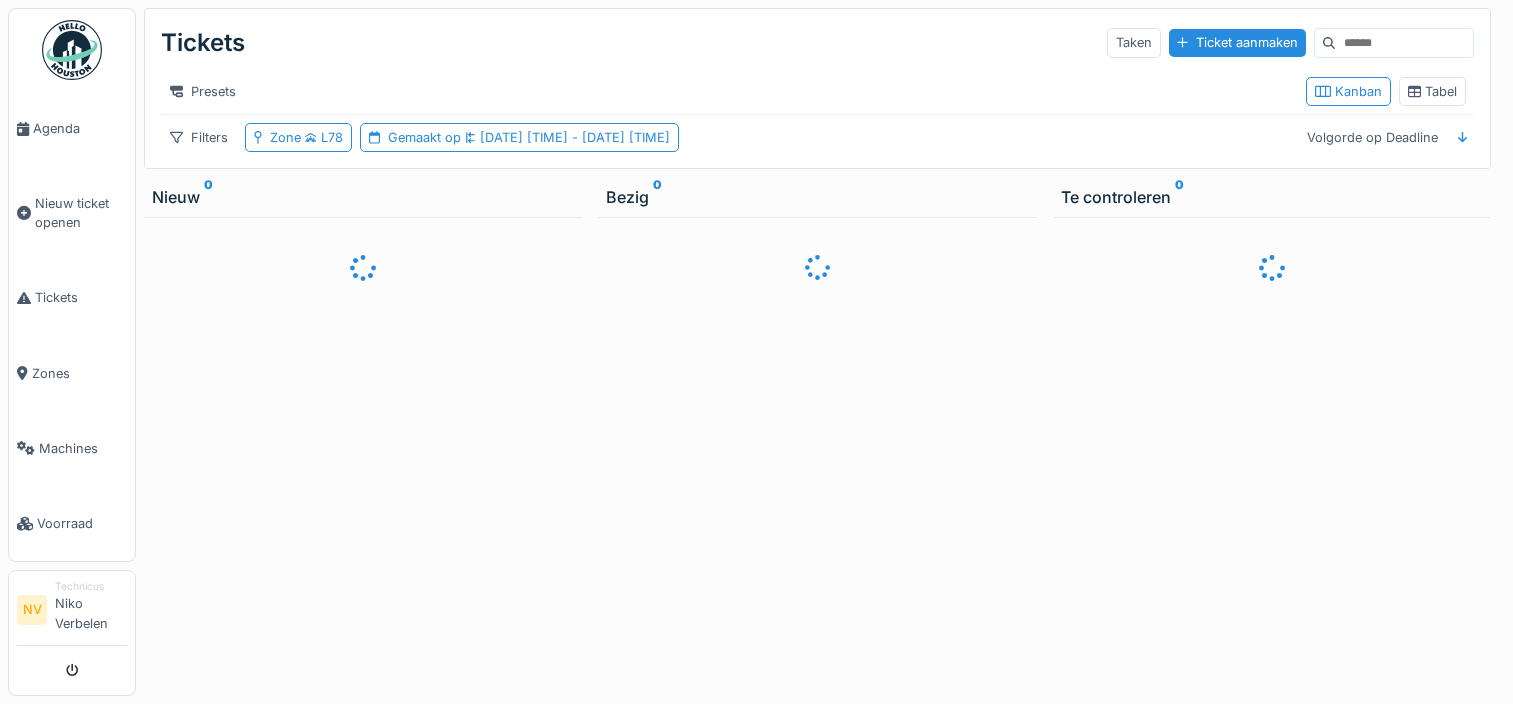 scroll, scrollTop: 0, scrollLeft: 0, axis: both 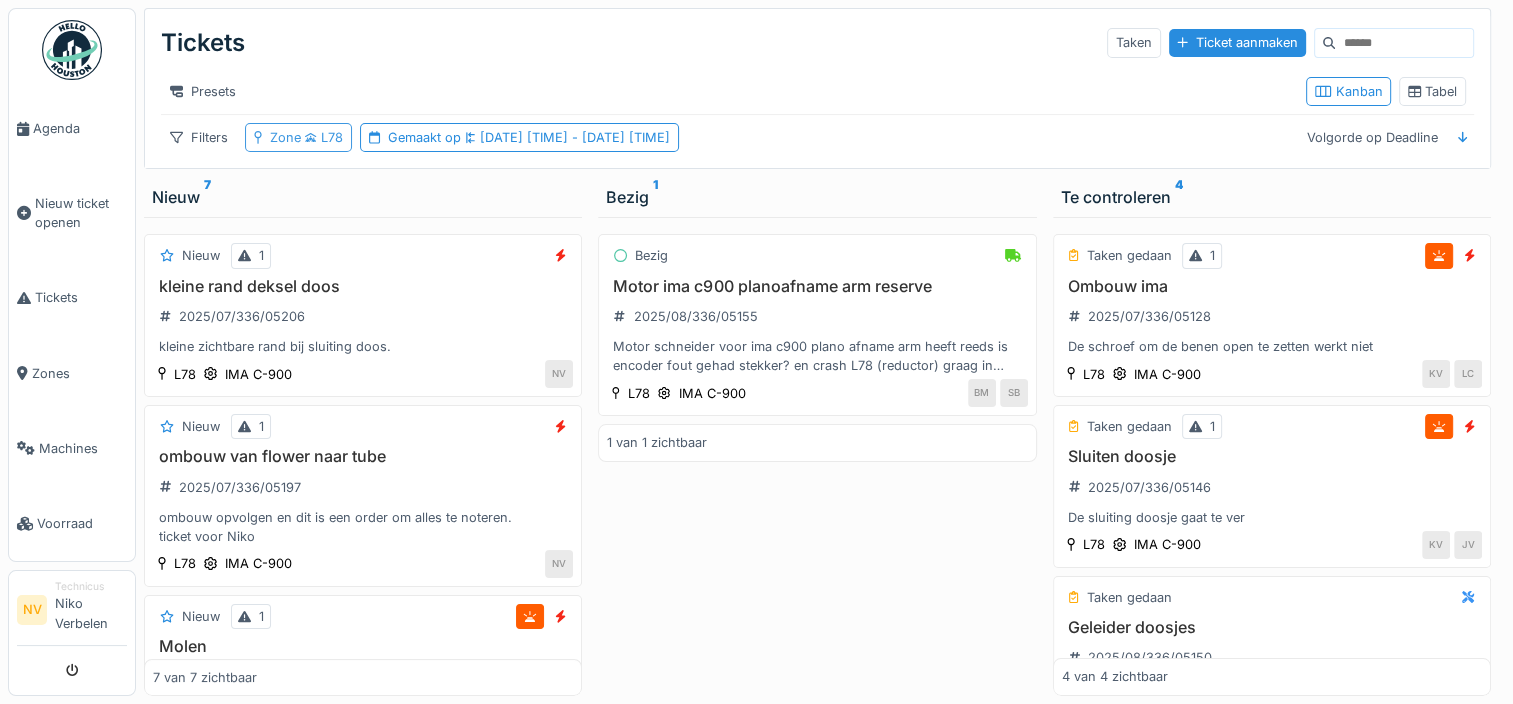 click on "L78" at bounding box center [322, 137] 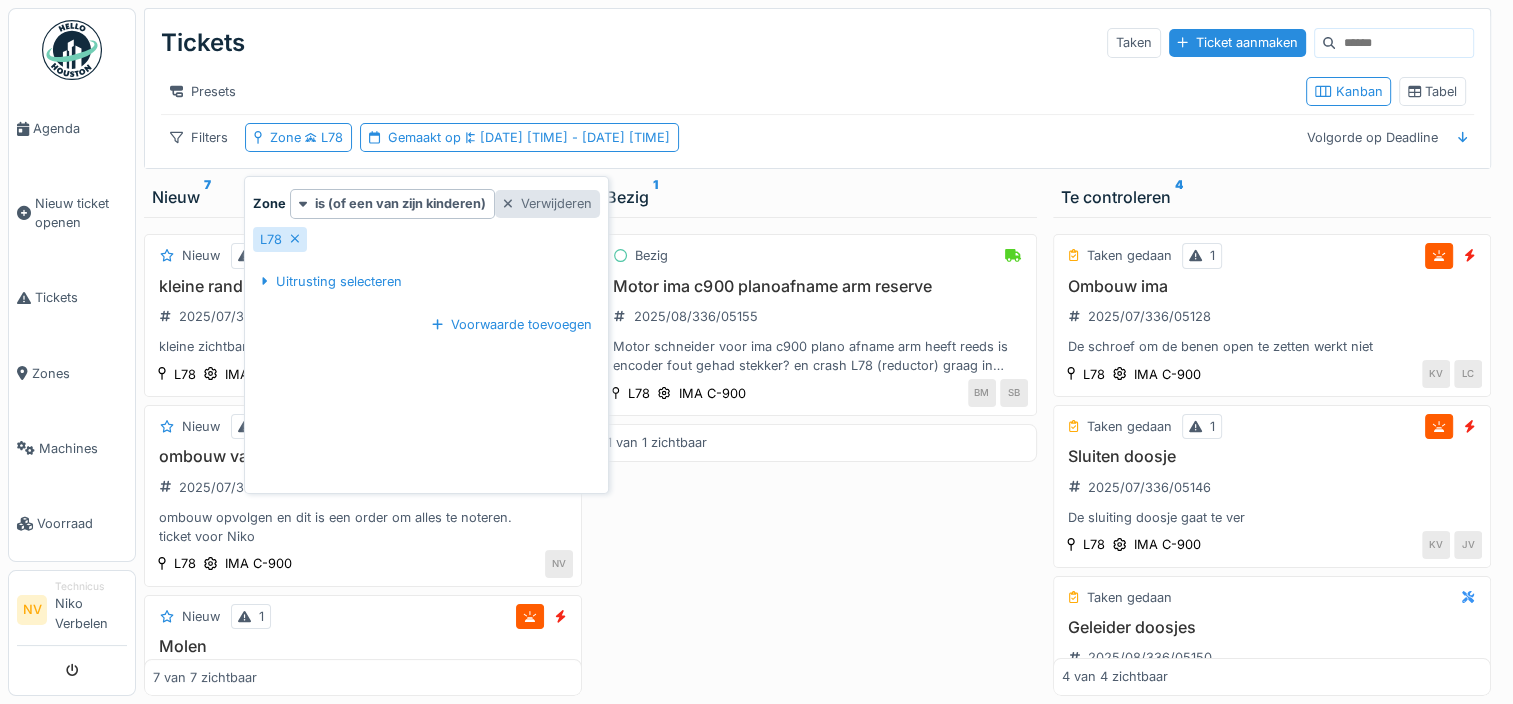 click at bounding box center (508, 203) 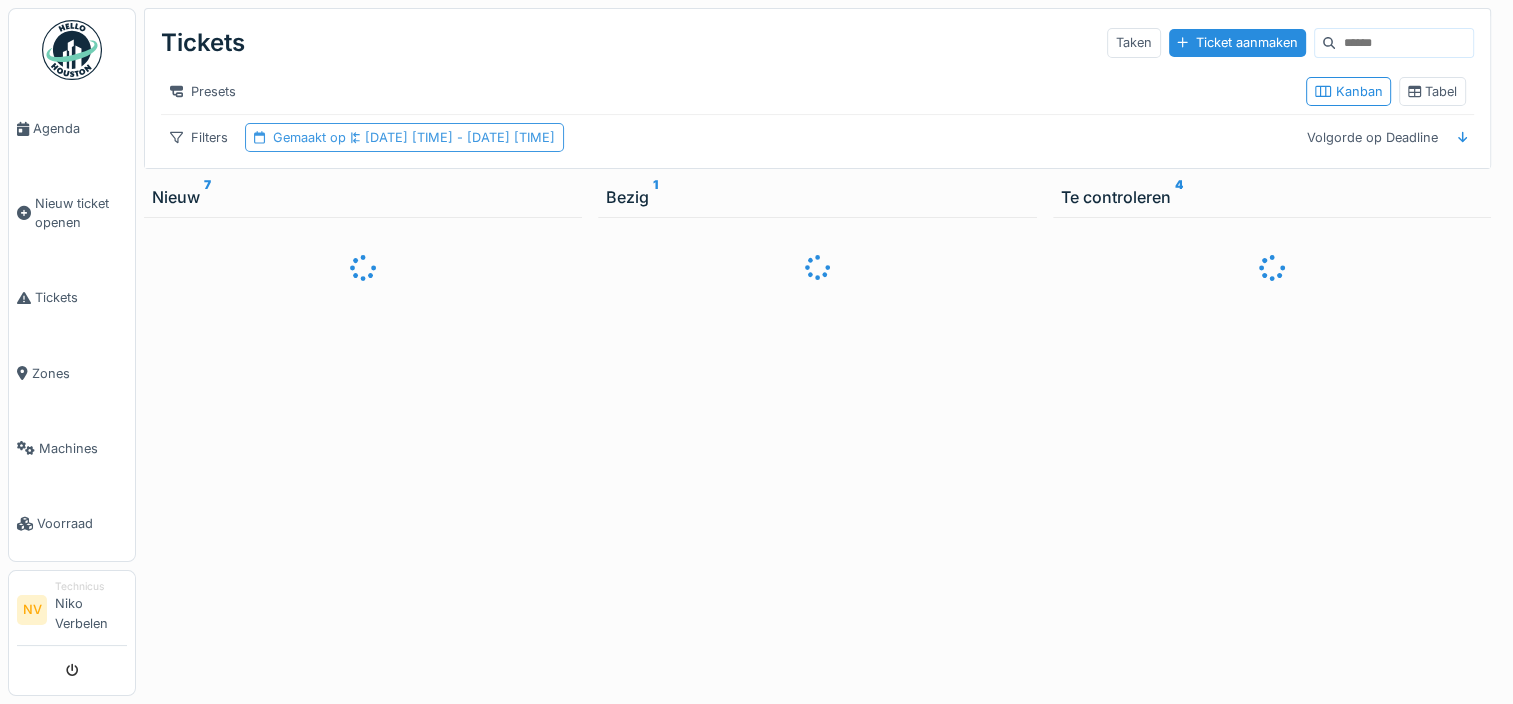 click on "Gemaakt op     28-7-2025 00:00:00 - 25-7-2025 00:00:00" at bounding box center (414, 137) 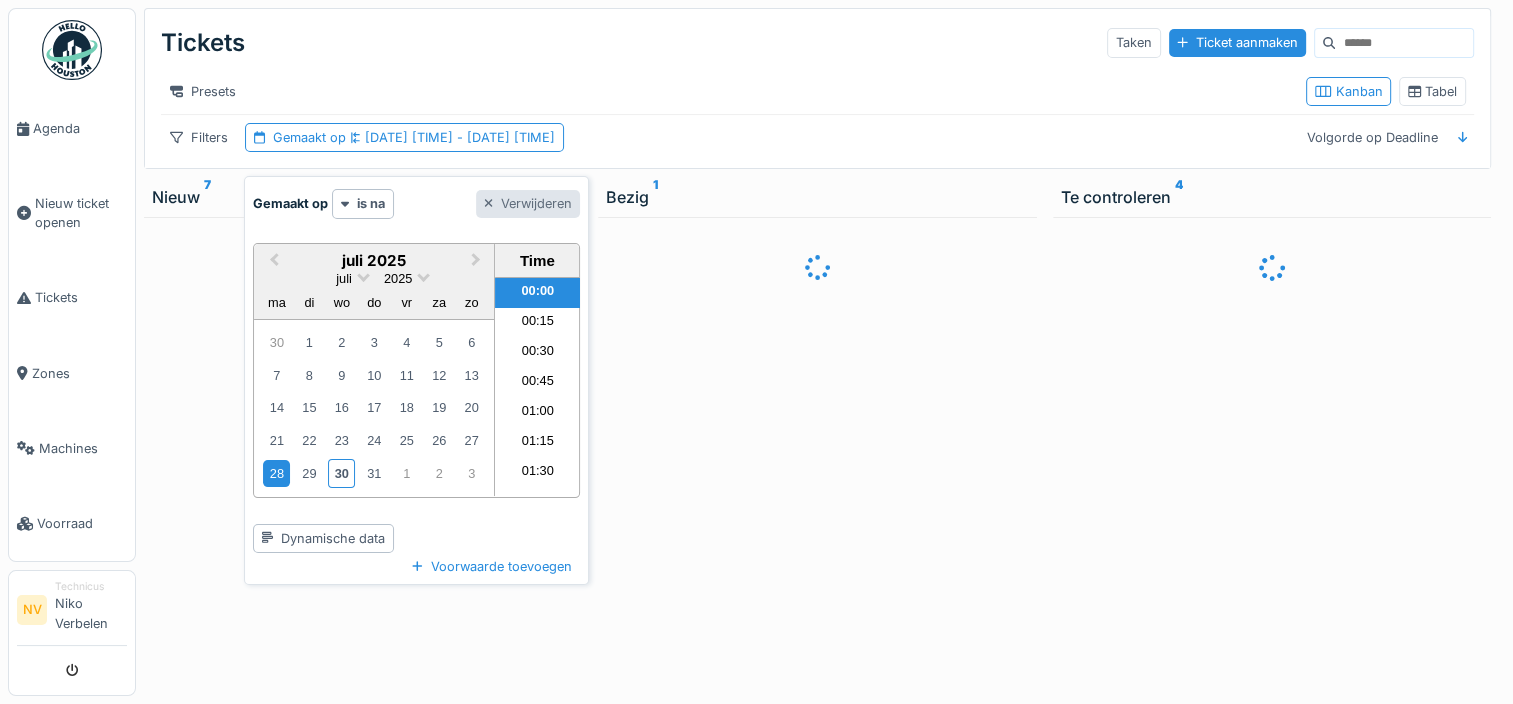 click on "Verwijderen" at bounding box center (528, 203) 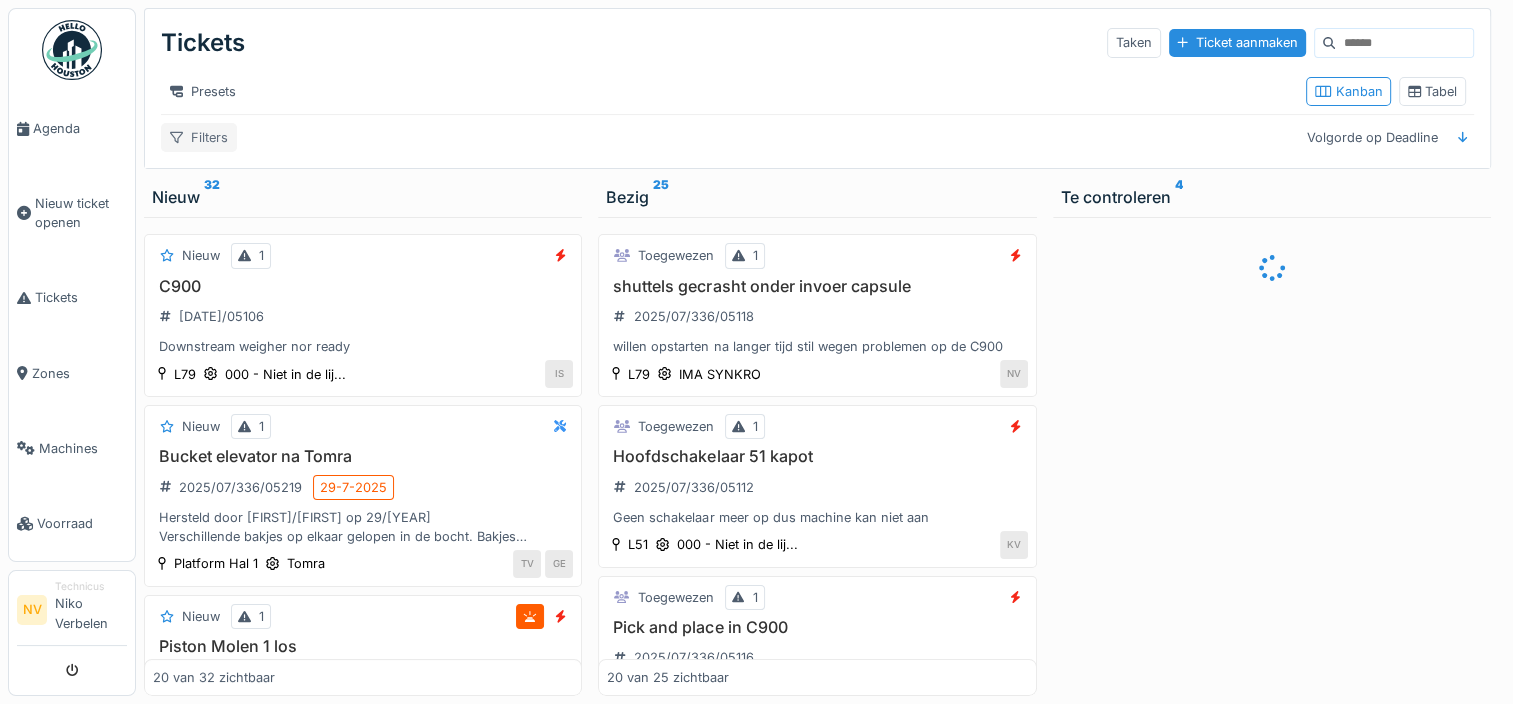 click on "Filters" at bounding box center (199, 137) 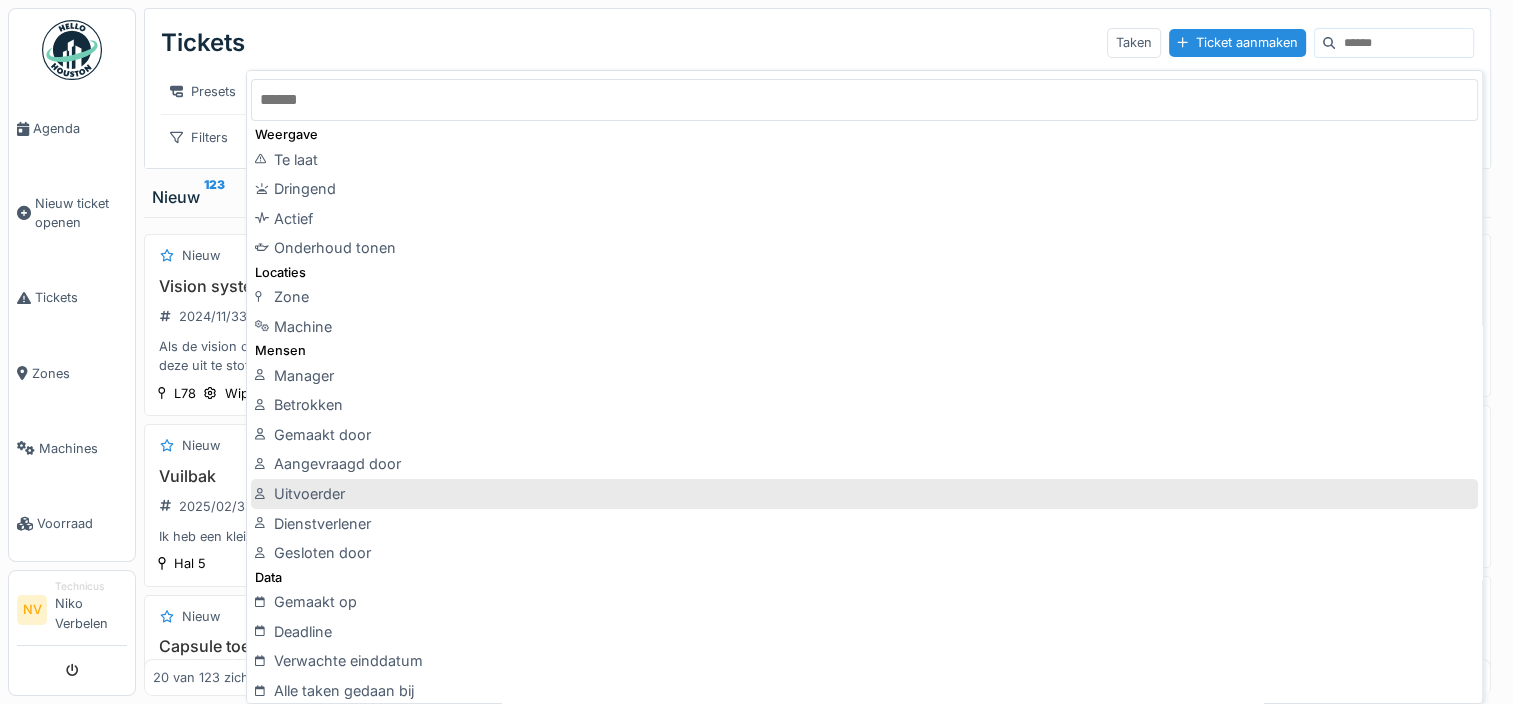 click on "Uitvoerder" at bounding box center [864, 494] 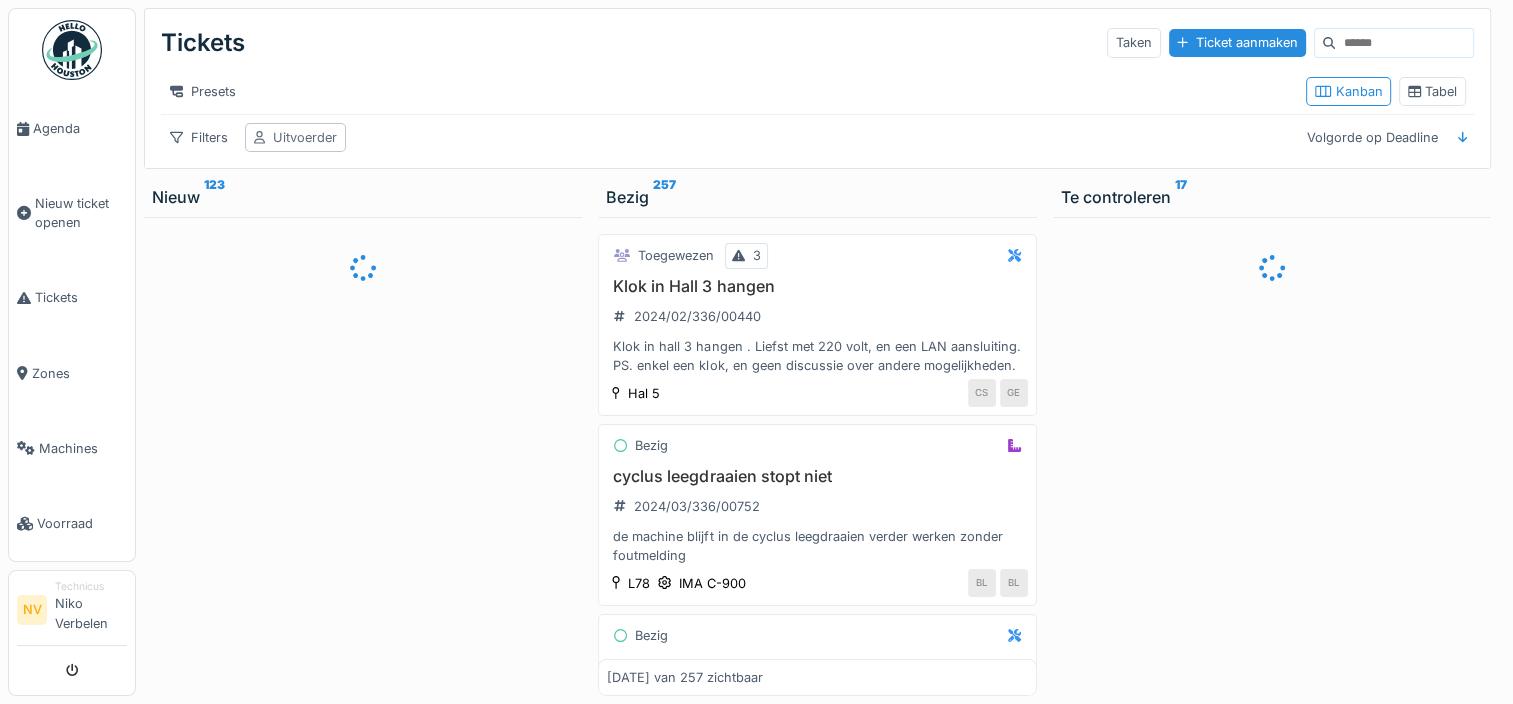 click on "Uitvoerder" at bounding box center (305, 137) 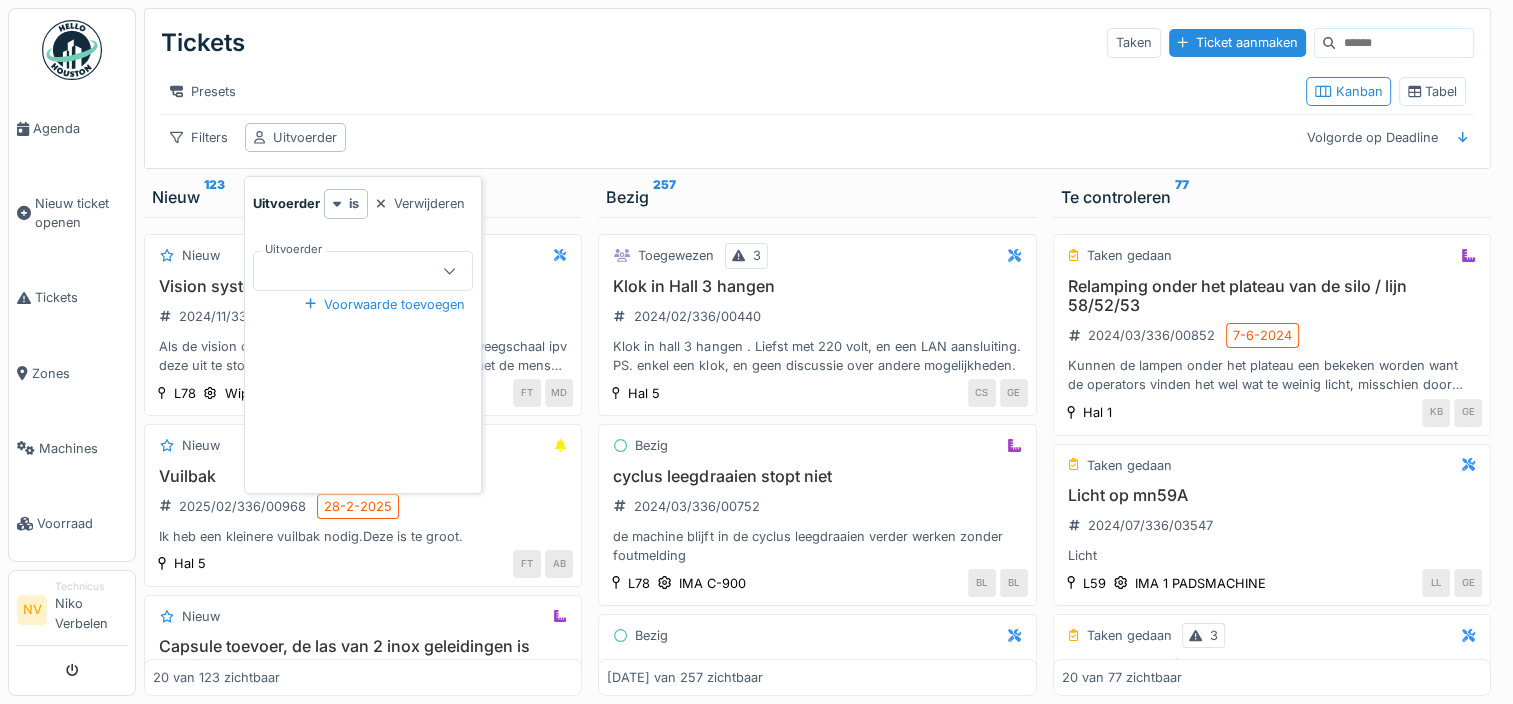 click at bounding box center (352, 271) 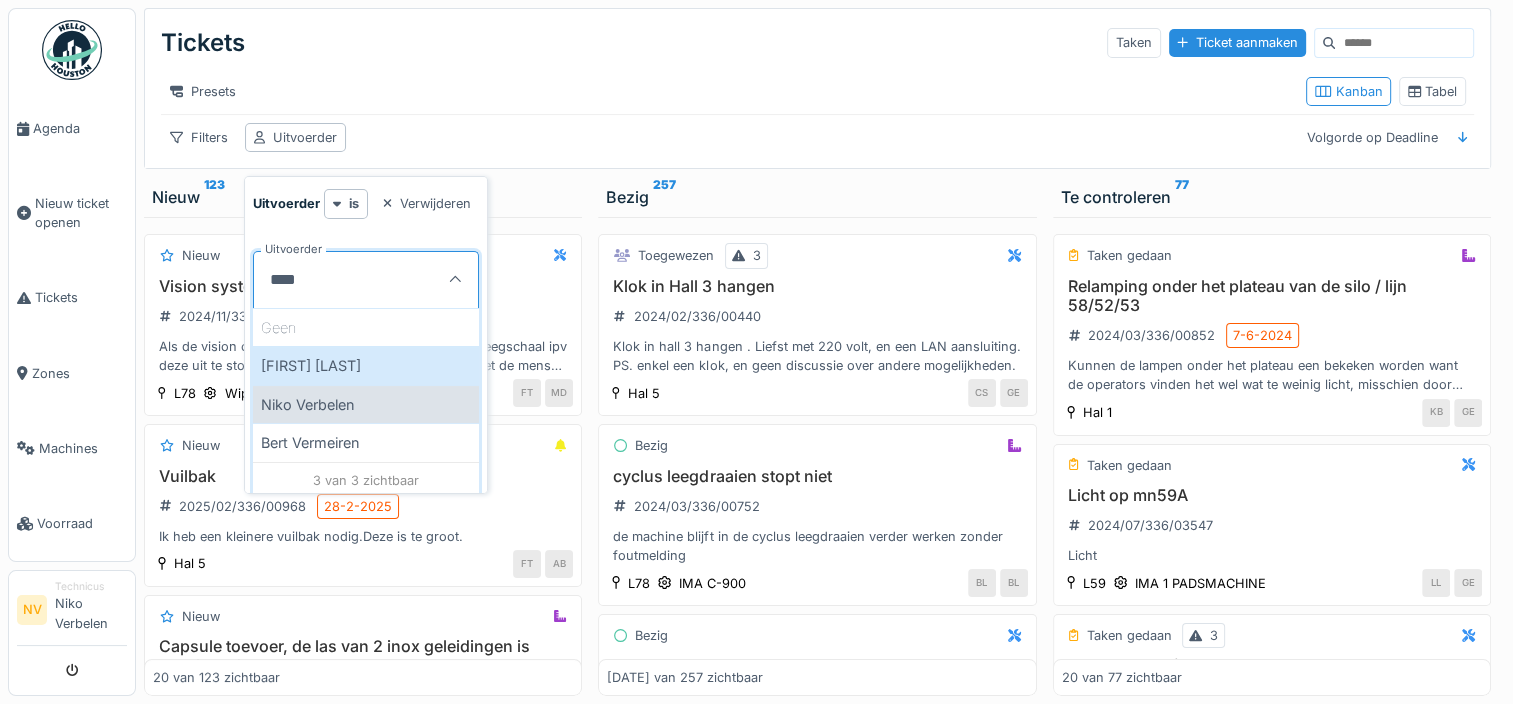 type on "****" 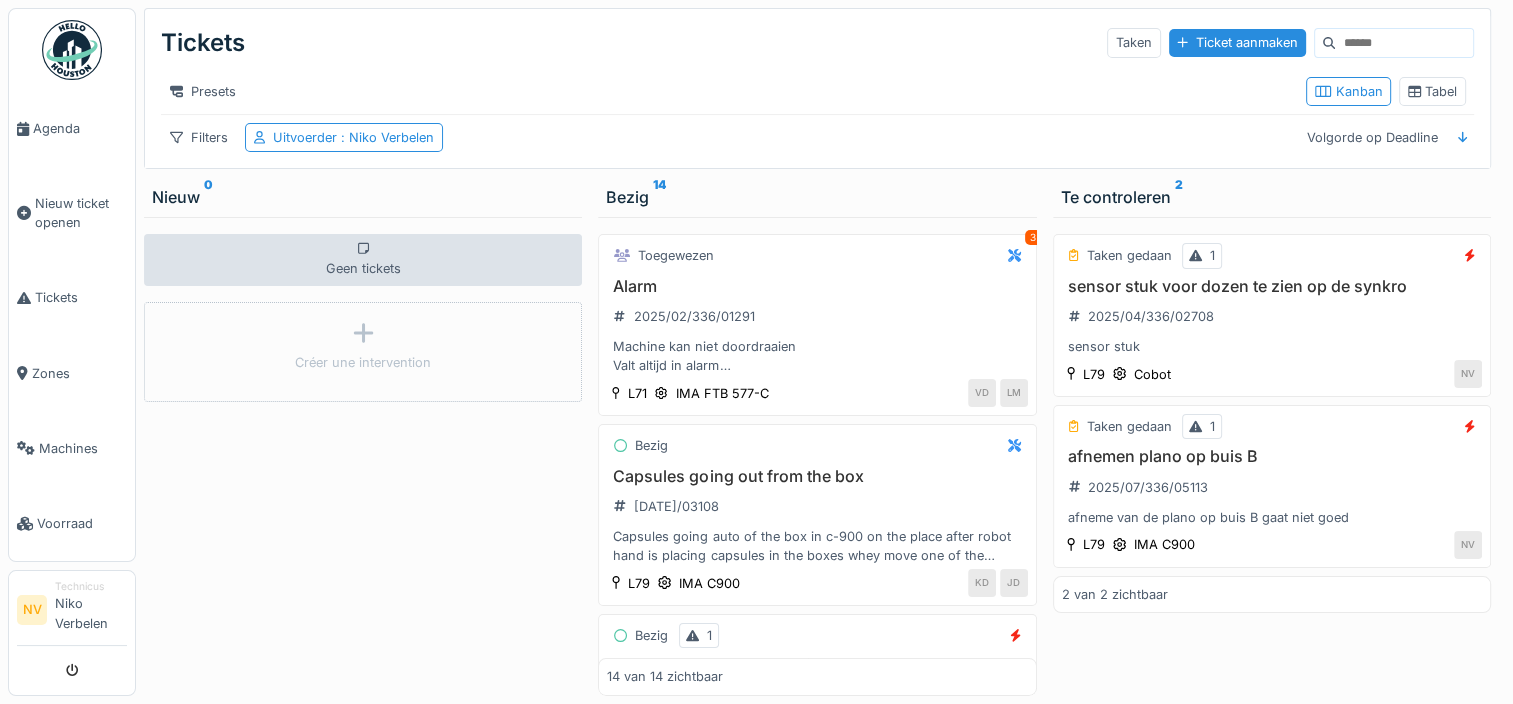 click on "Tickets Taken Ticket aanmaken Presets   Kanban   Tabel Filters Uitvoerder   :   Niko Verbelen Volgorde op Deadline" at bounding box center (817, 88) 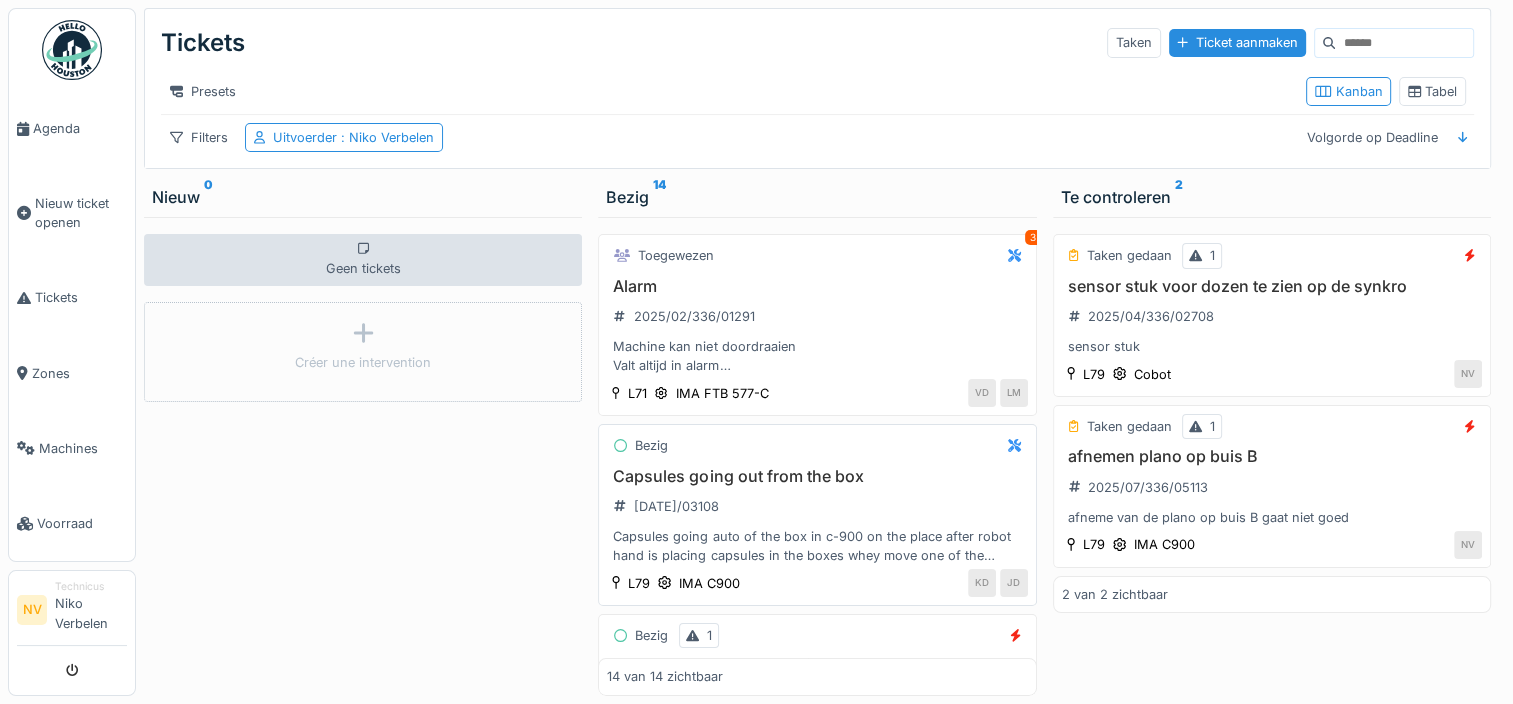 click on "Capsules going out from the box  2025/05/336/03108 Capsules going auto of the box in c-900 on the place after robot hand is placing capsules in the boxes whey move one of the capsules popping out from the box because of that we have a lot of boxes rejected by the weight" at bounding box center (817, 516) 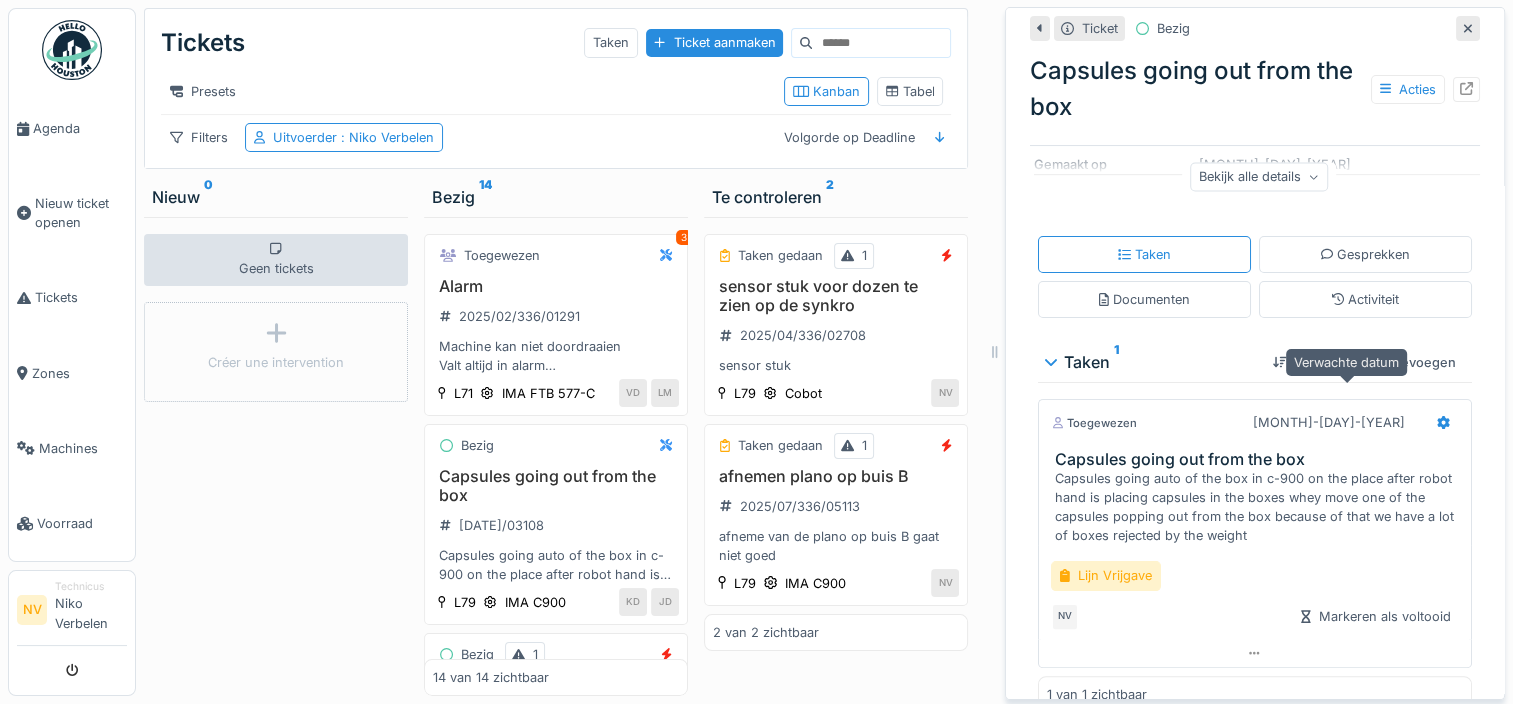 scroll, scrollTop: 360, scrollLeft: 0, axis: vertical 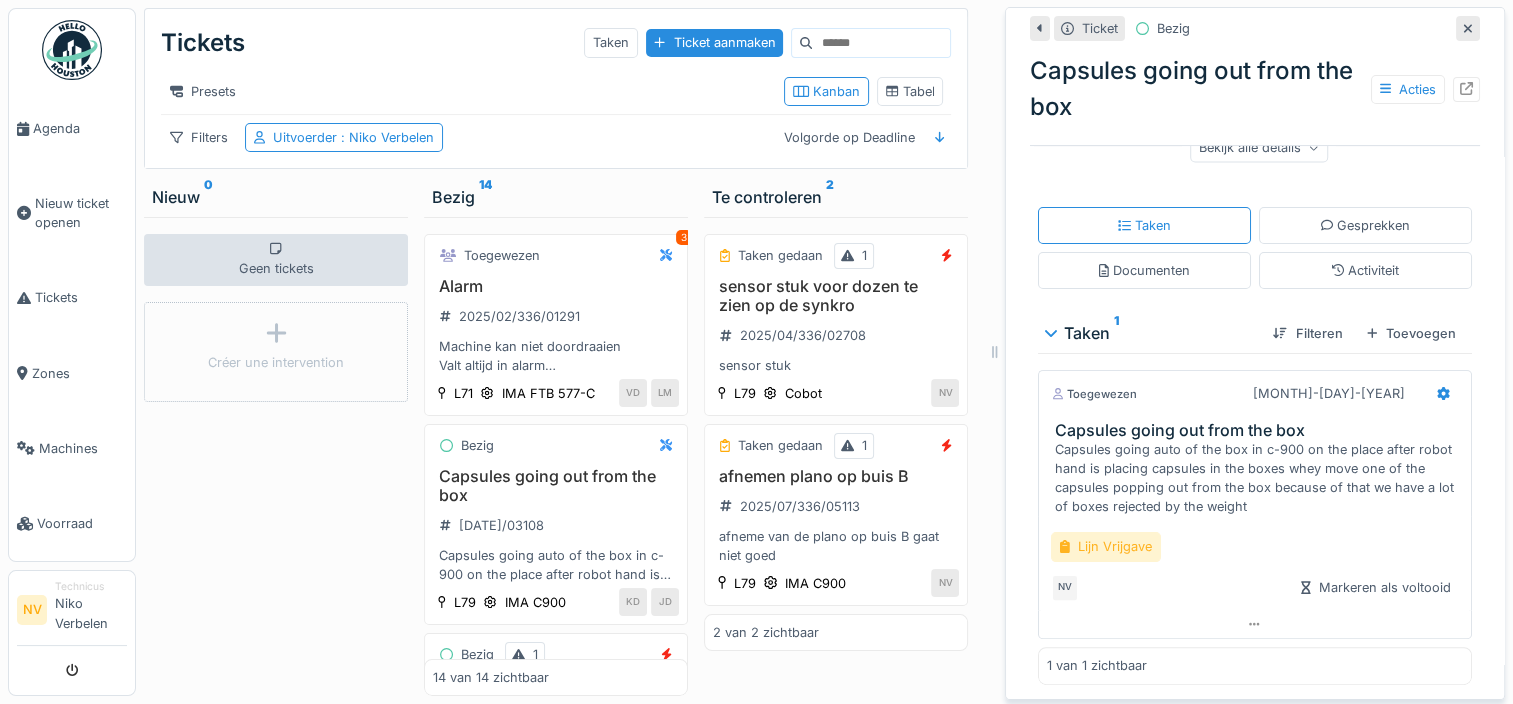 click on "Lijn Vrijgave" at bounding box center [1106, 546] 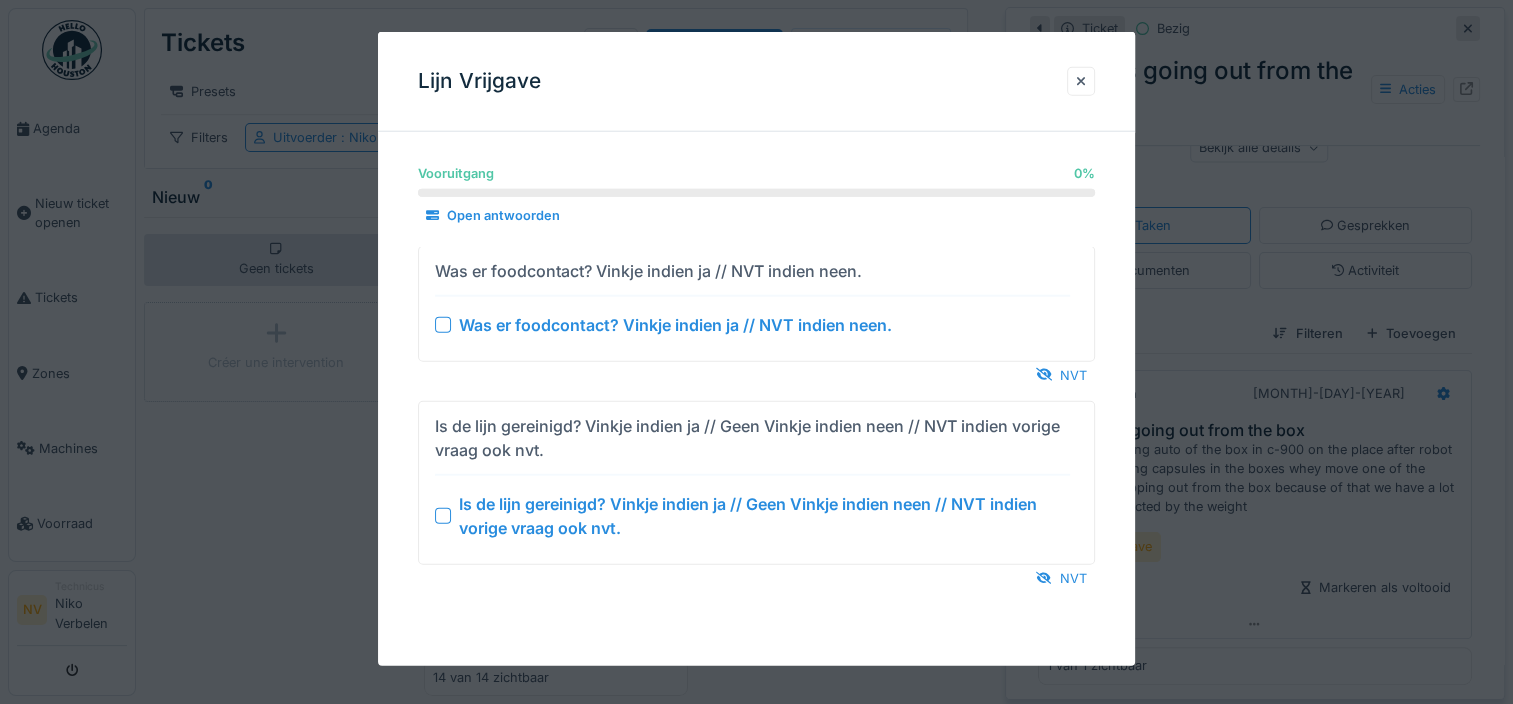 drag, startPoint x: 1060, startPoint y: 370, endPoint x: 1094, endPoint y: 404, distance: 48.08326 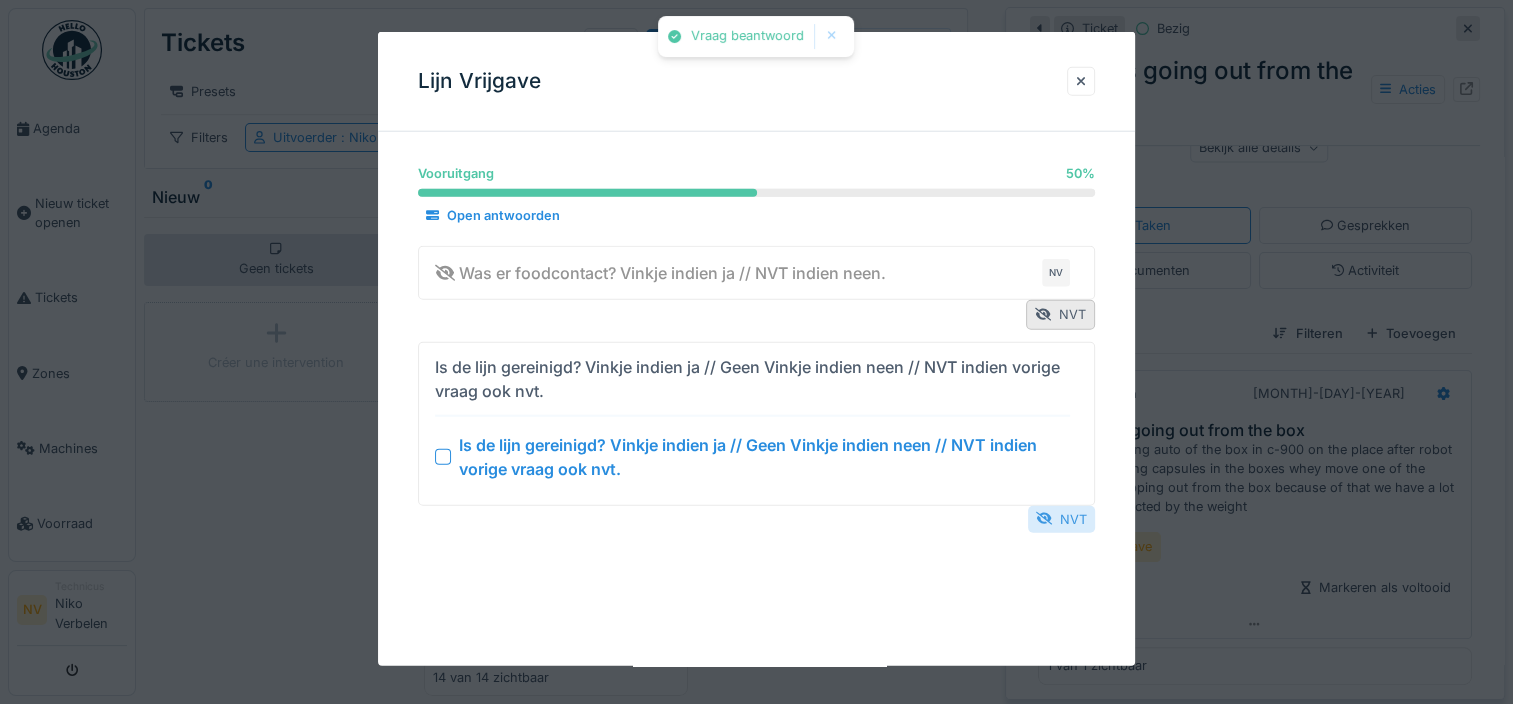 click on "NVT" at bounding box center (1061, 518) 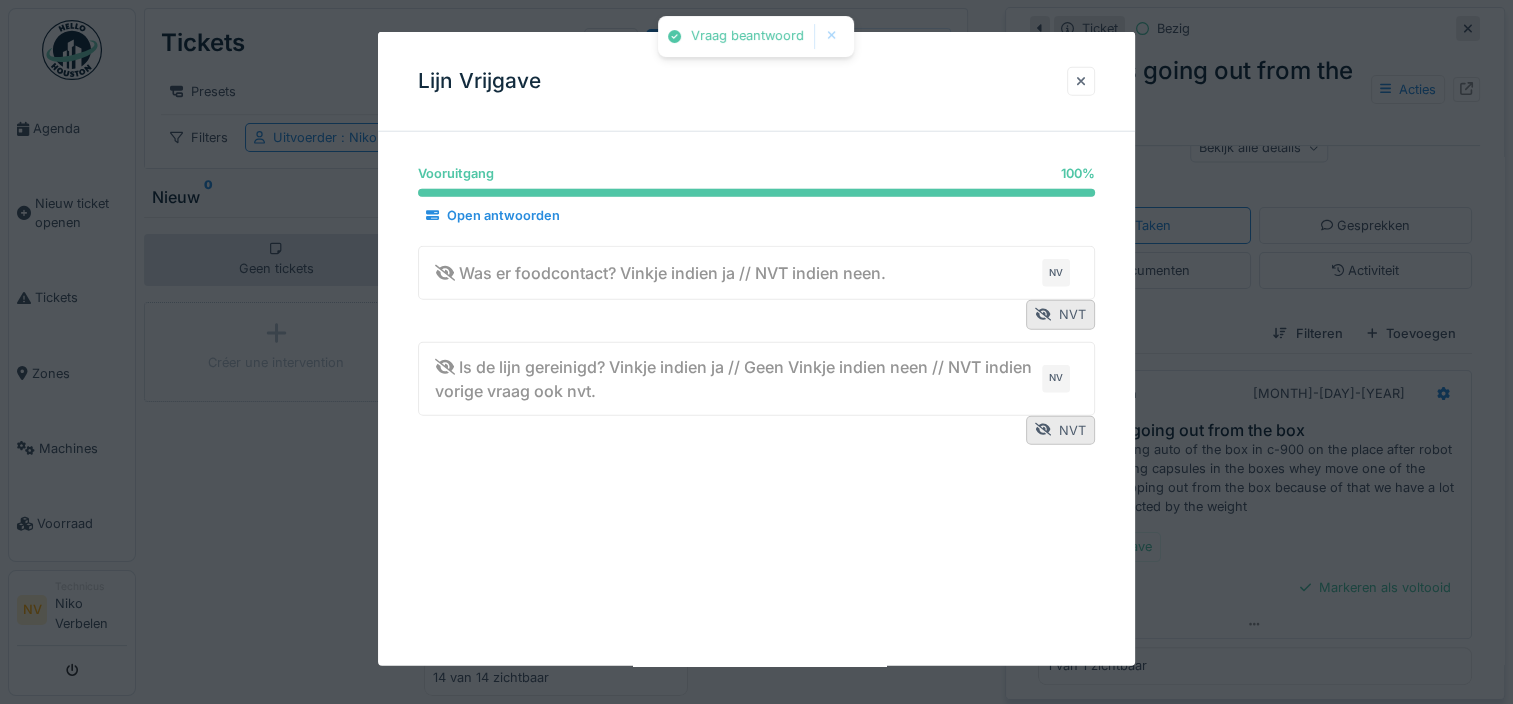 click at bounding box center (1081, 81) 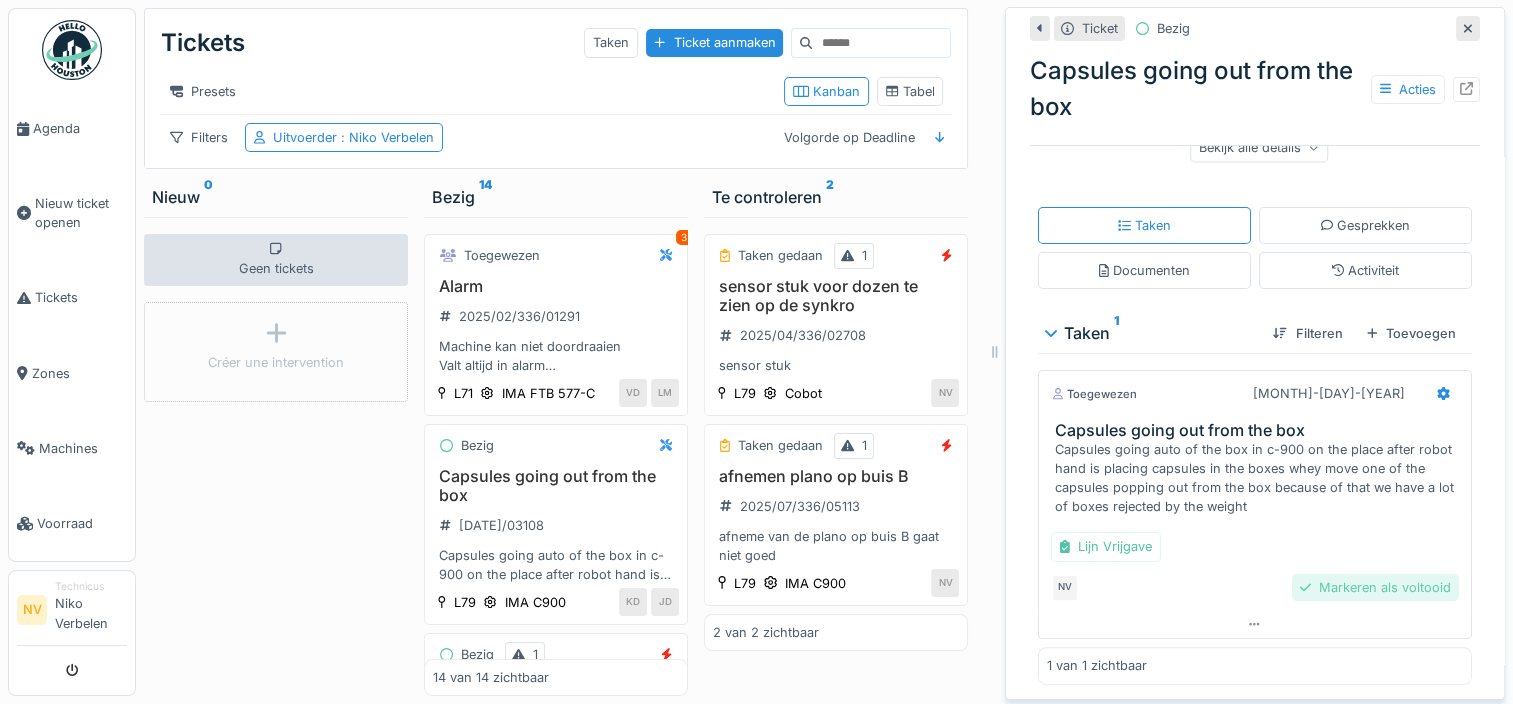 click on "Markeren als voltooid" at bounding box center [1375, 587] 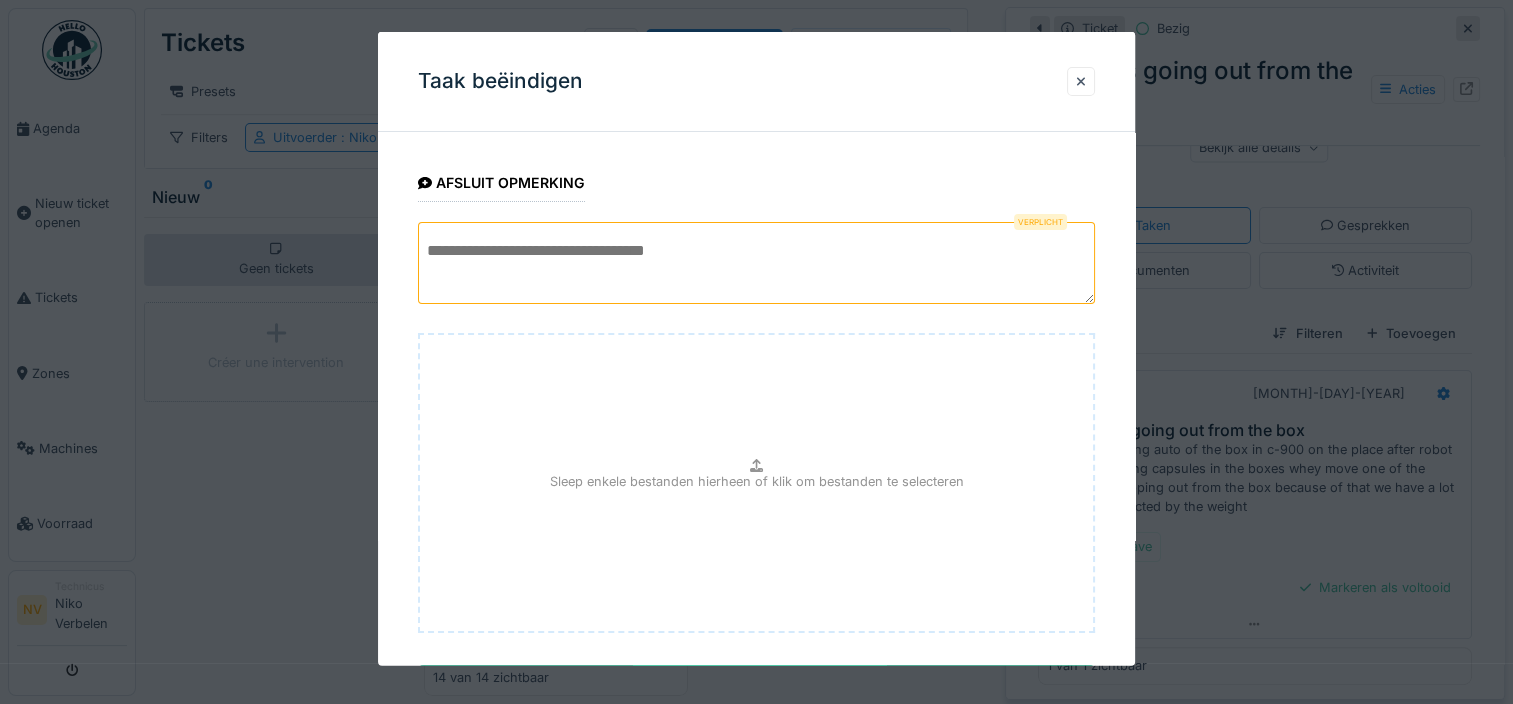 click at bounding box center (756, 263) 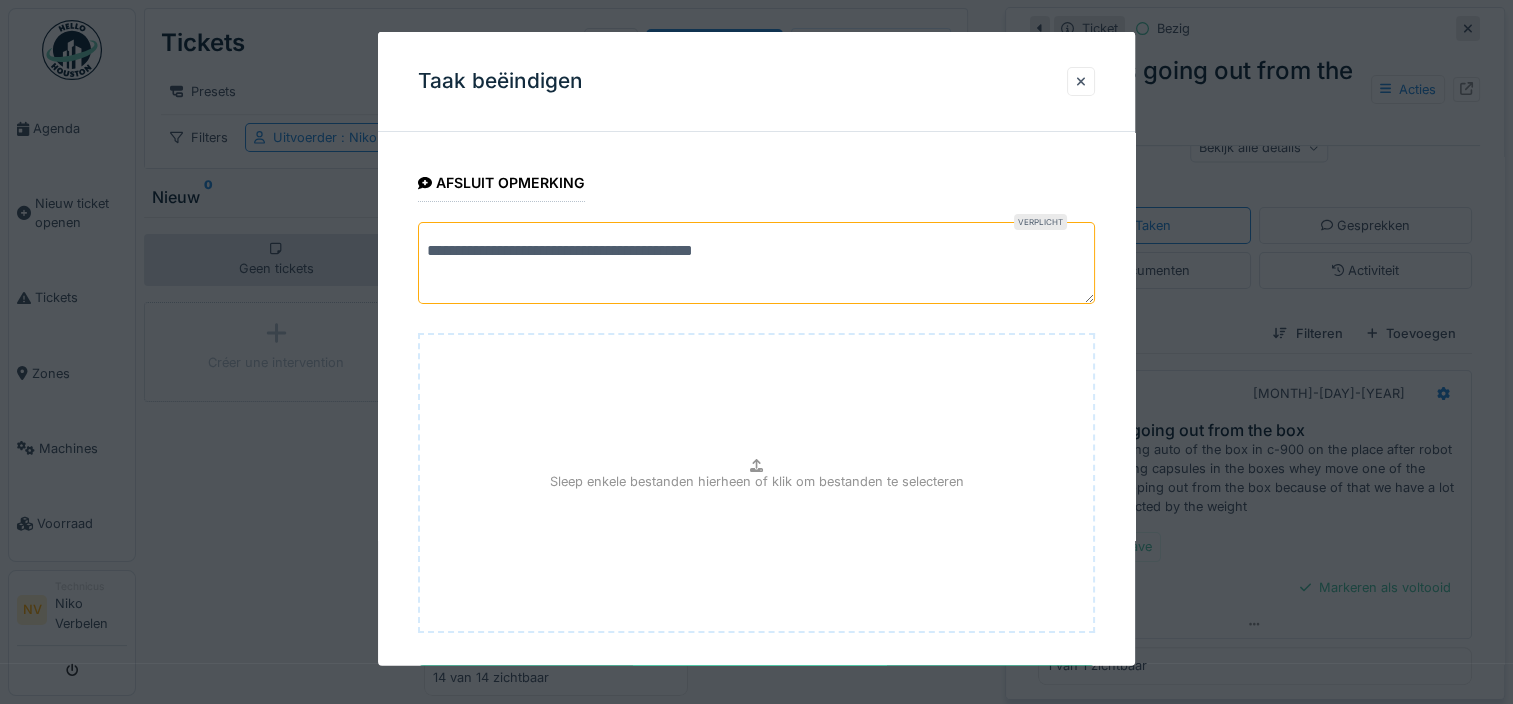 scroll, scrollTop: 96, scrollLeft: 0, axis: vertical 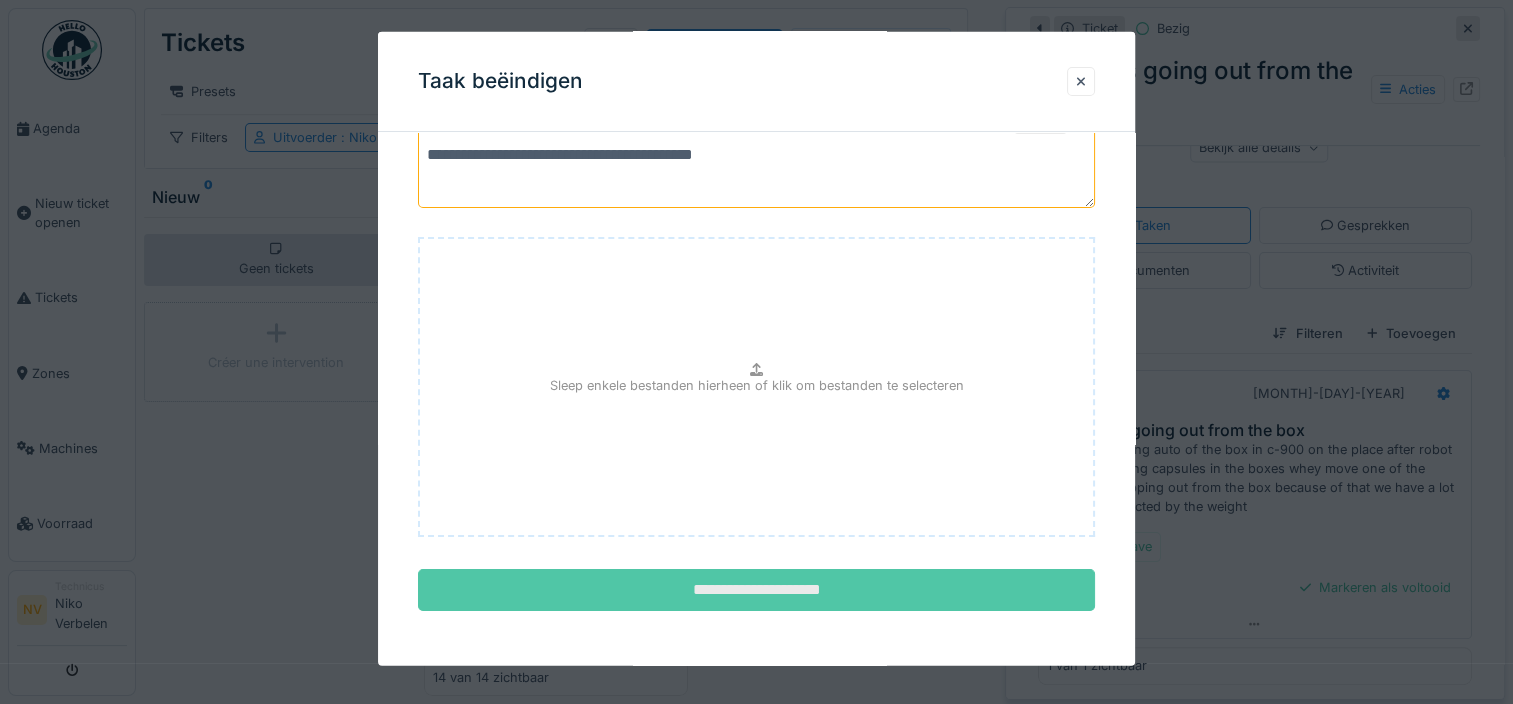 type on "**********" 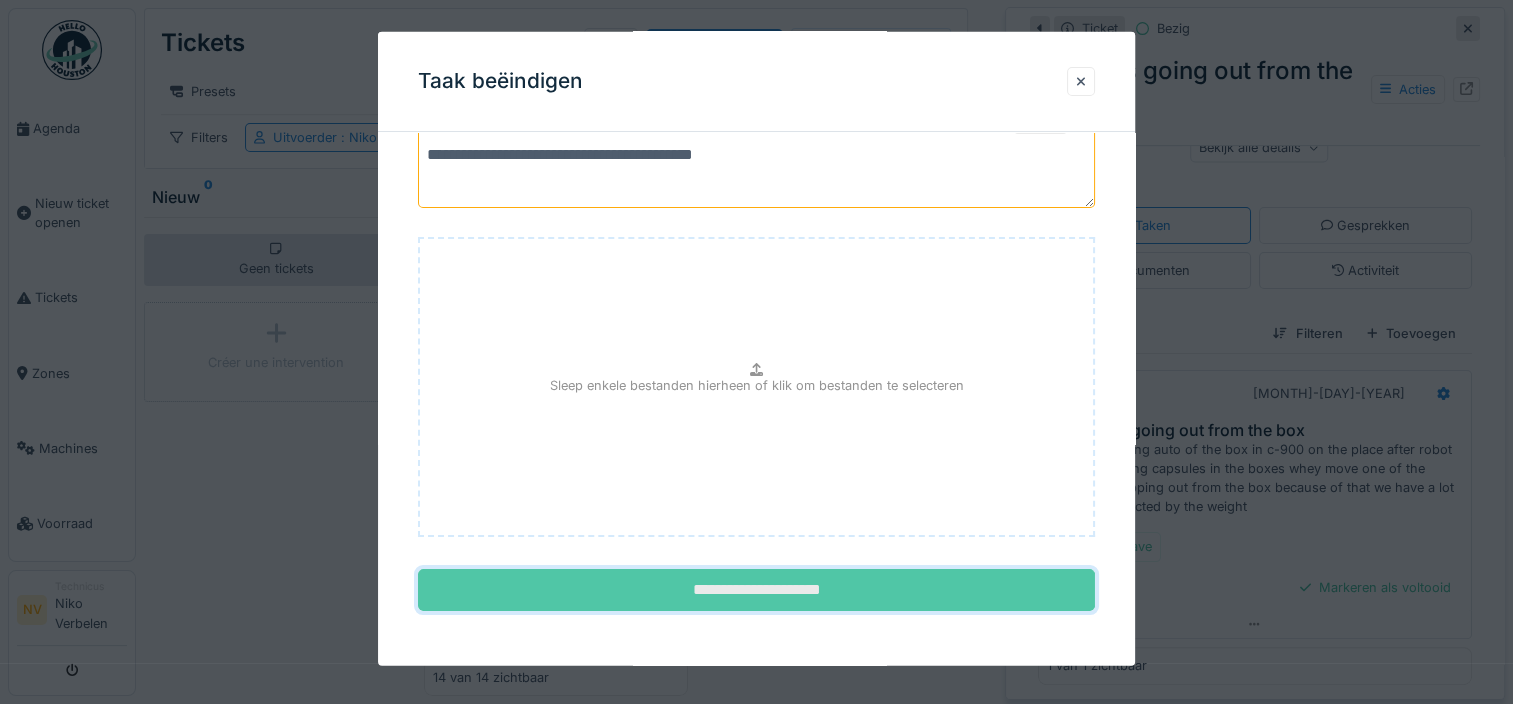 click on "**********" at bounding box center (756, 590) 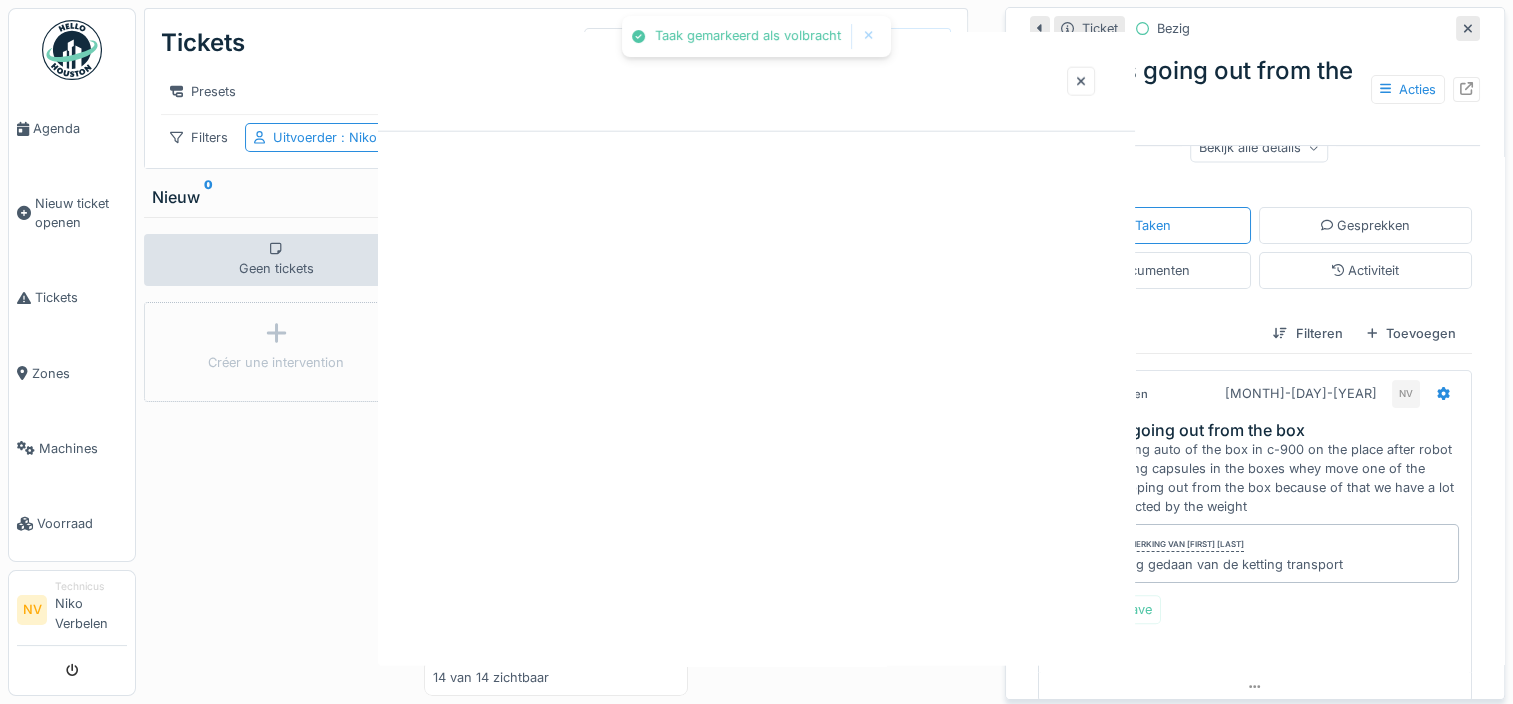 scroll, scrollTop: 0, scrollLeft: 0, axis: both 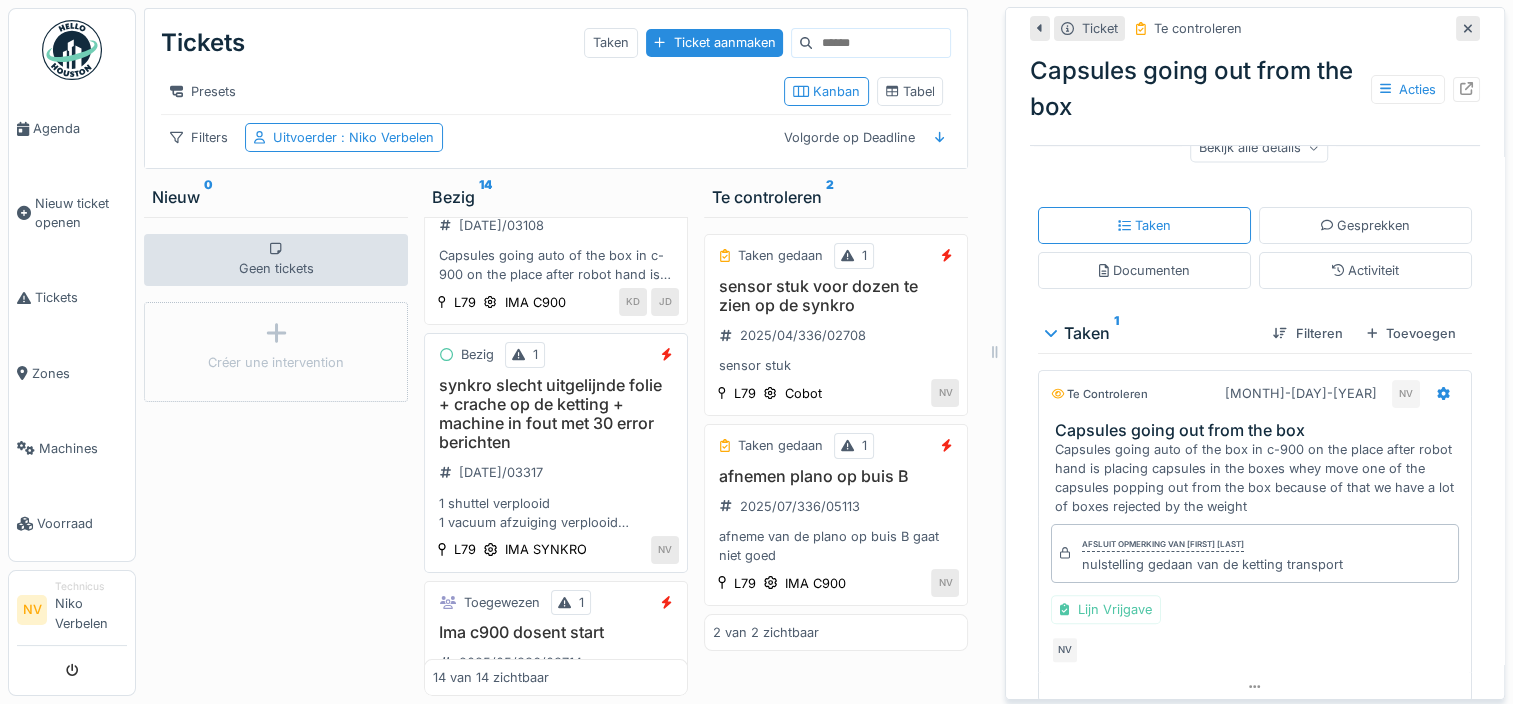 click on "synkro slecht uitgelijnde folie + crache op de ketting + machine in fout met 30 error berichten" at bounding box center [556, 414] 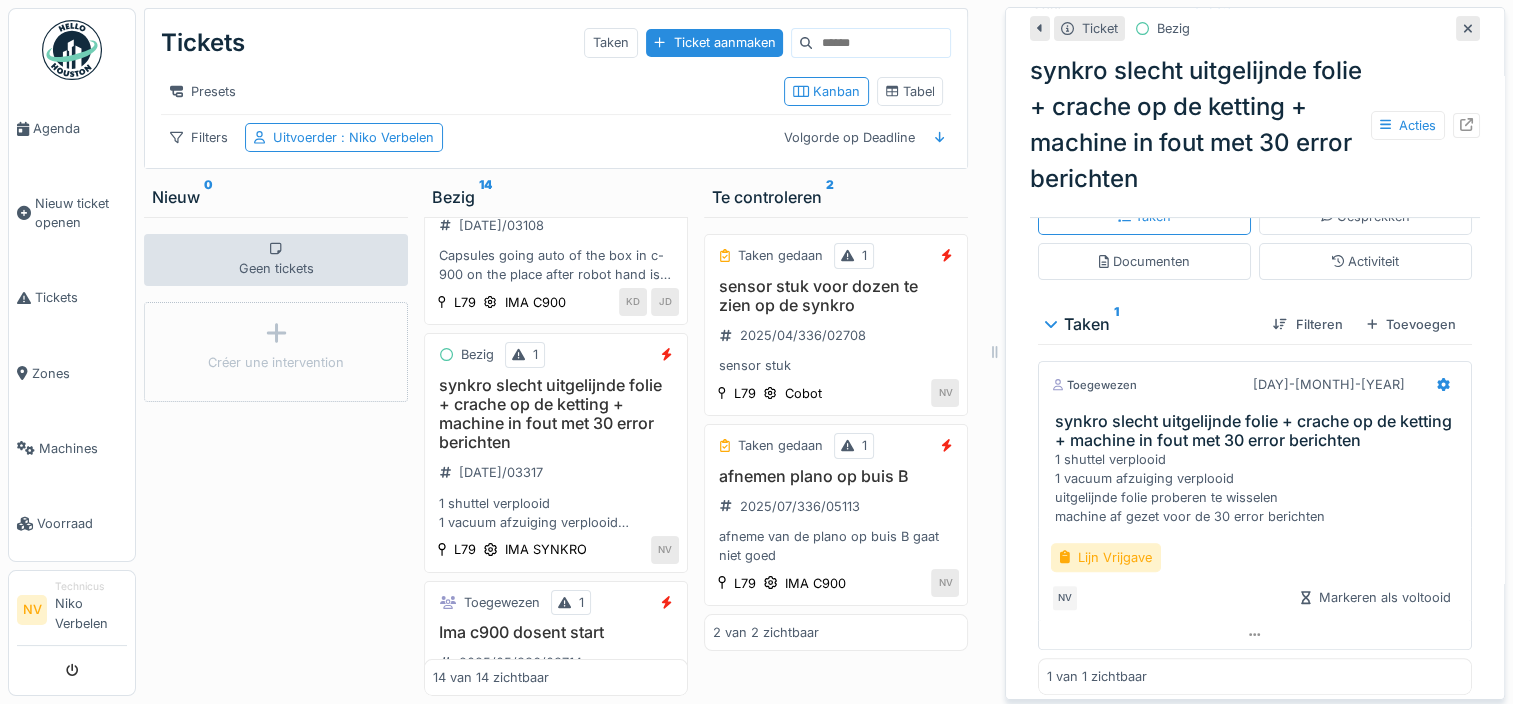 scroll, scrollTop: 452, scrollLeft: 0, axis: vertical 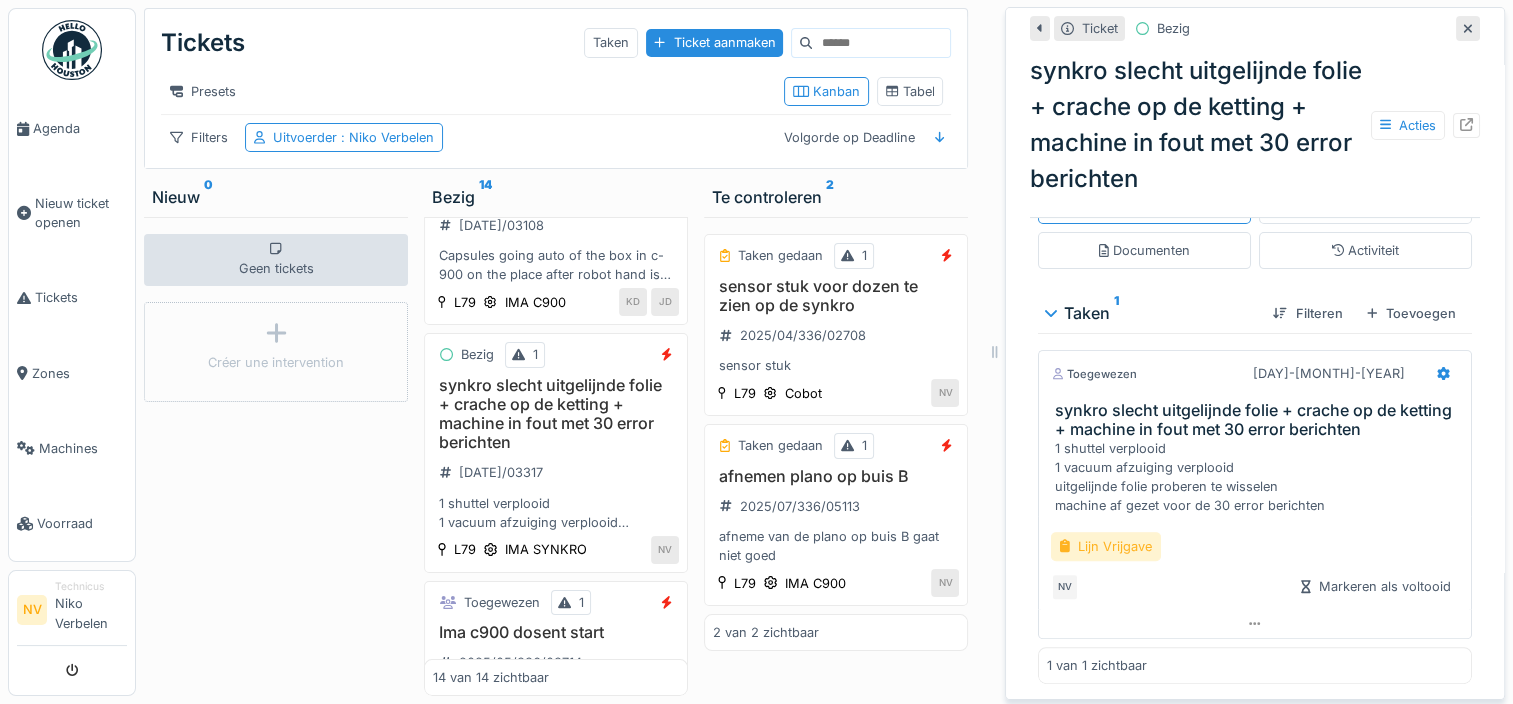 click on "Lijn Vrijgave" at bounding box center [1106, 546] 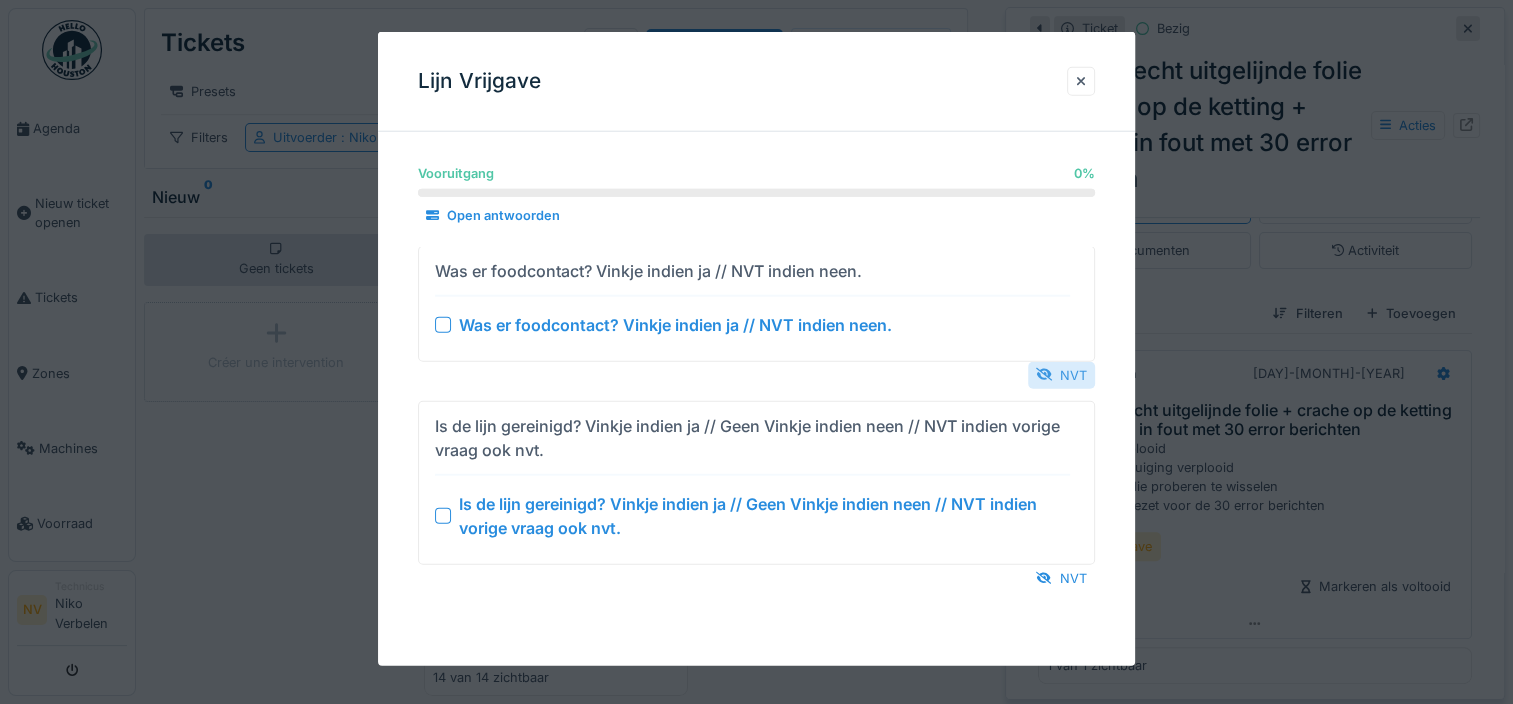 click on "NVT" at bounding box center [1061, 374] 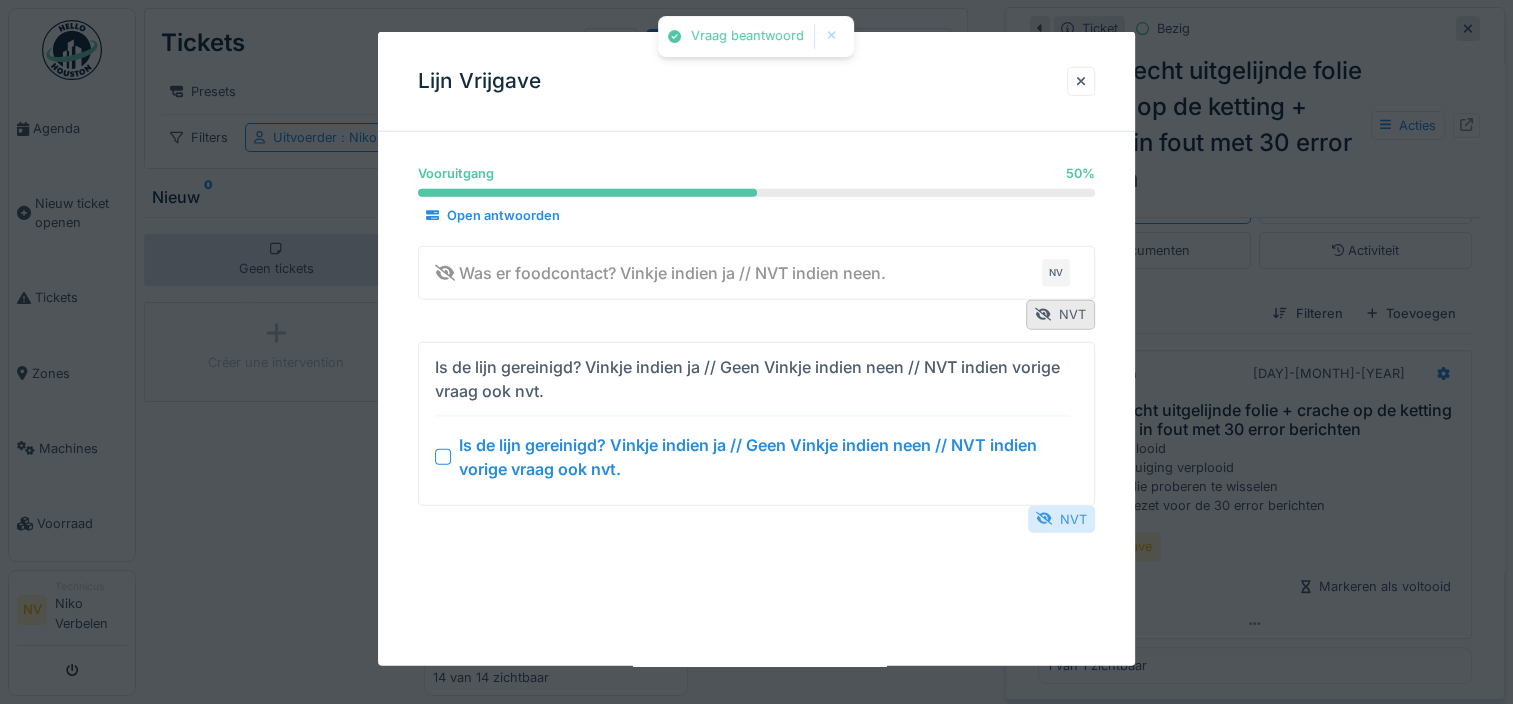 click on "NVT" at bounding box center [1061, 518] 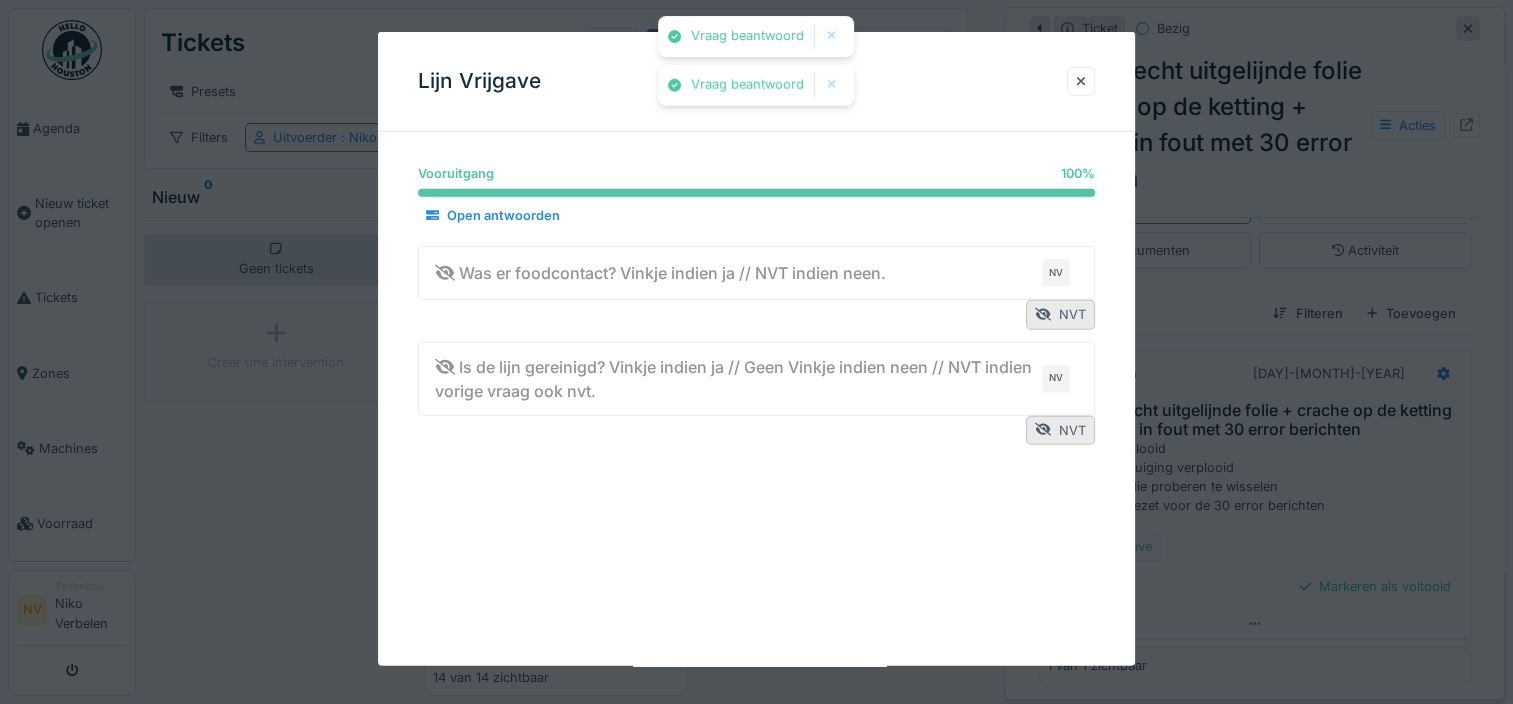 drag, startPoint x: 1084, startPoint y: 83, endPoint x: 1083, endPoint y: 124, distance: 41.01219 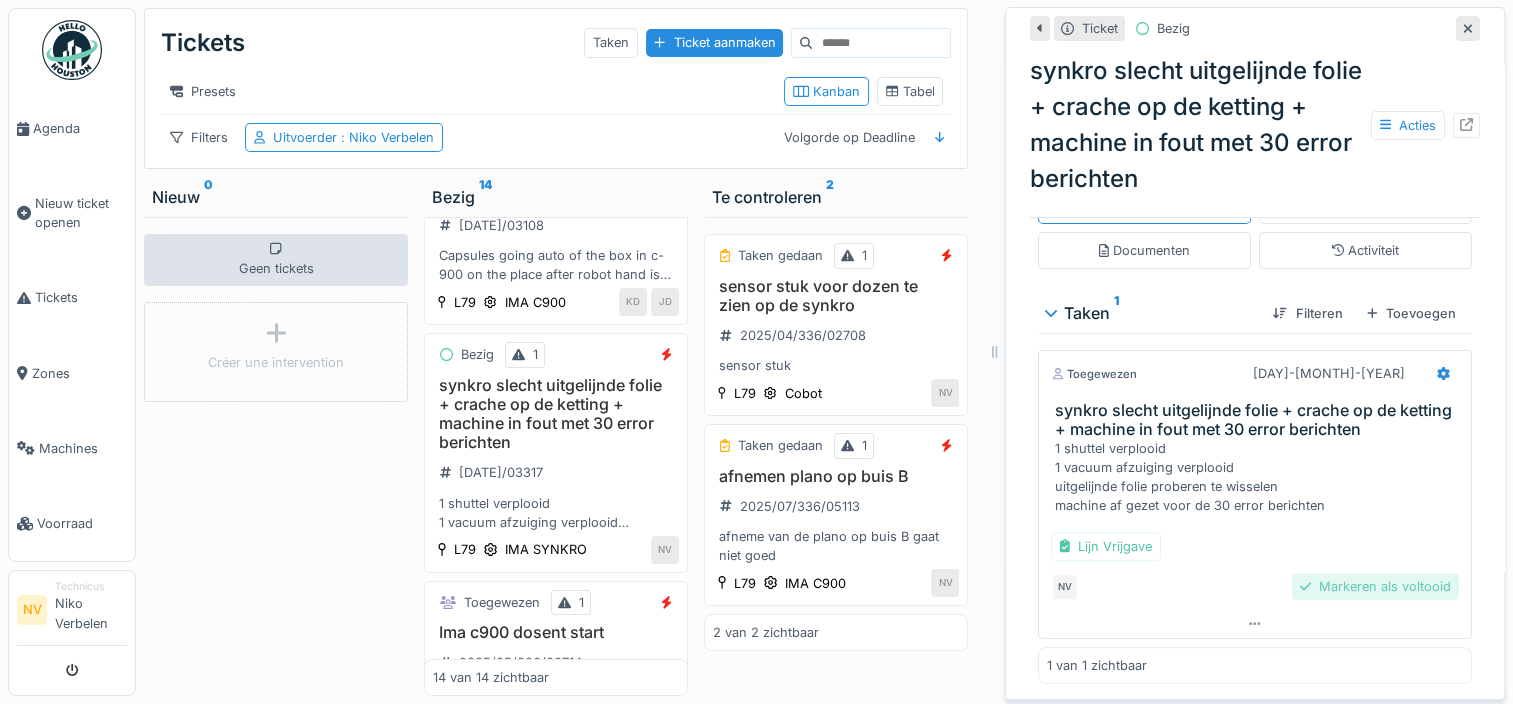 click on "Markeren als voltooid" at bounding box center [1375, 586] 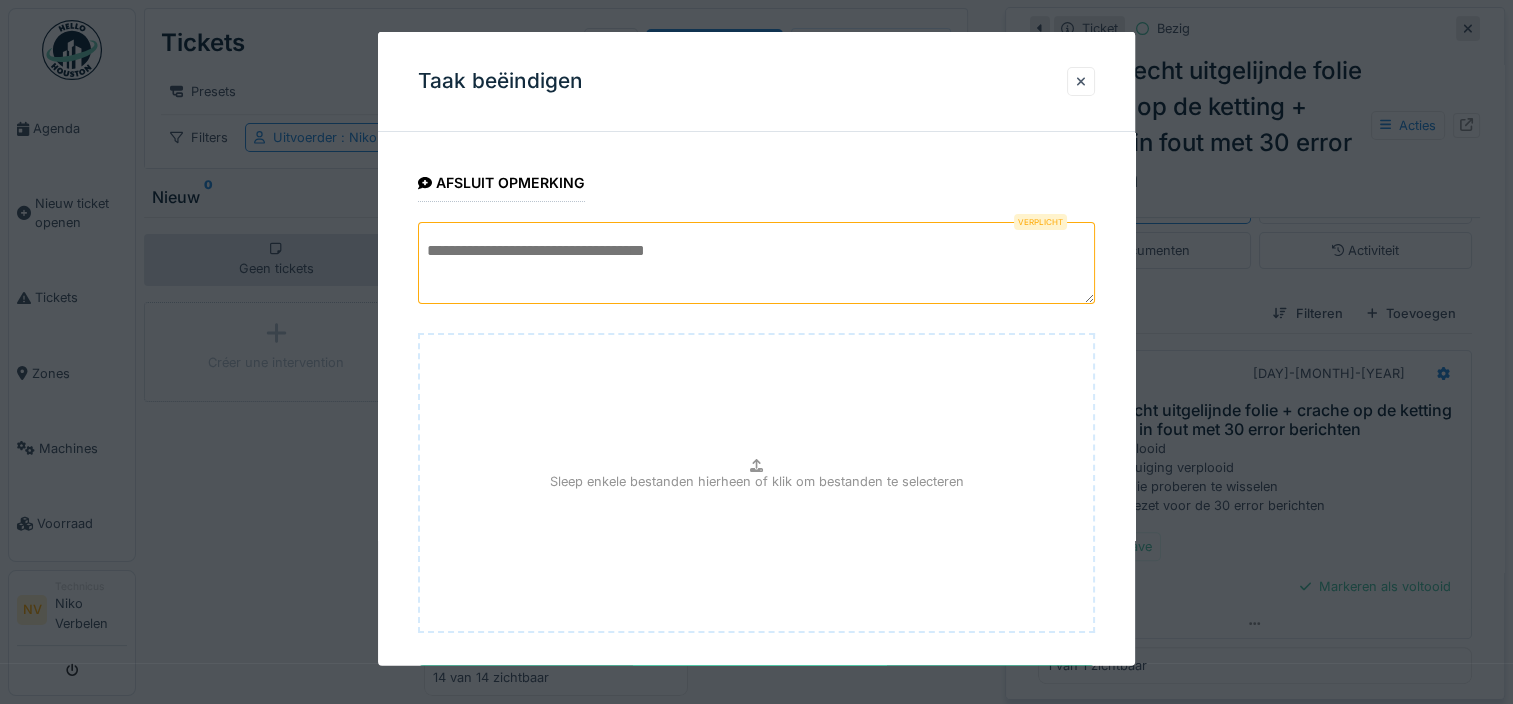 click at bounding box center [756, 263] 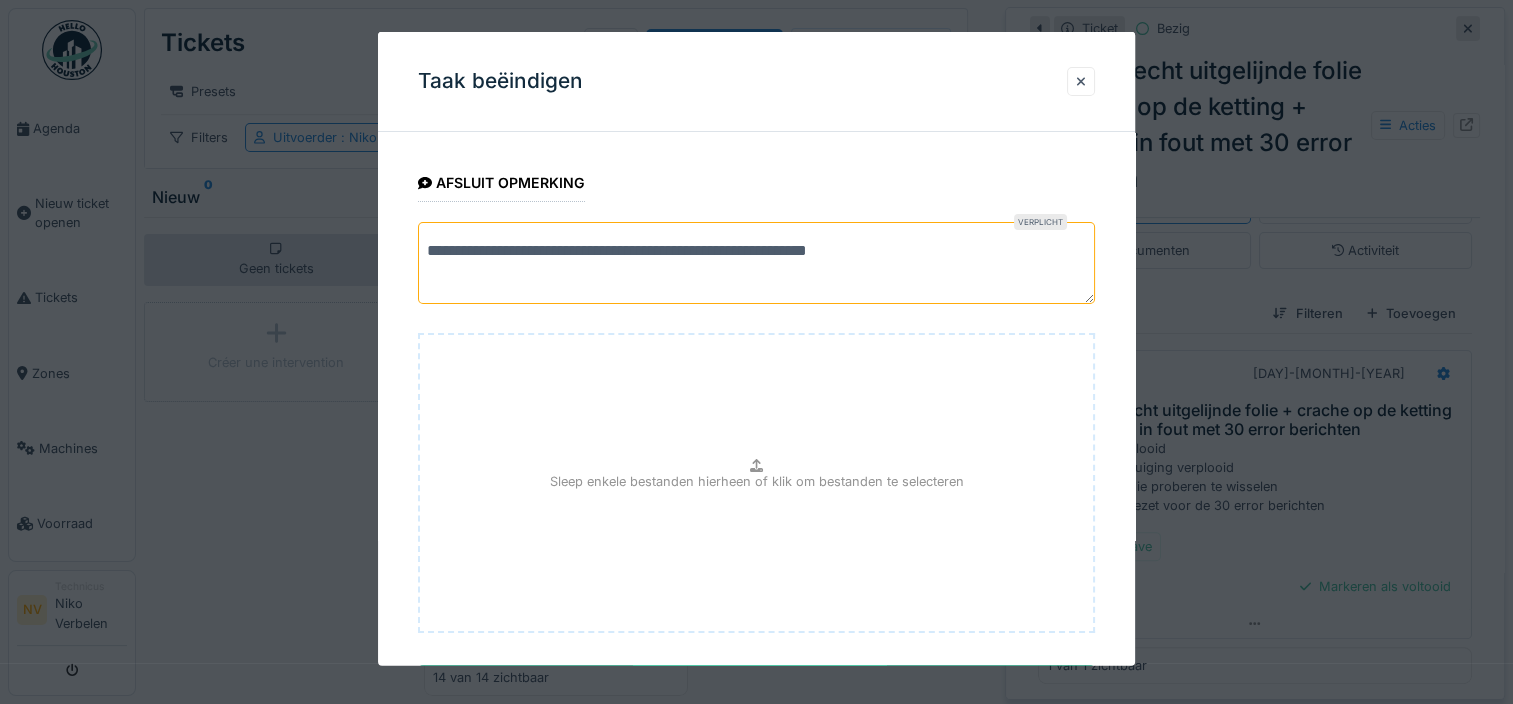 scroll, scrollTop: 96, scrollLeft: 0, axis: vertical 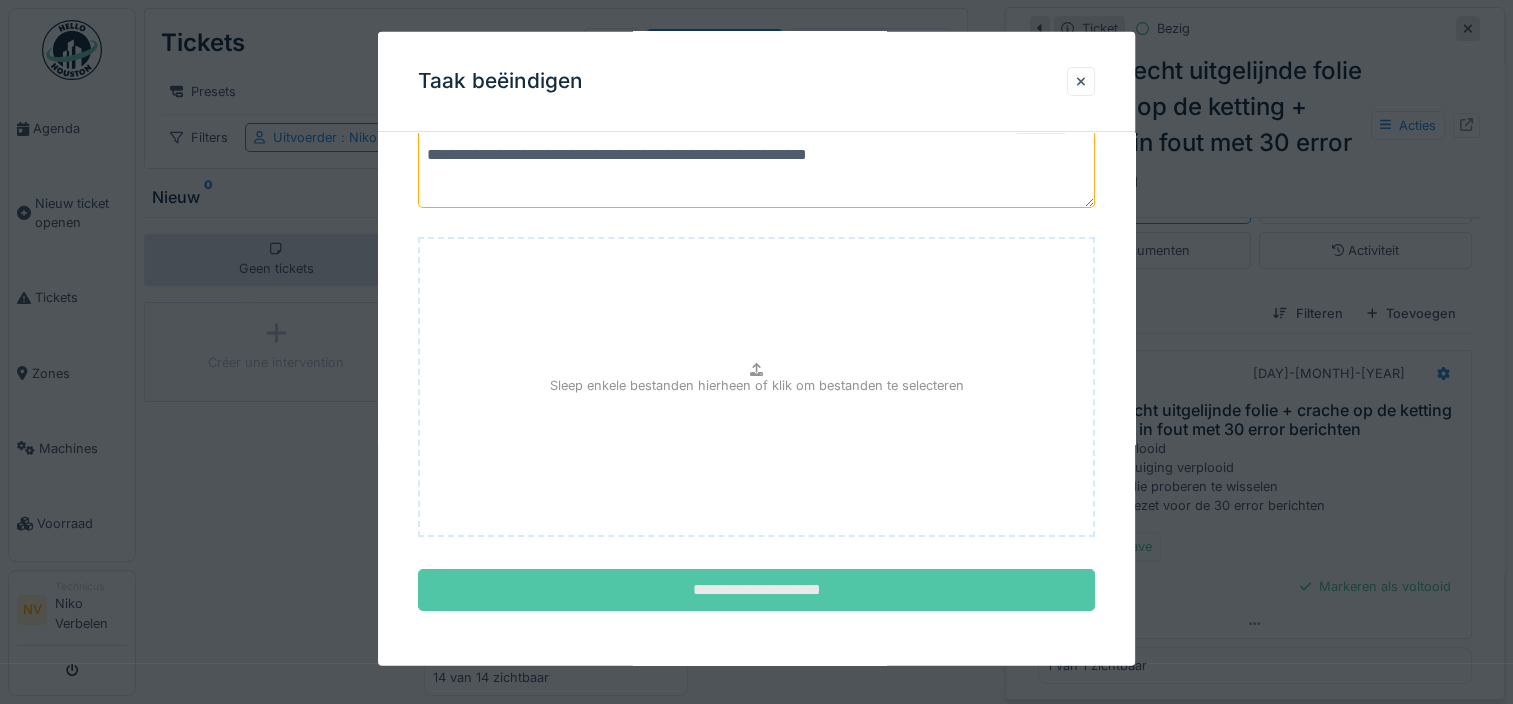 type on "**********" 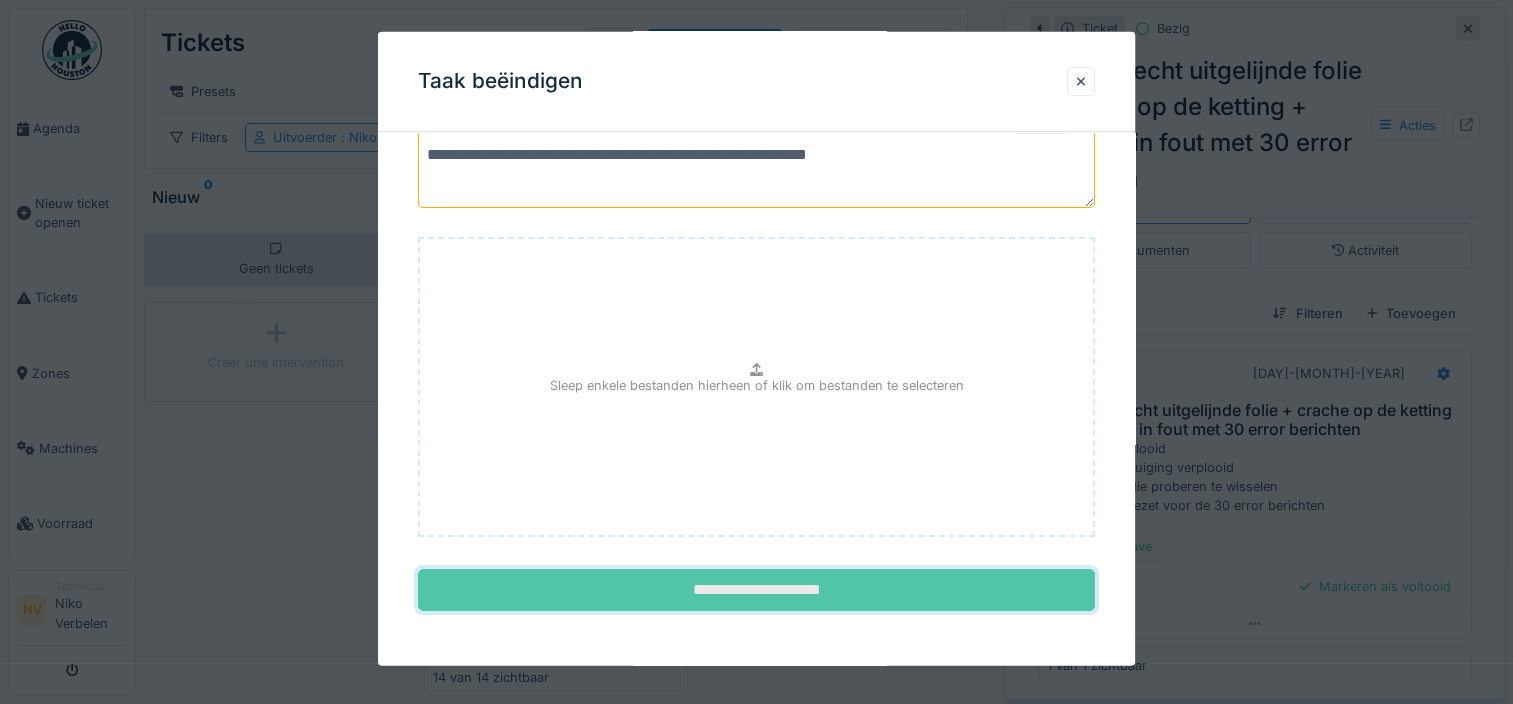 click on "**********" at bounding box center [756, 590] 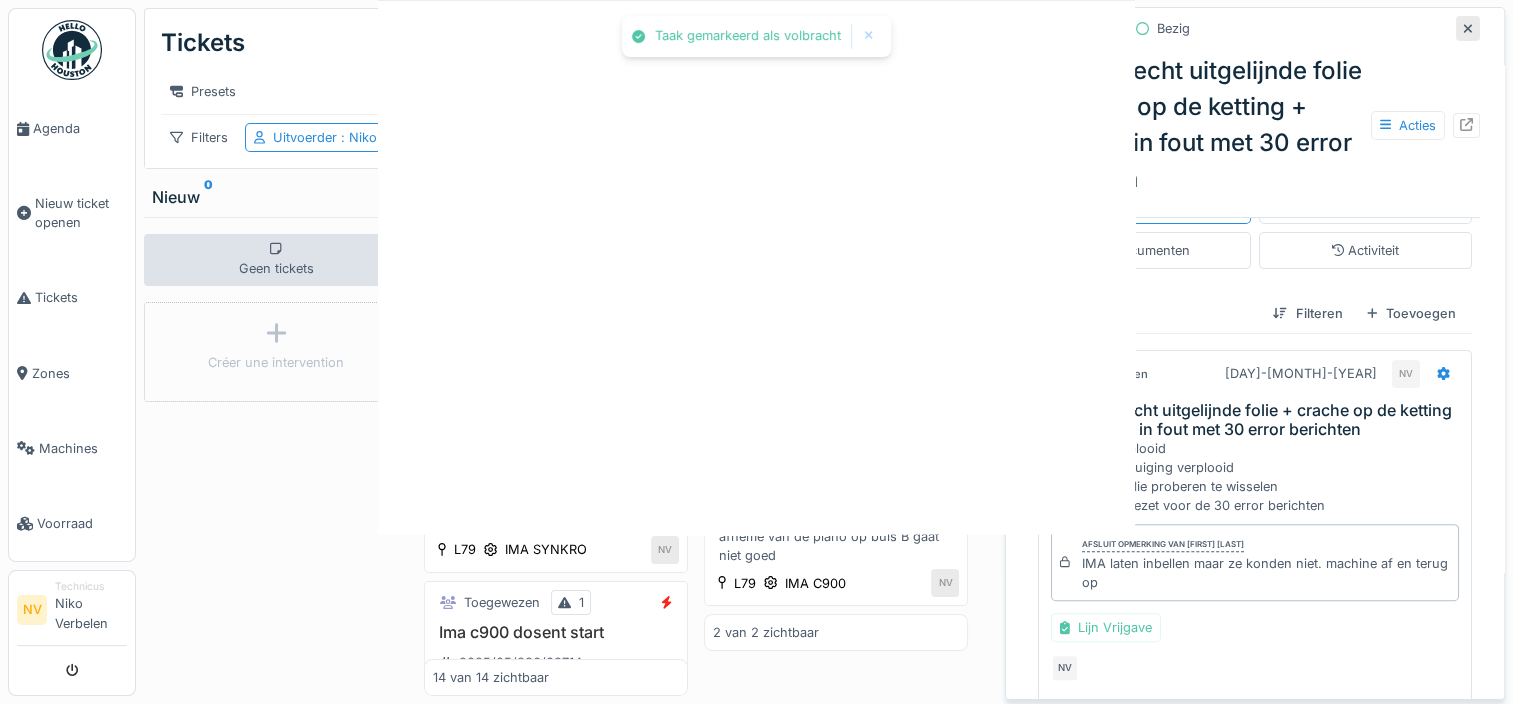 scroll, scrollTop: 0, scrollLeft: 0, axis: both 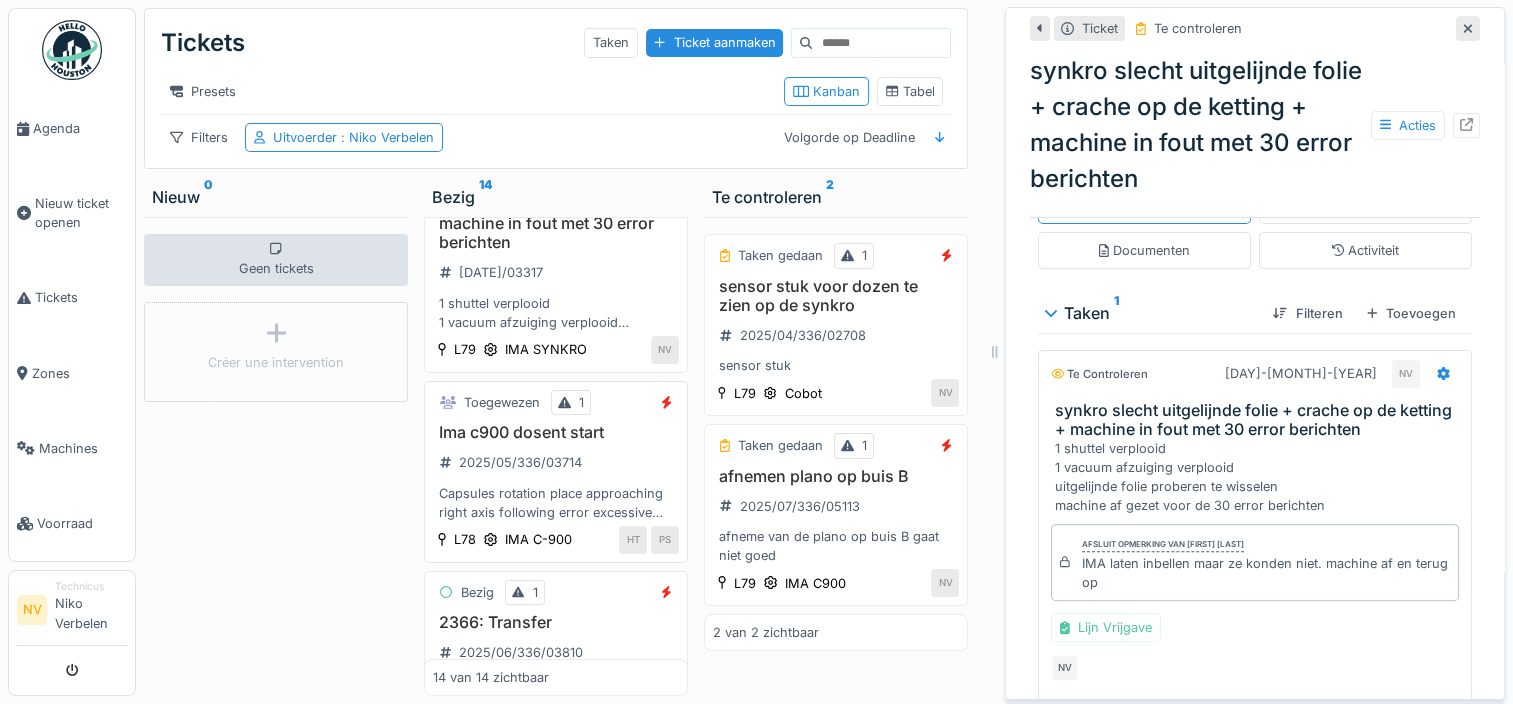 click on "Ima c900 dosent start" at bounding box center [556, 432] 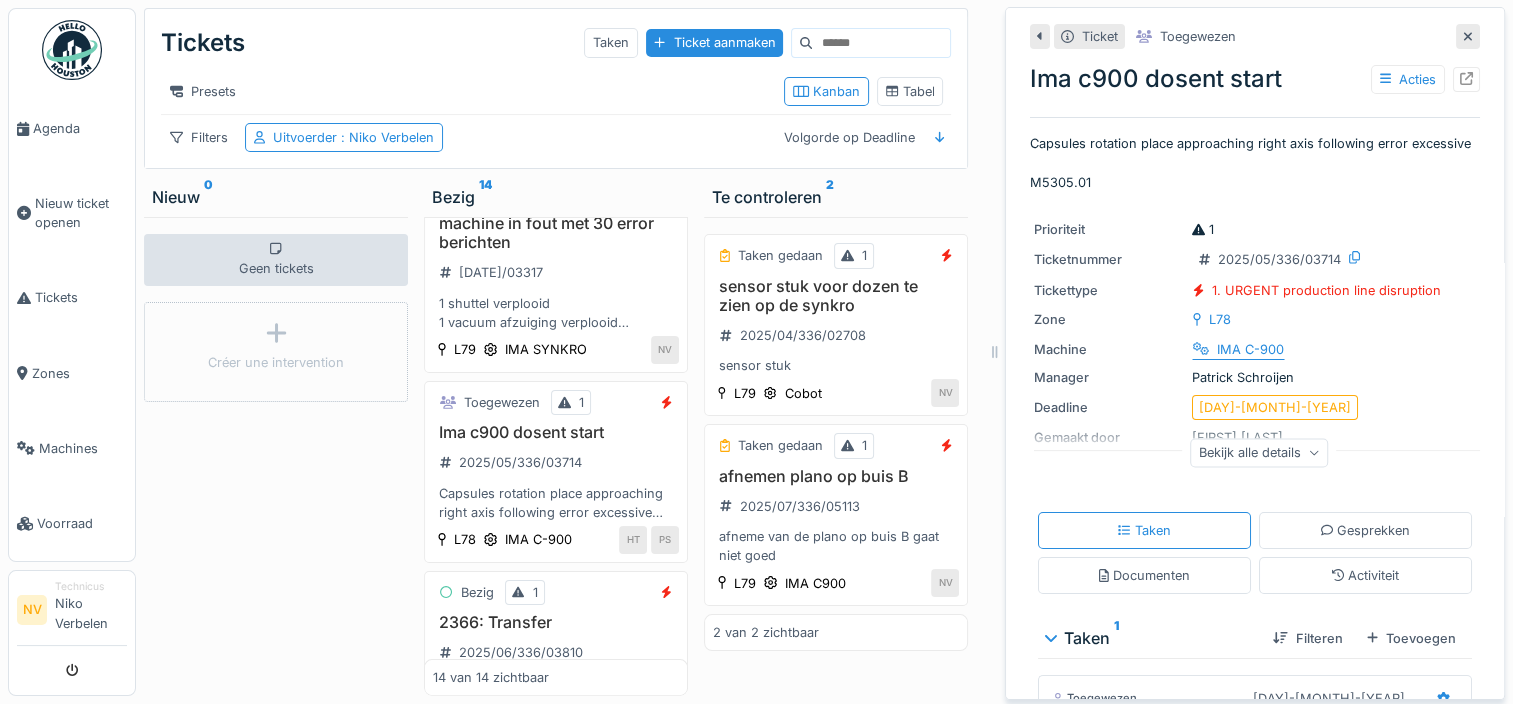 scroll, scrollTop: 100, scrollLeft: 0, axis: vertical 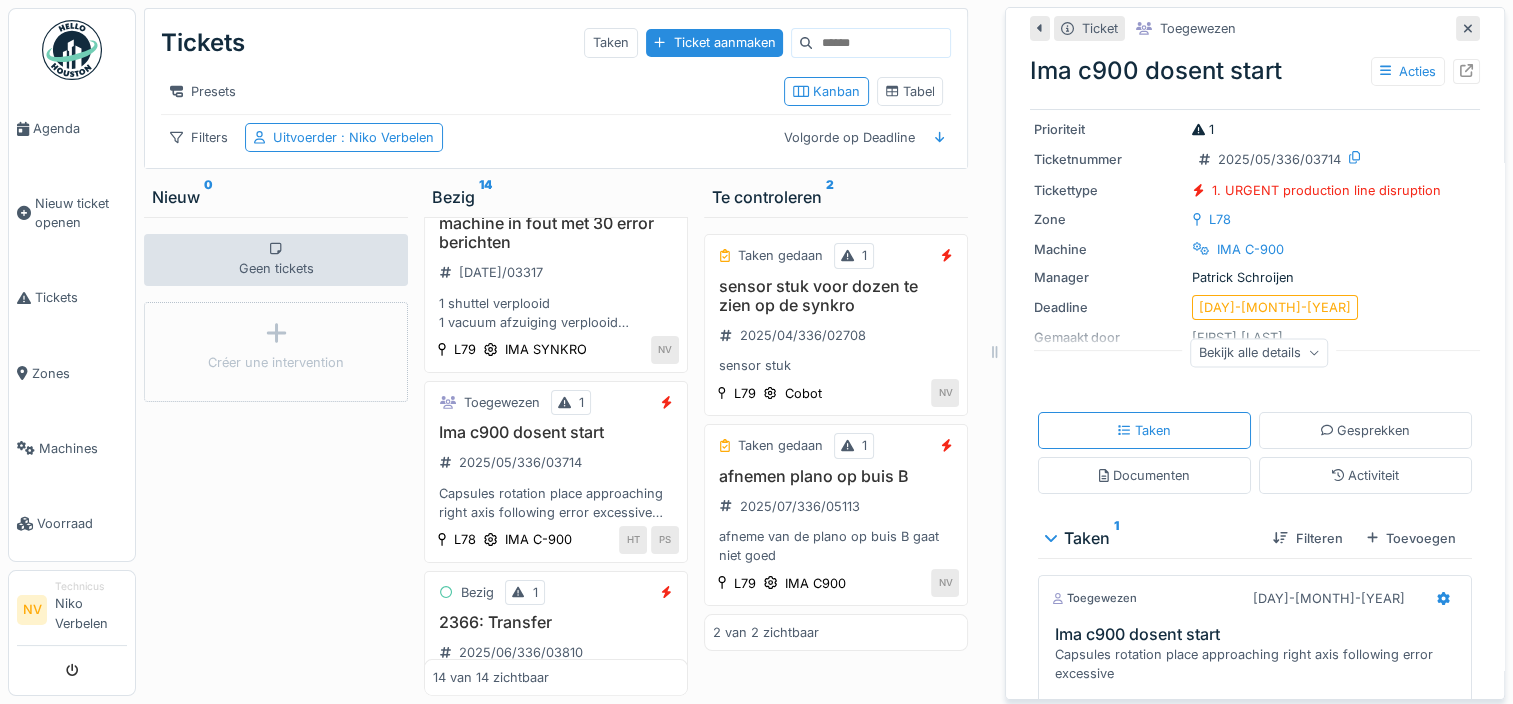 click on "Bekijk alle details" at bounding box center [1259, 352] 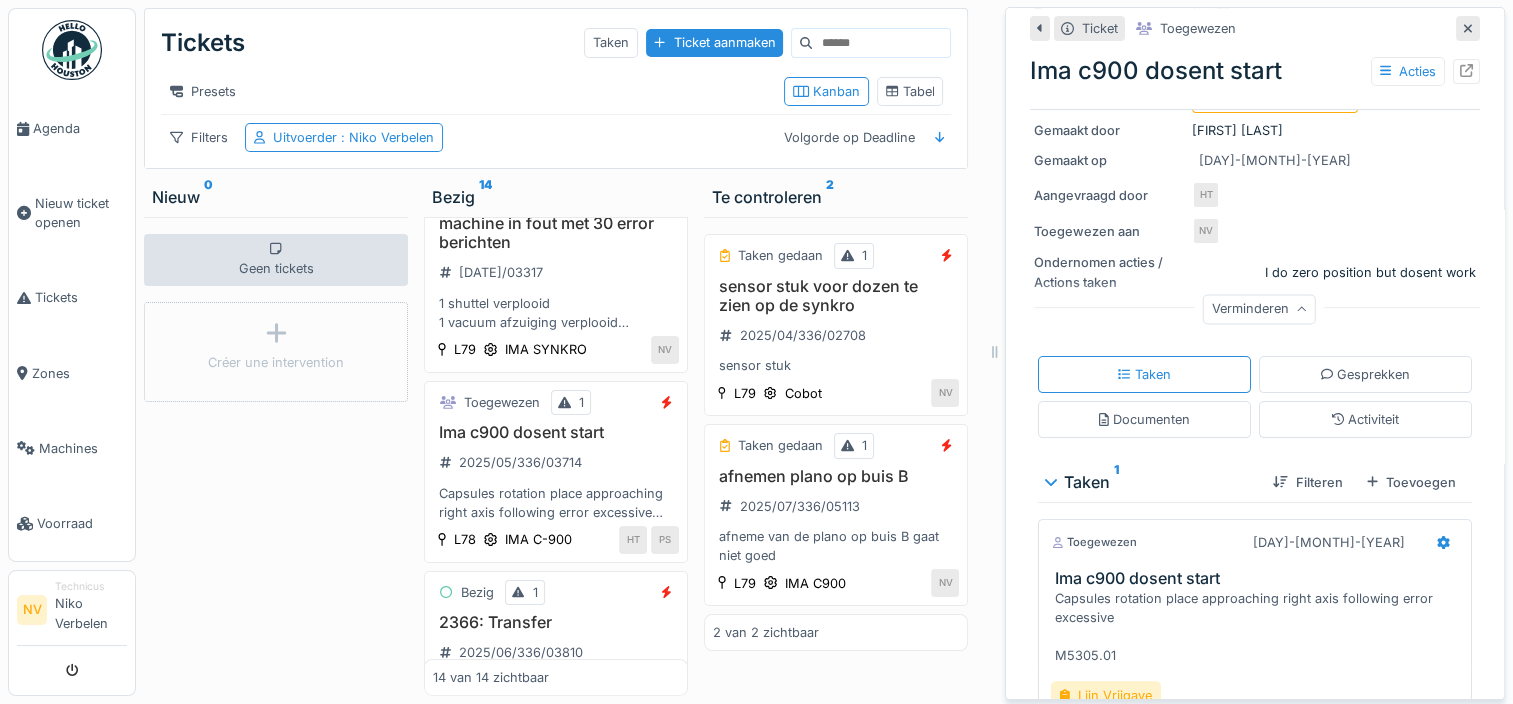 scroll, scrollTop: 400, scrollLeft: 0, axis: vertical 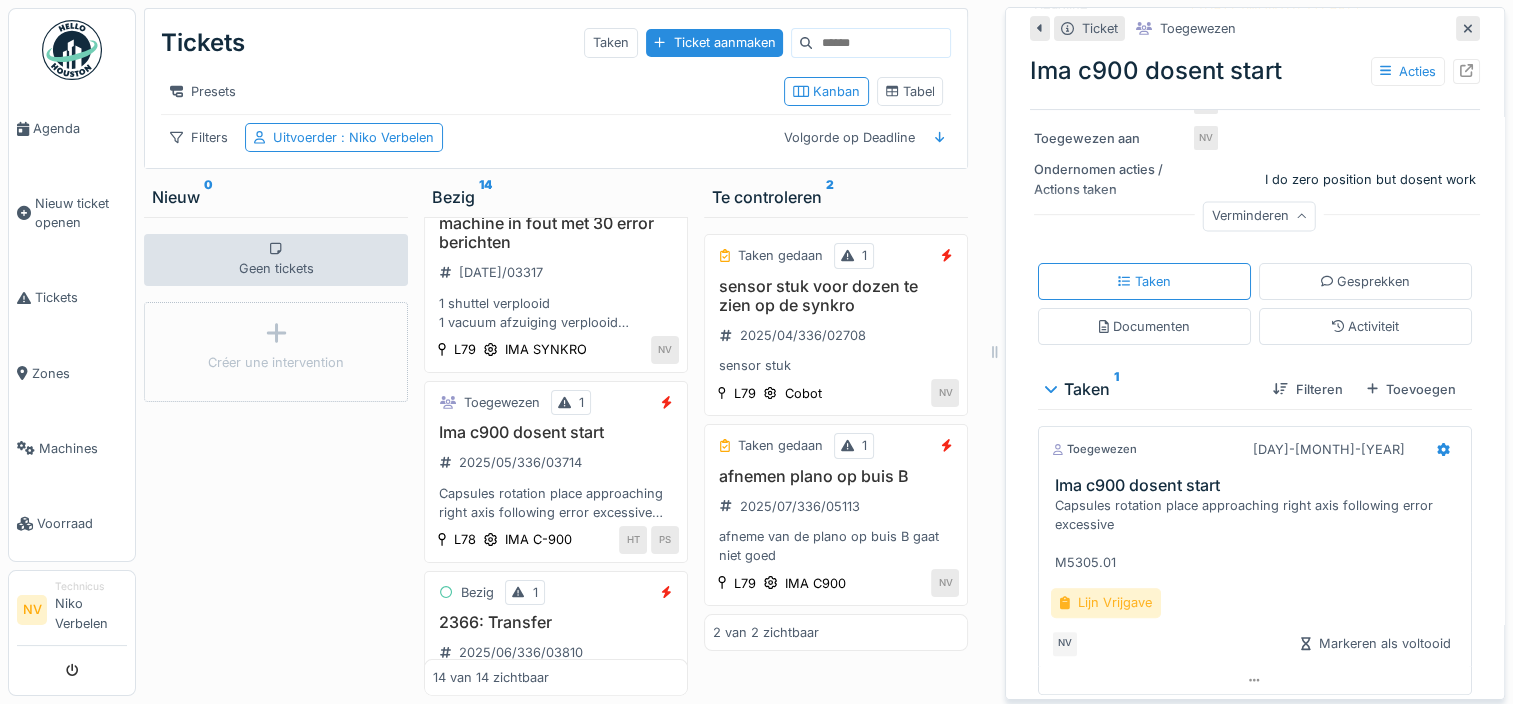 click on "Lijn Vrijgave" at bounding box center (1106, 602) 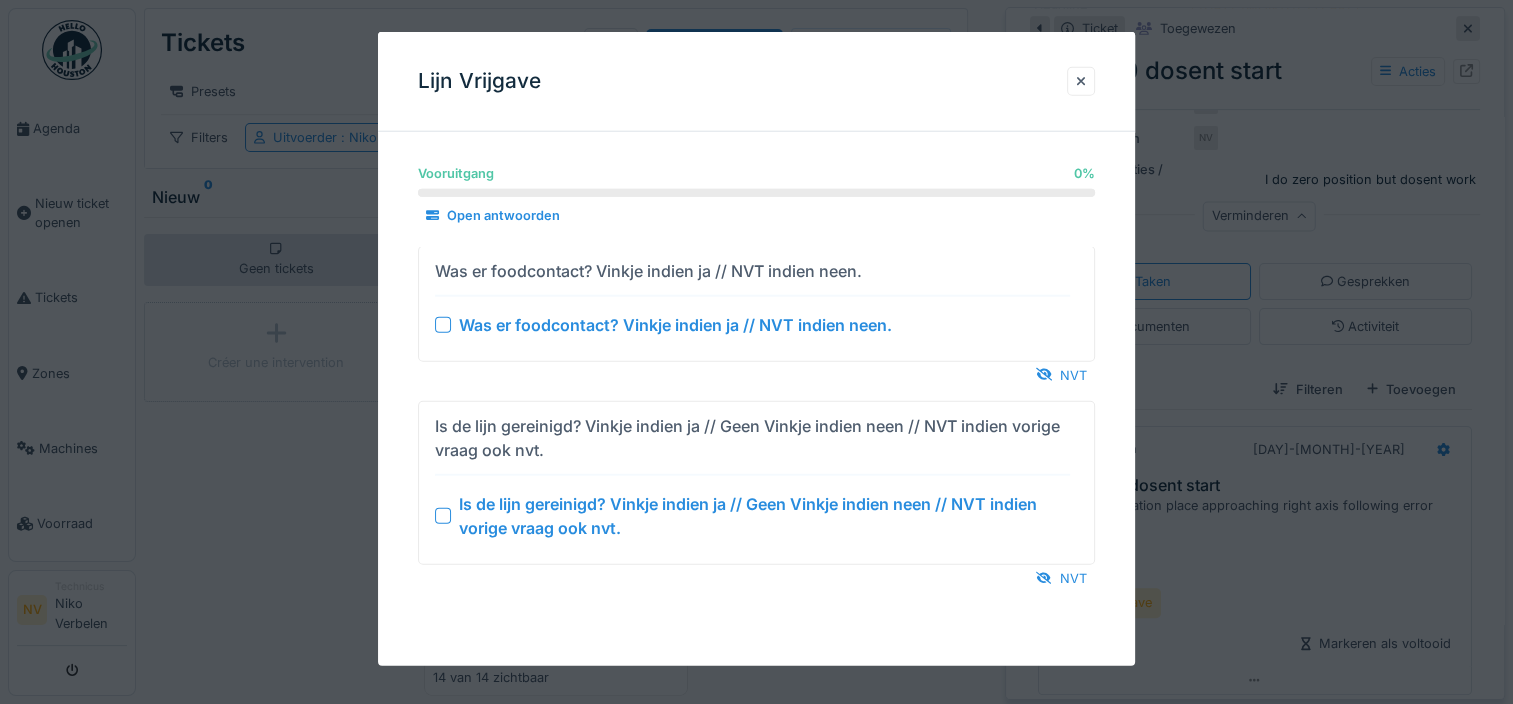 drag, startPoint x: 1076, startPoint y: 372, endPoint x: 1097, endPoint y: 415, distance: 47.853943 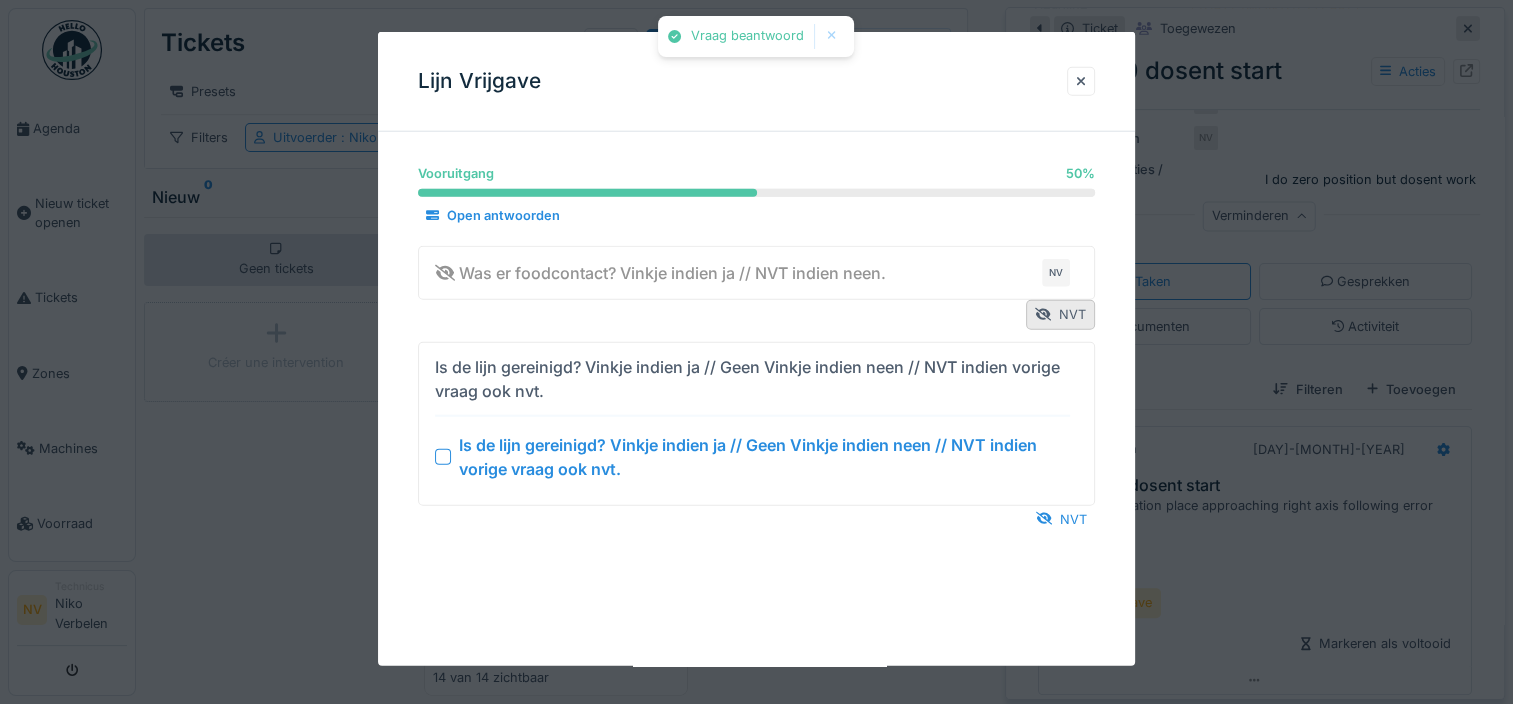 click on "Vooruitgang 50  % 50 % Open antwoorden Was er foodcontact?
Vinkje indien ja //
NVT indien neen. NV NVT Is de lijn gereinigd?
Vinkje indien ja //
Geen Vinkje indien neen //
NVT indien vorige vraag ook nvt.   Is de lijn gereinigd?
Vinkje indien ja //
Geen Vinkje indien neen //
NVT indien vorige vraag ook nvt. NVT" at bounding box center (756, 366) 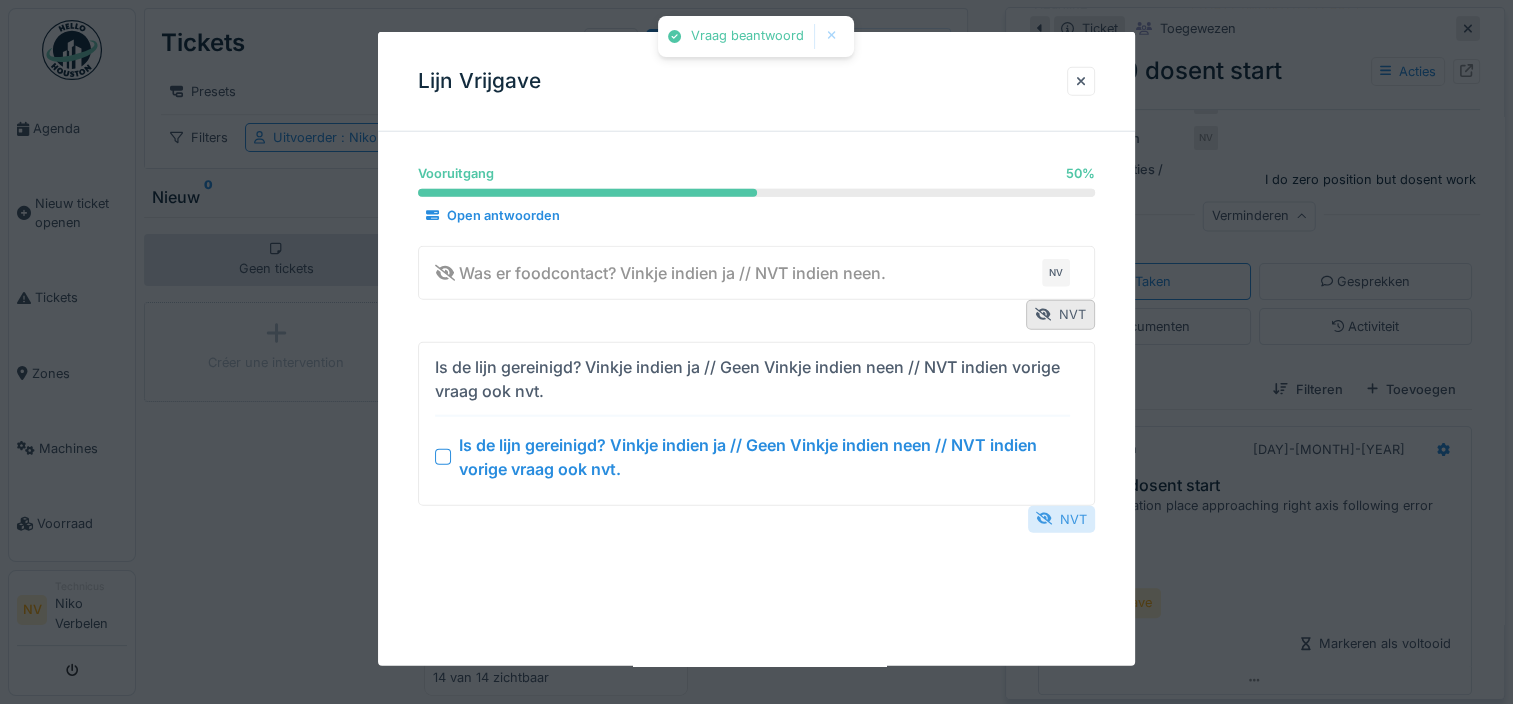 click on "NVT" at bounding box center [1061, 518] 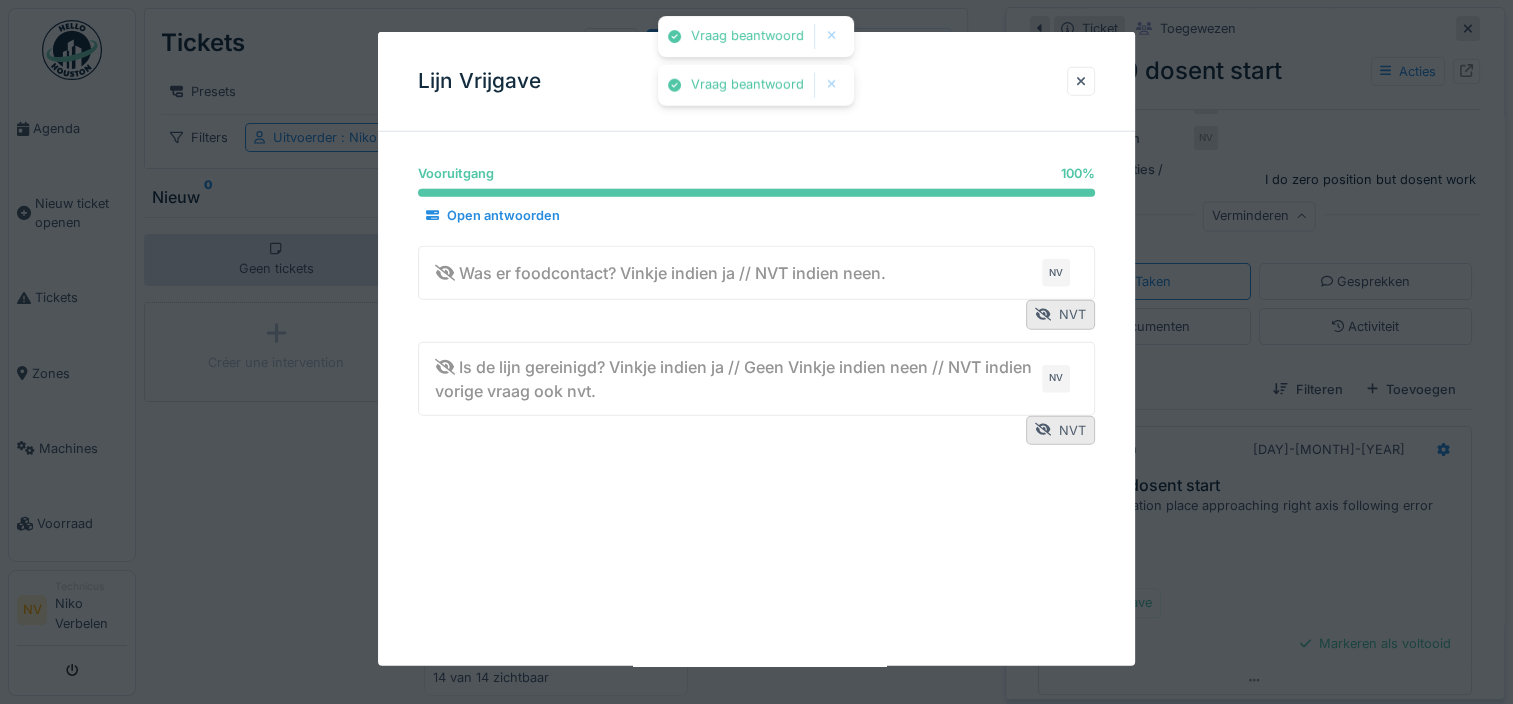 click at bounding box center [1081, 81] 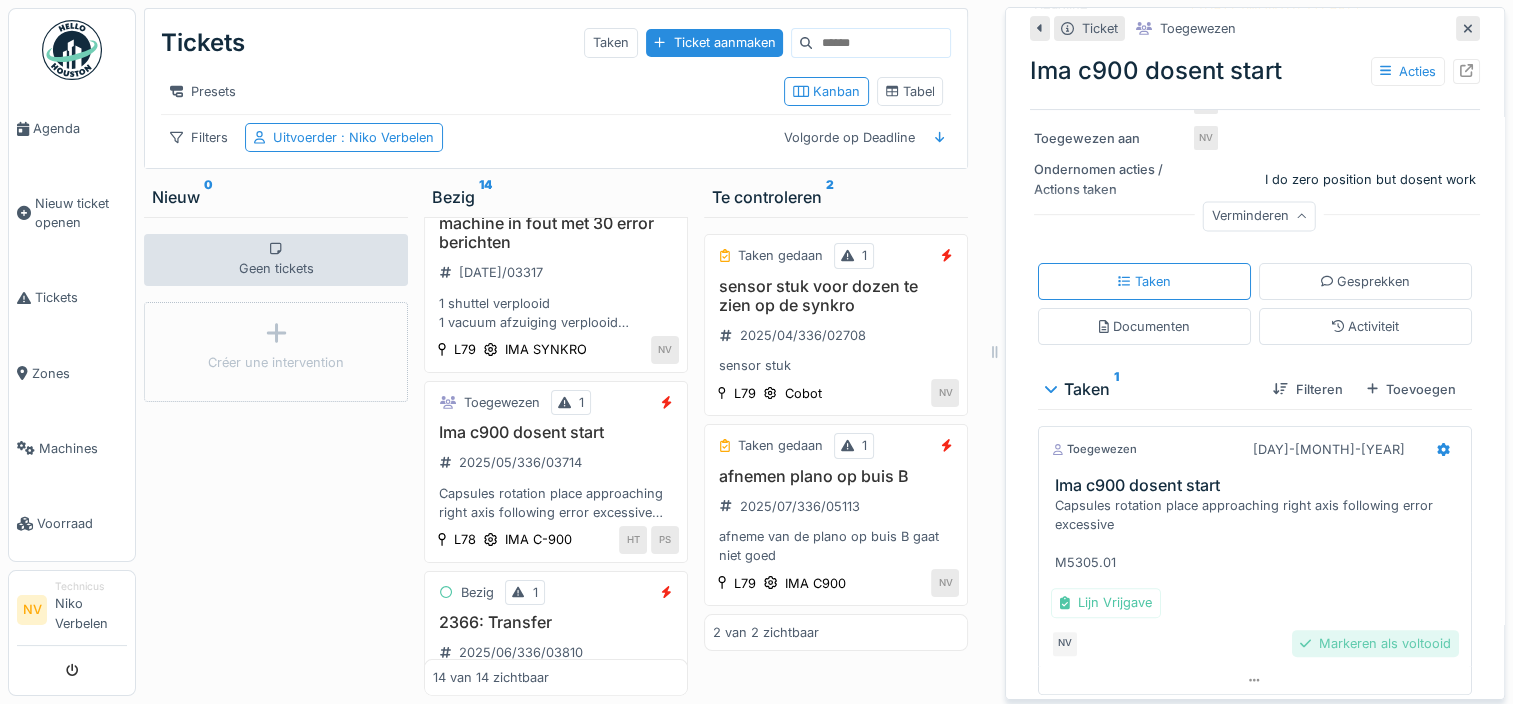 click on "Markeren als voltooid" at bounding box center (1375, 643) 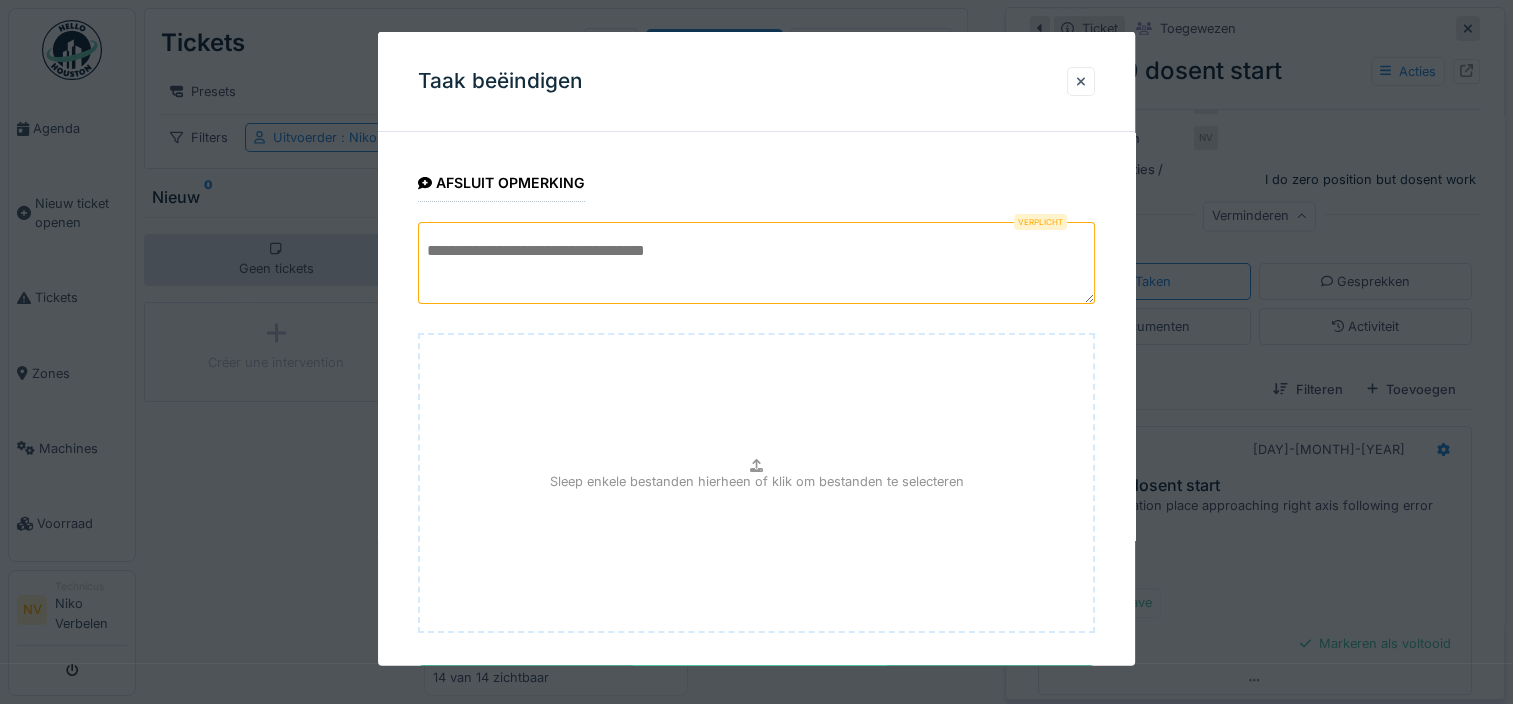 click at bounding box center (756, 263) 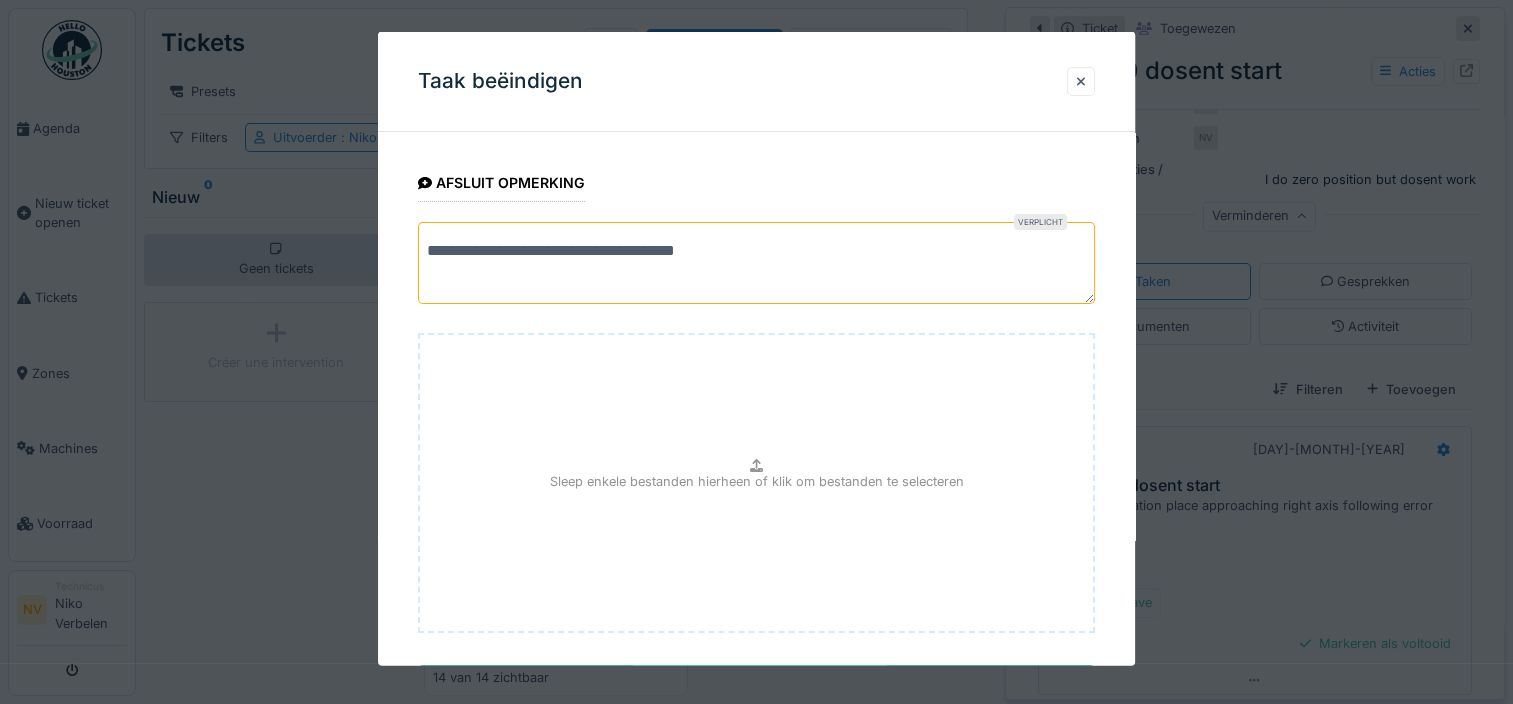 scroll, scrollTop: 96, scrollLeft: 0, axis: vertical 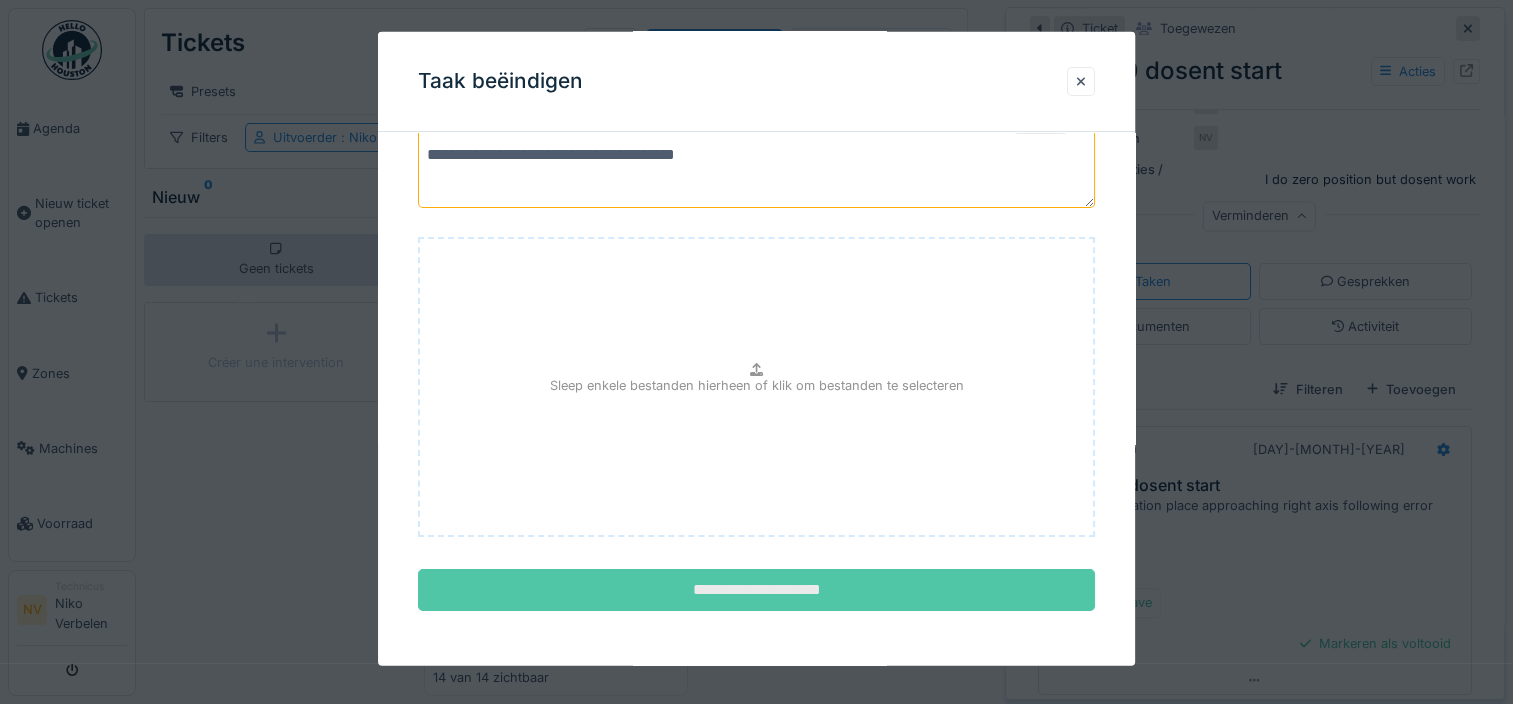 type on "**********" 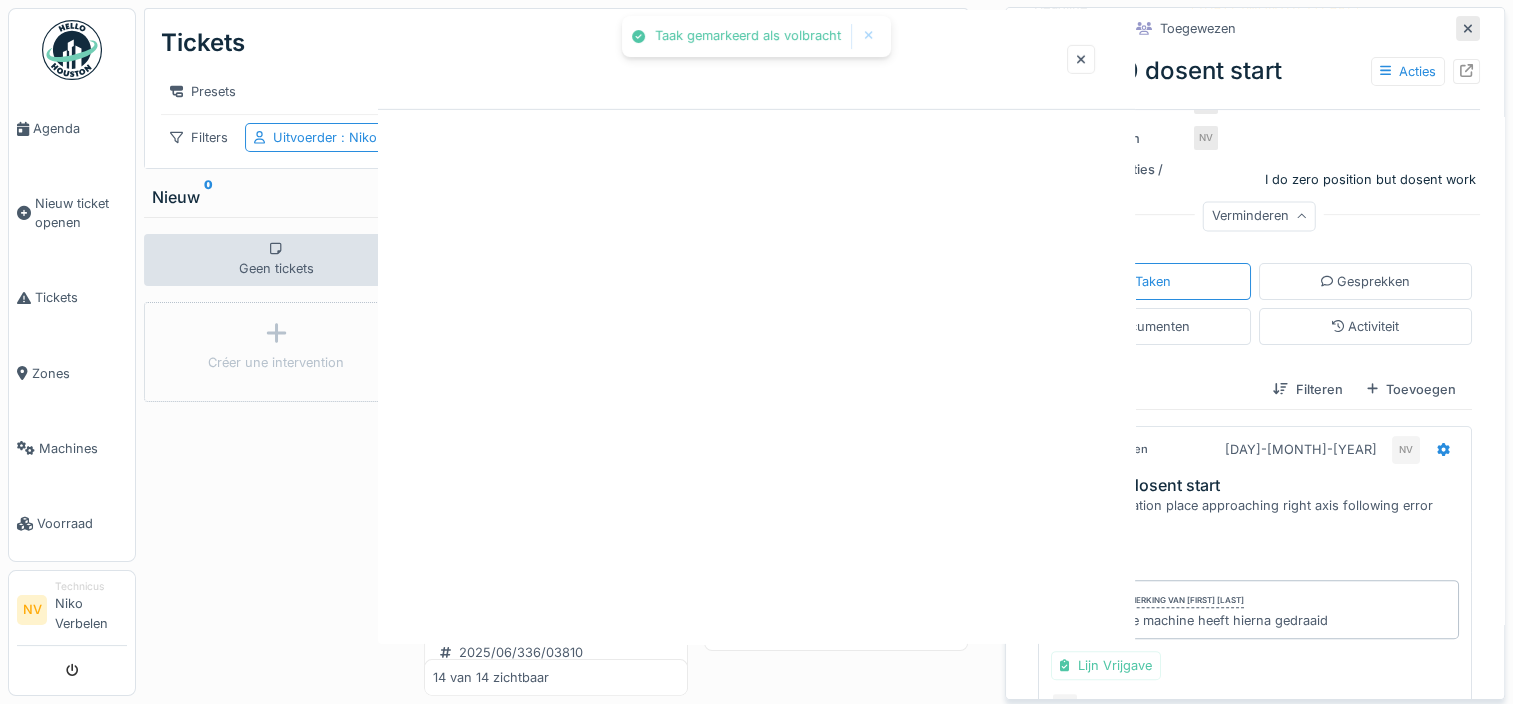 scroll, scrollTop: 0, scrollLeft: 0, axis: both 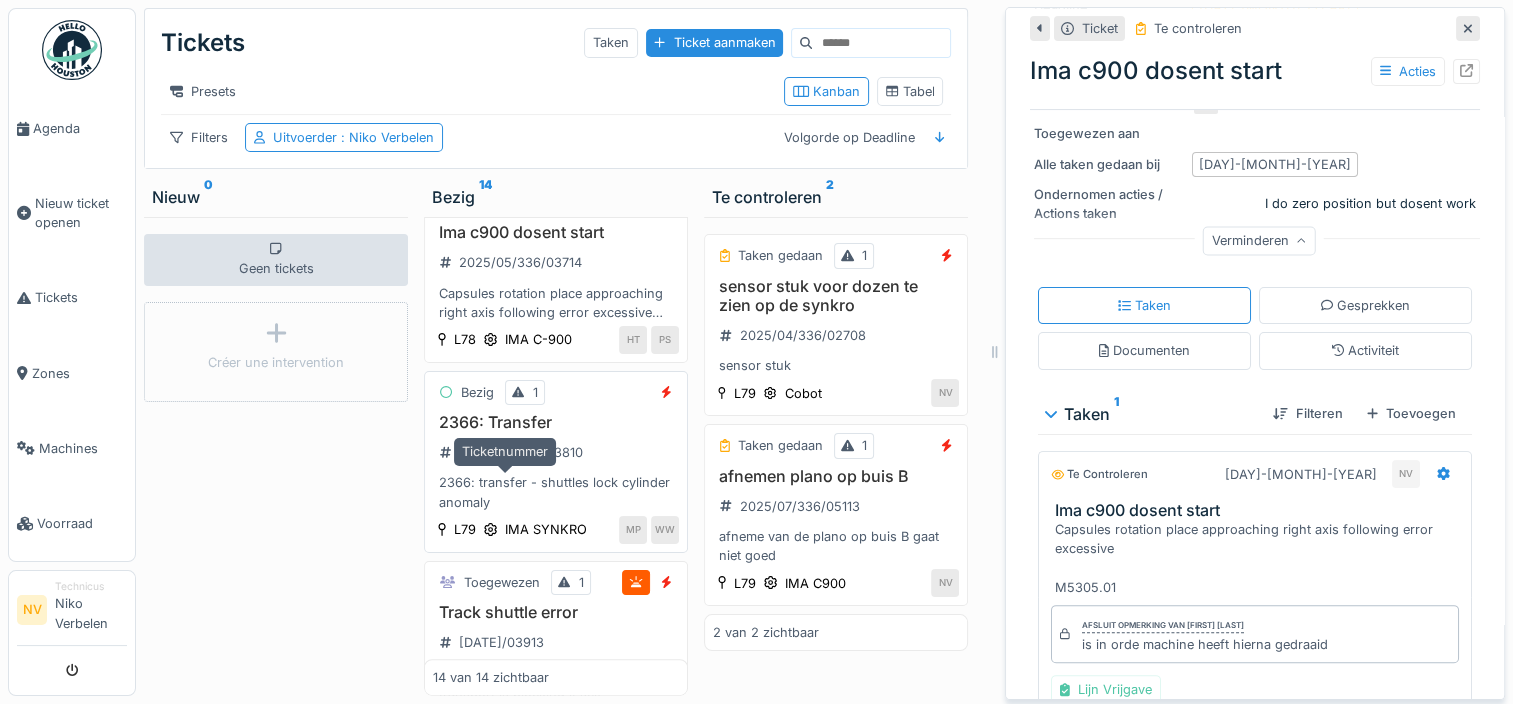 click on "2025/06/336/03810" at bounding box center [521, 452] 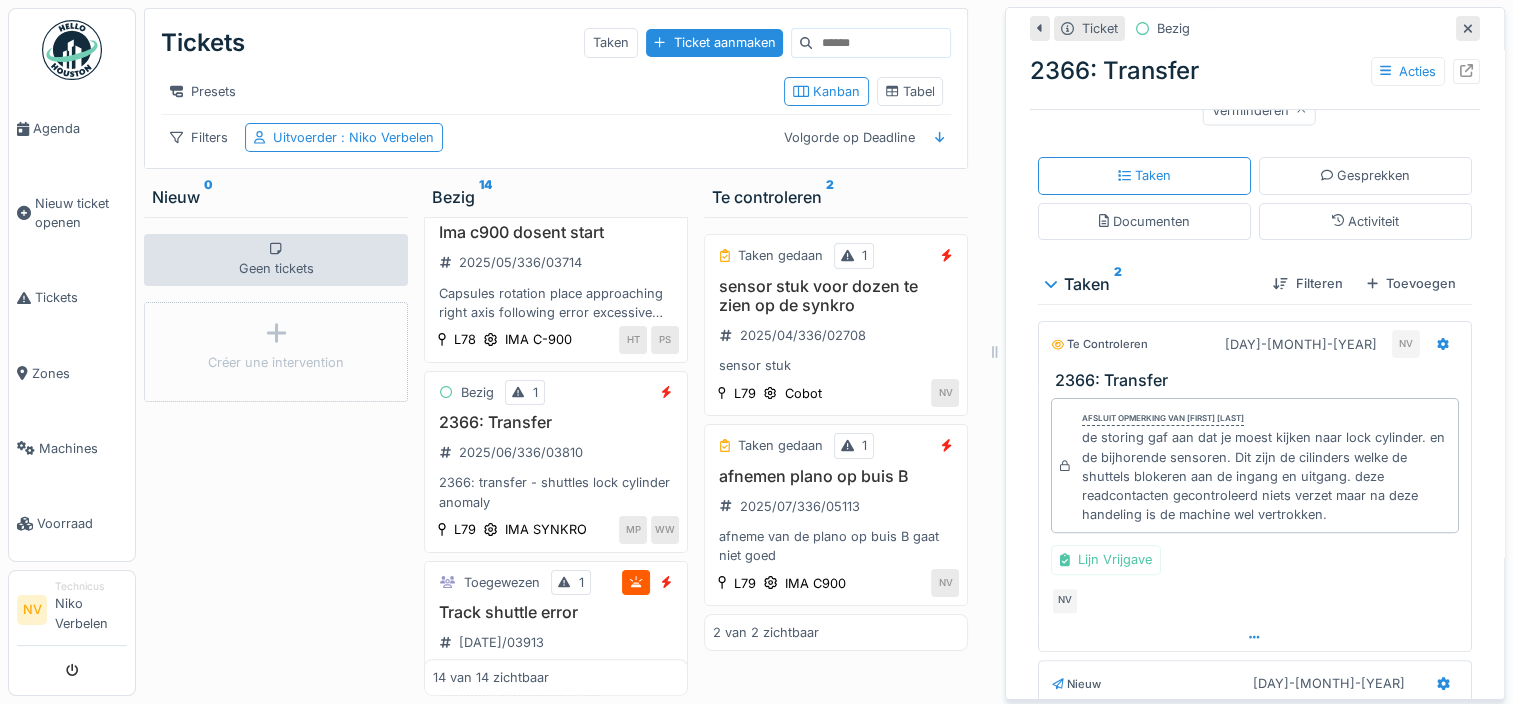scroll, scrollTop: 500, scrollLeft: 0, axis: vertical 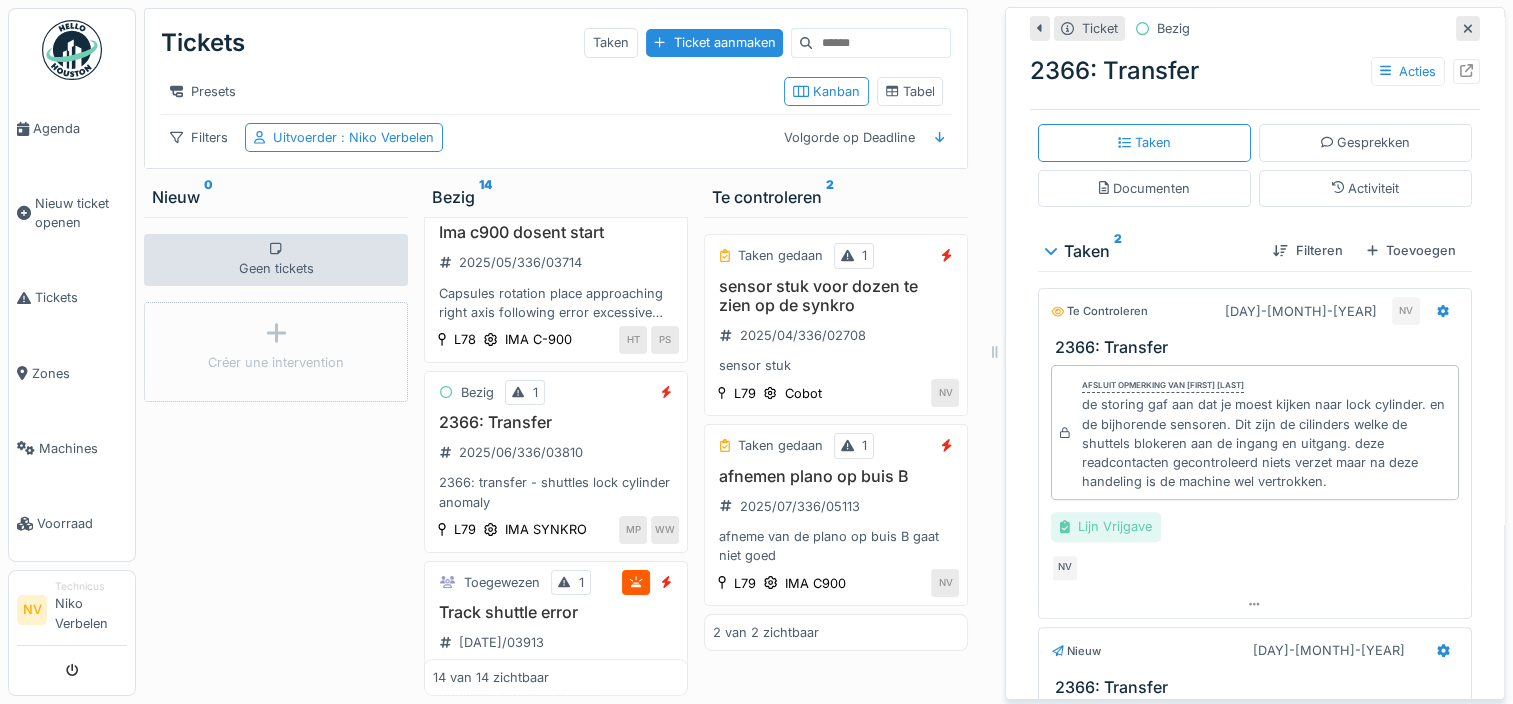 click on "Lijn Vrijgave" at bounding box center [1106, 526] 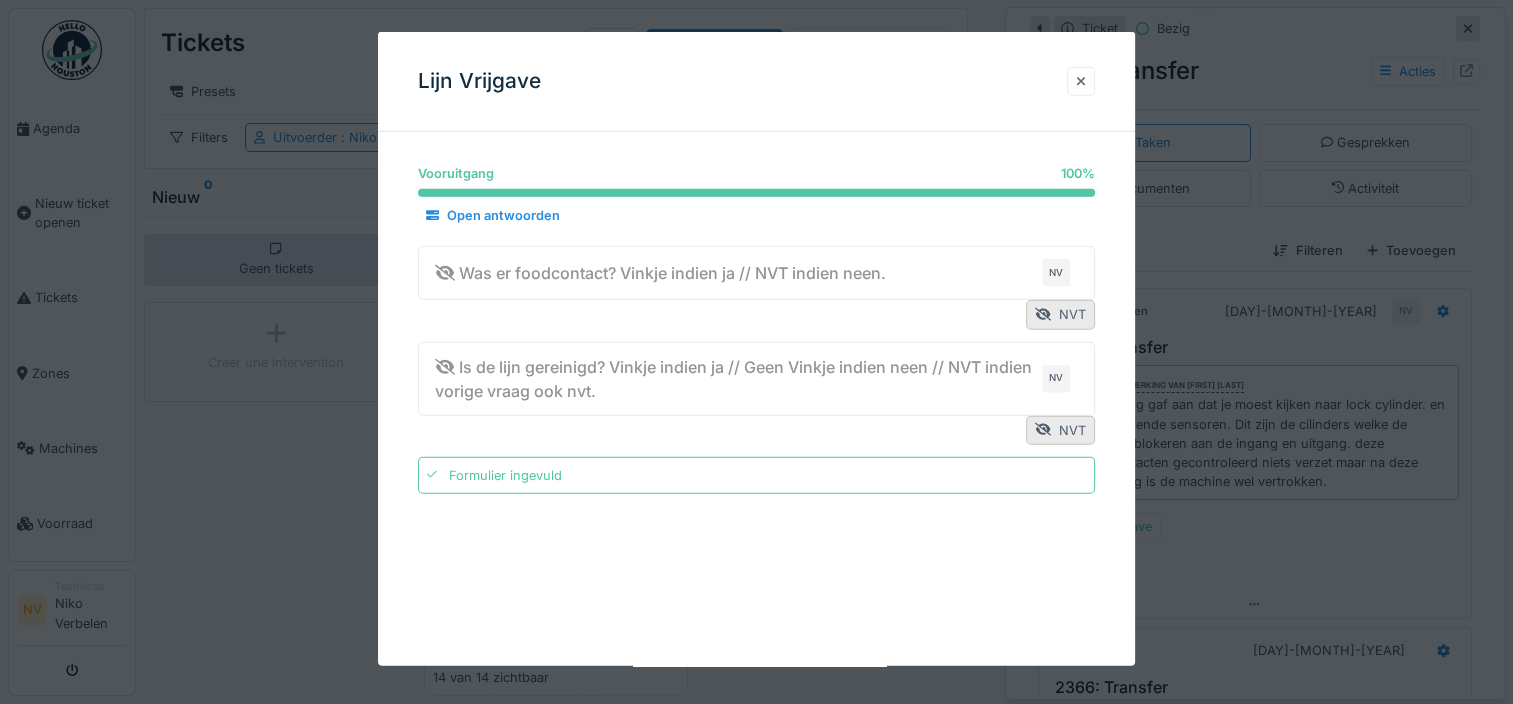 click at bounding box center (1081, 81) 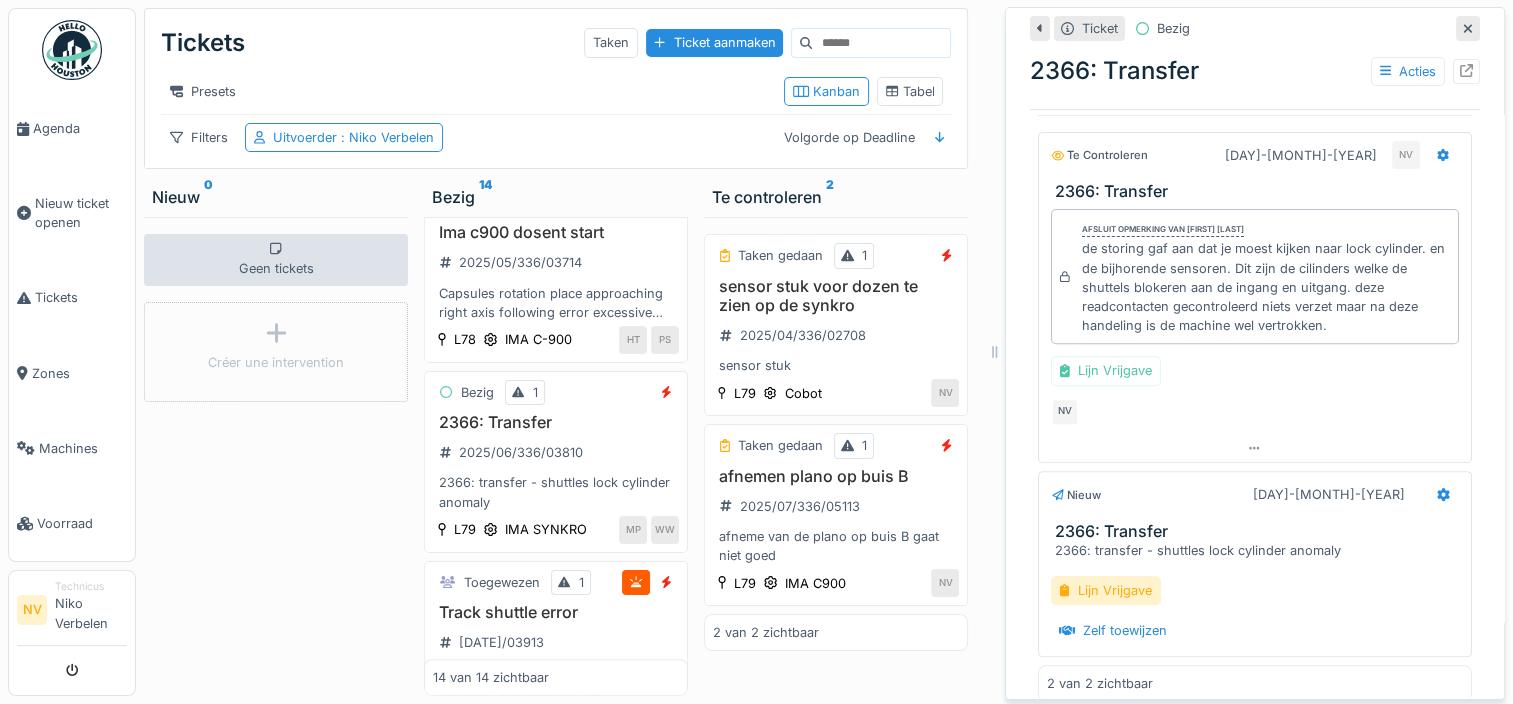 scroll, scrollTop: 668, scrollLeft: 0, axis: vertical 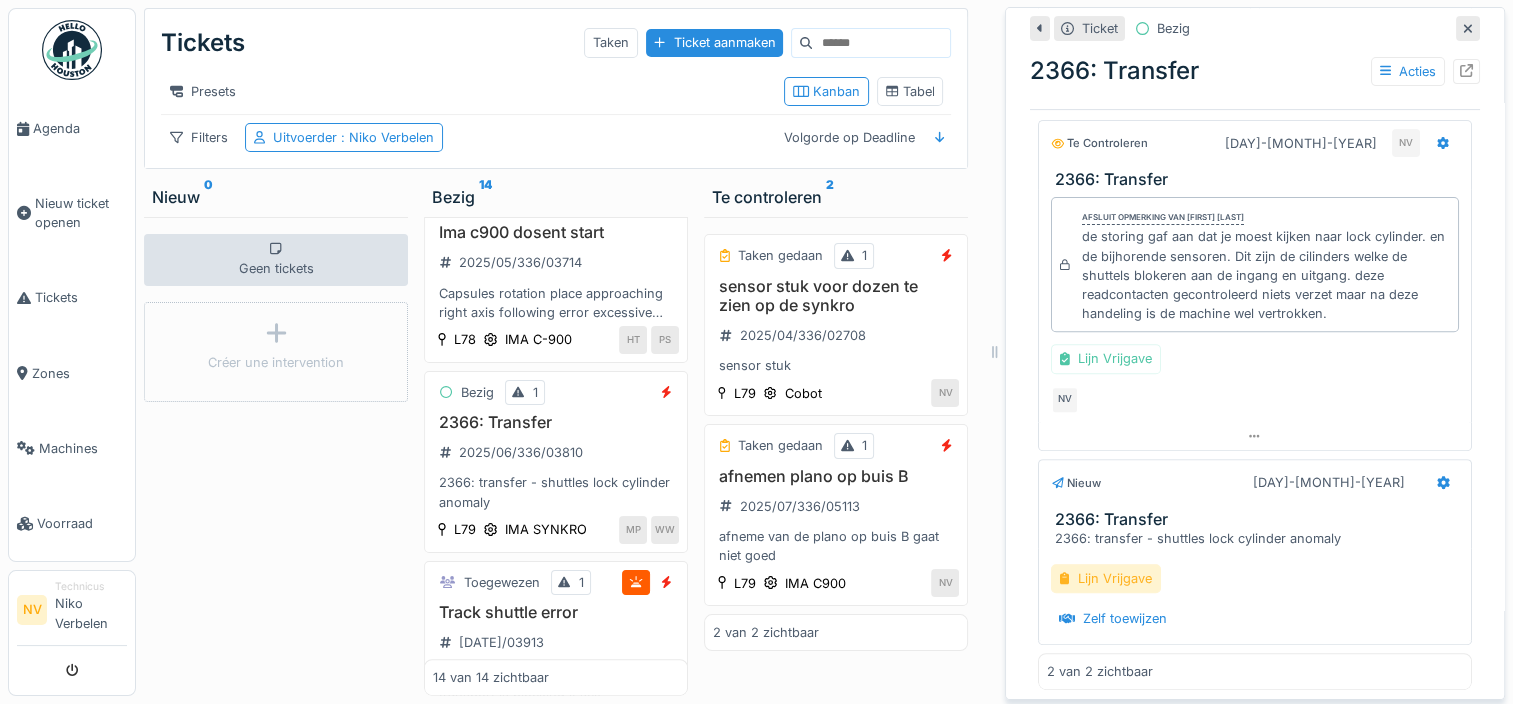 click on "Lijn Vrijgave" at bounding box center [1106, 578] 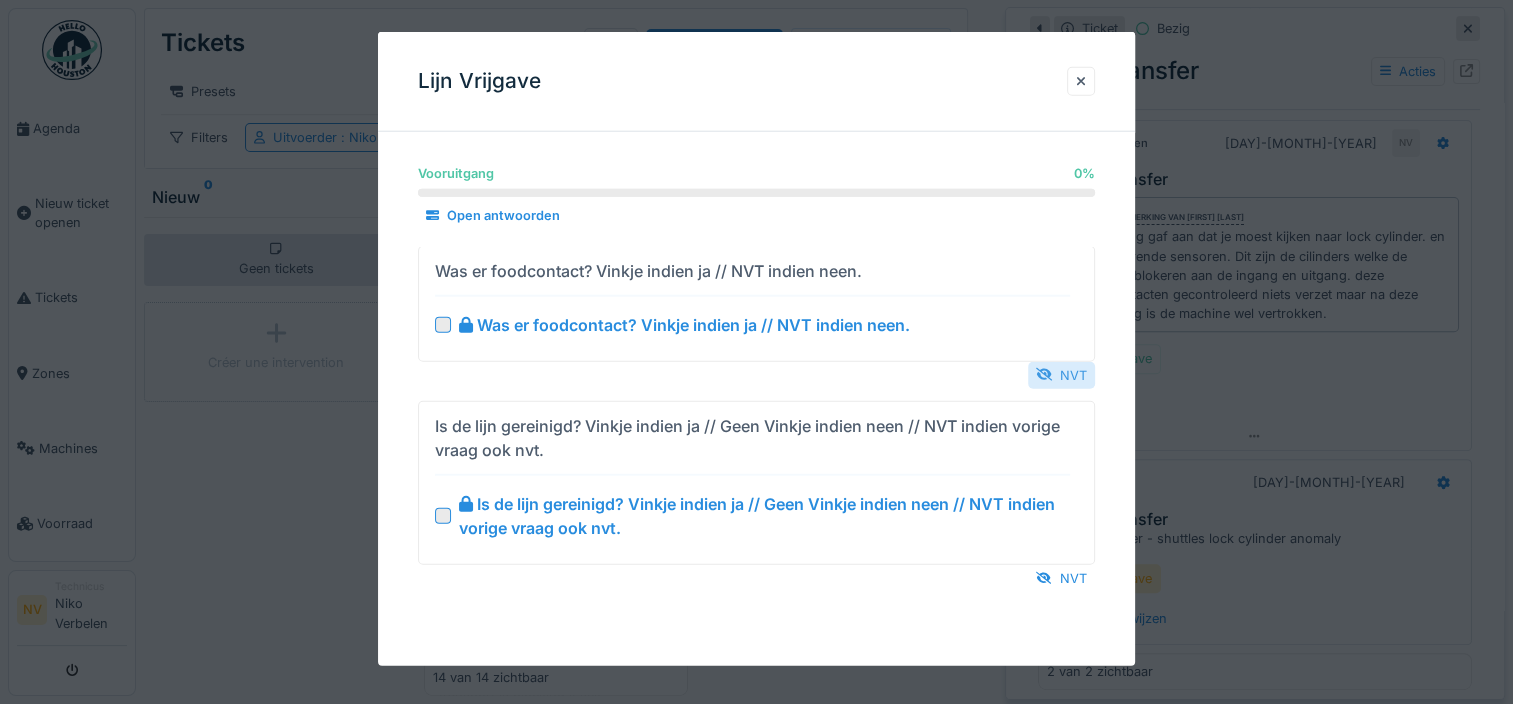 click on "NVT" at bounding box center (1061, 374) 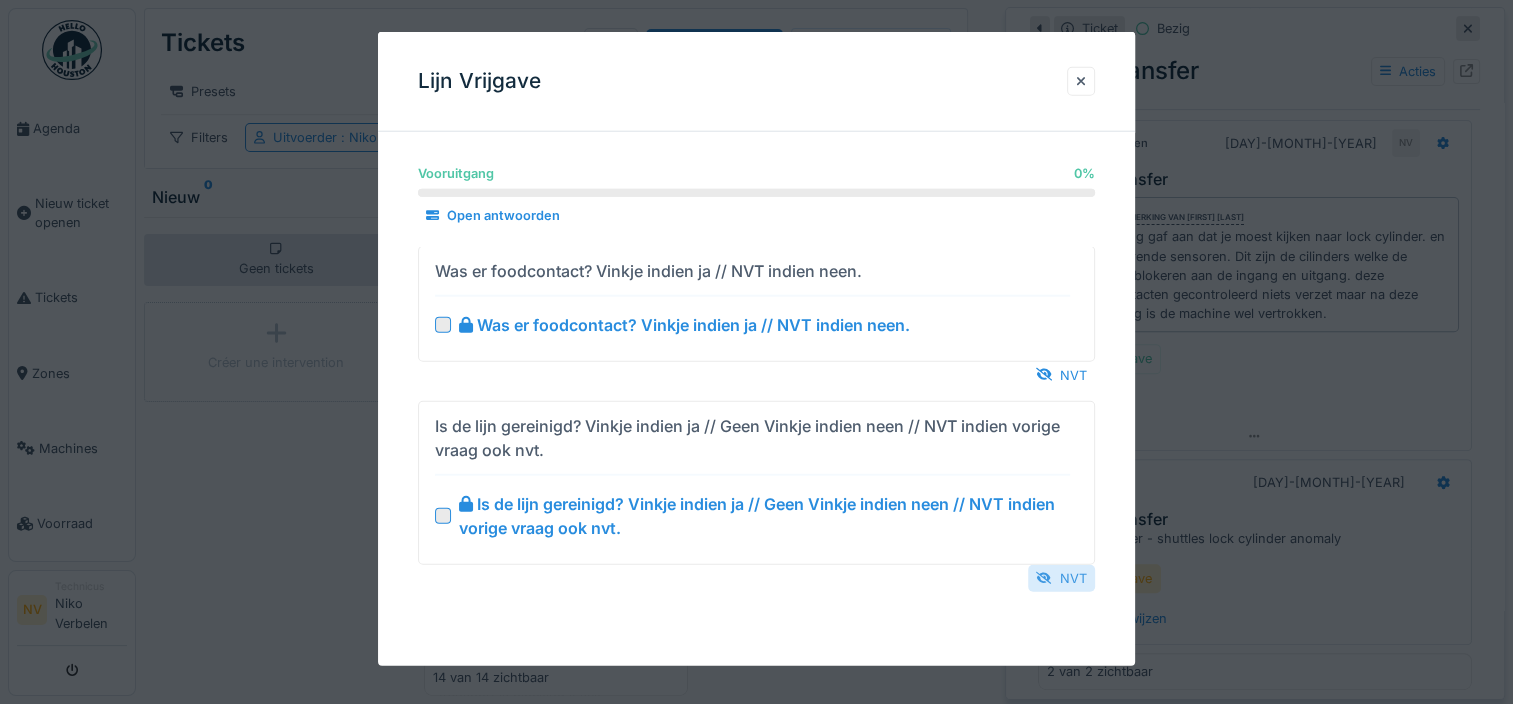 click on "NVT" at bounding box center (1061, 577) 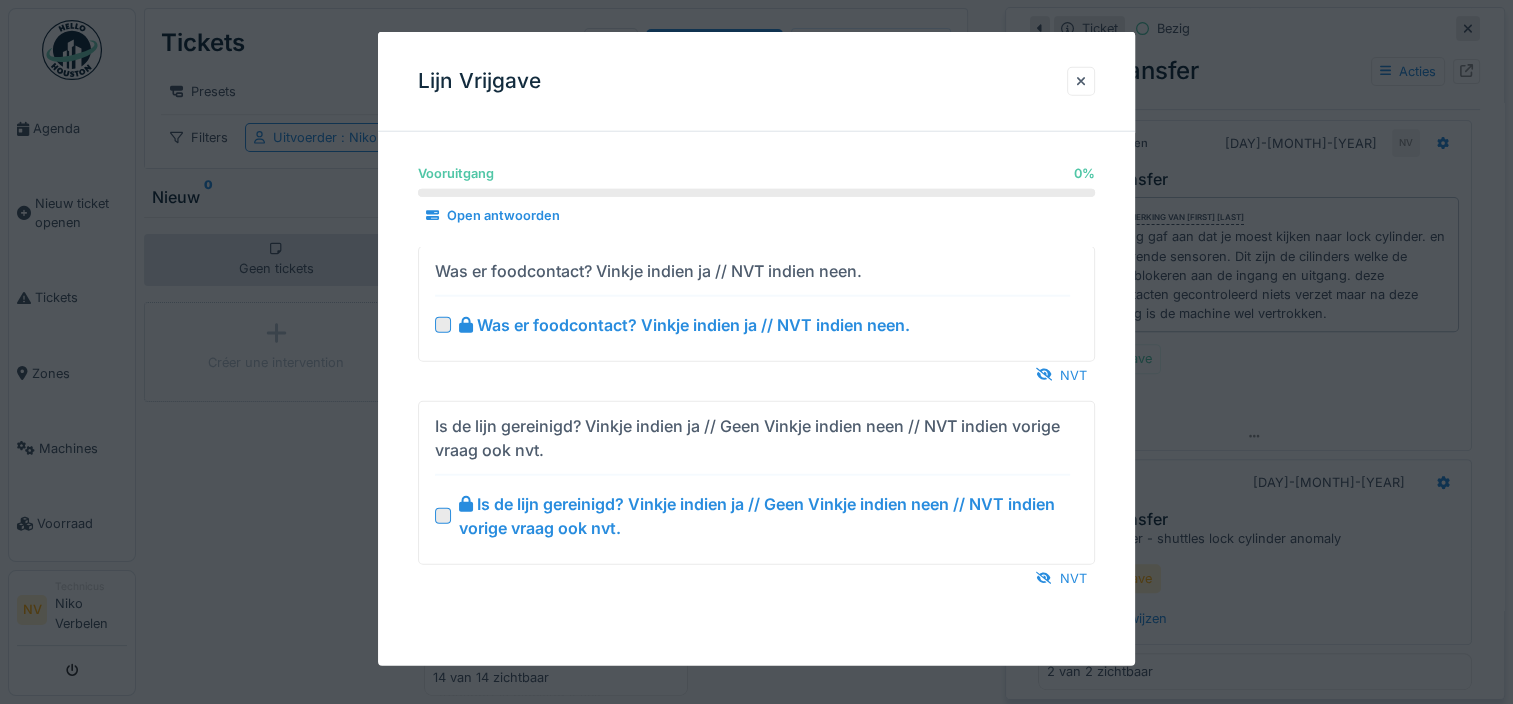 click at bounding box center [443, 324] 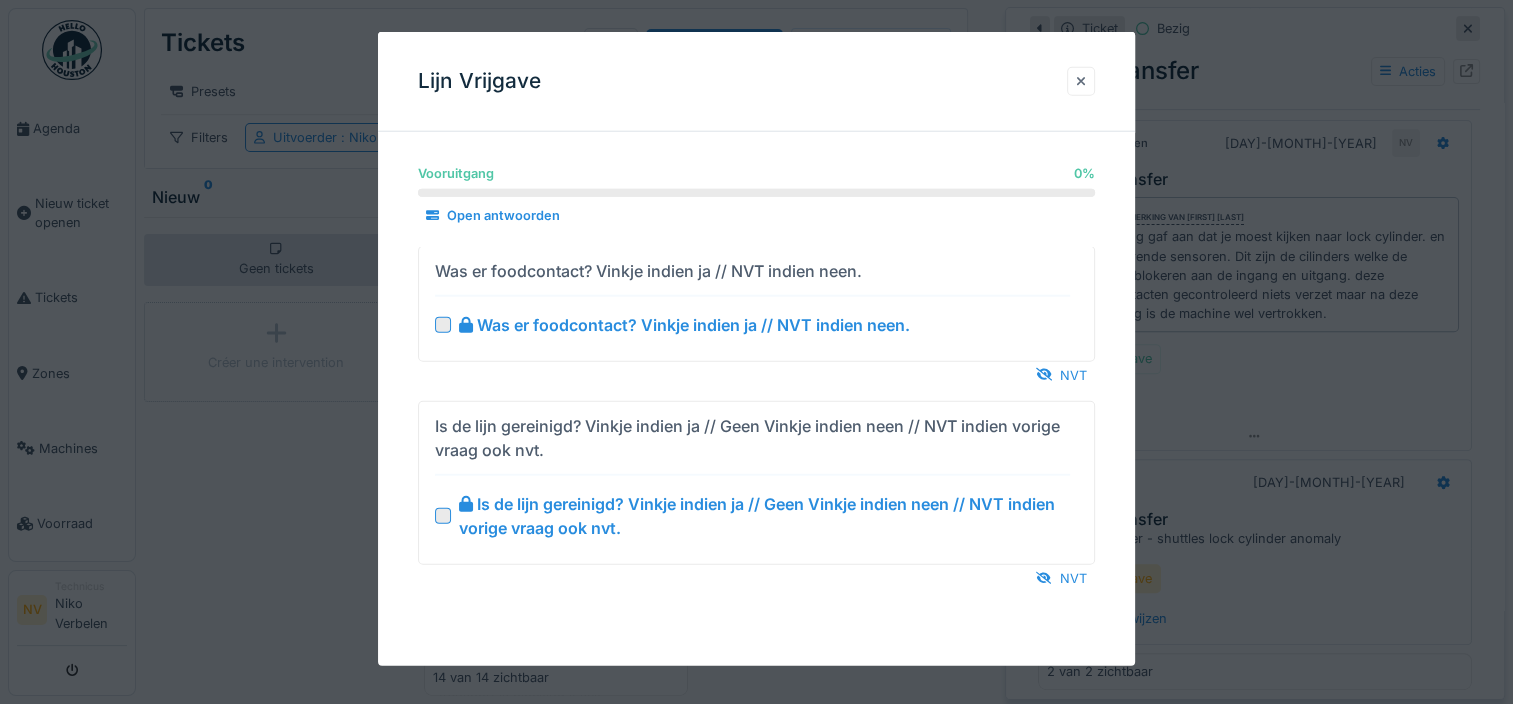 click at bounding box center (1081, 81) 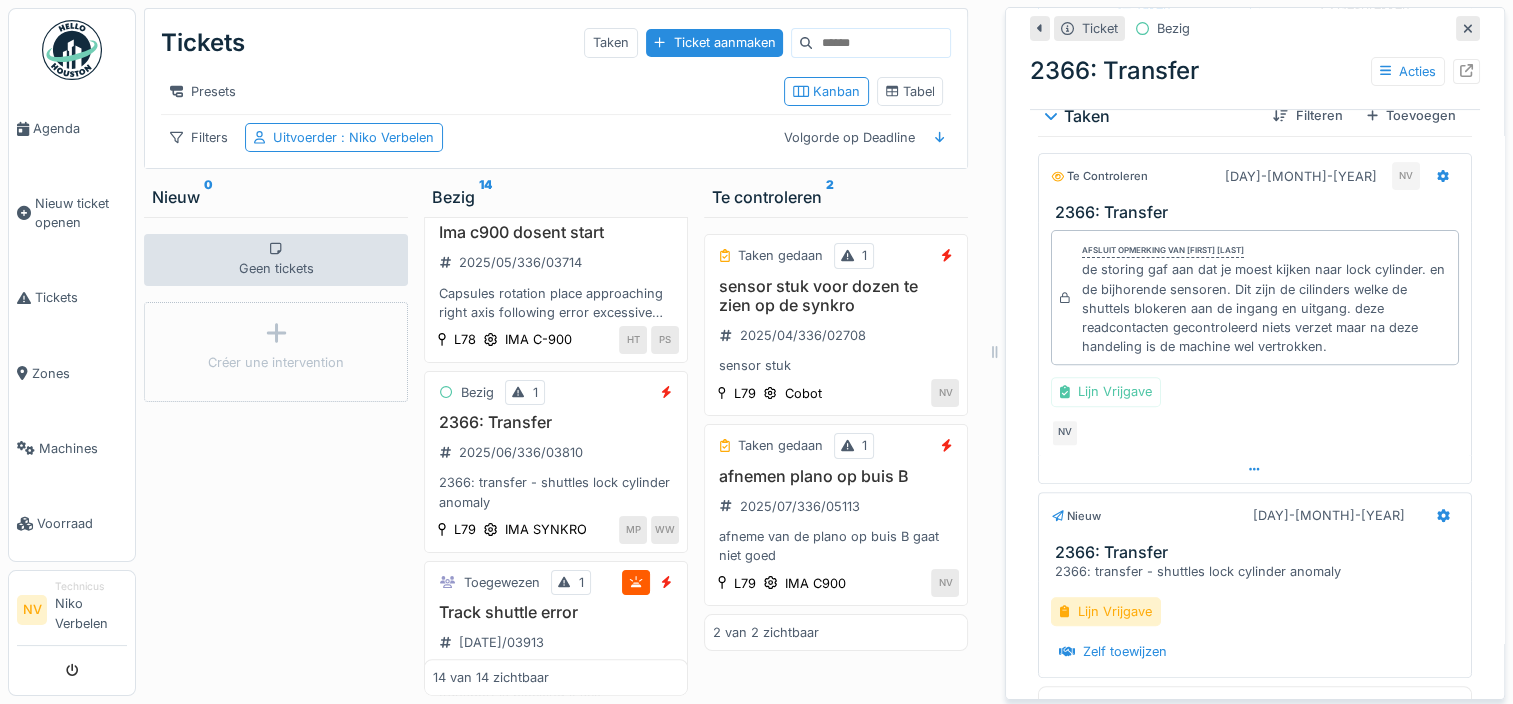 scroll, scrollTop: 668, scrollLeft: 0, axis: vertical 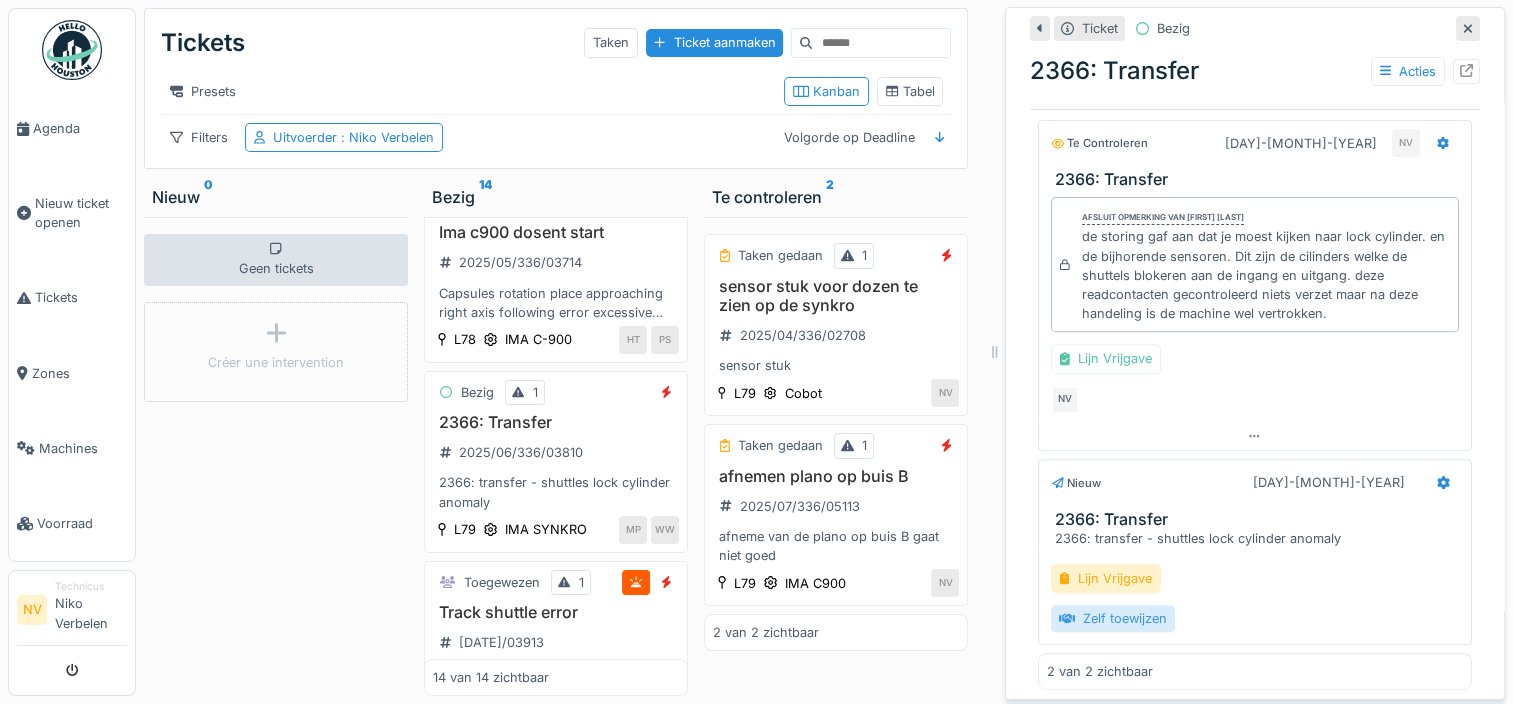 click on "Zelf toewijzen" at bounding box center (1113, 618) 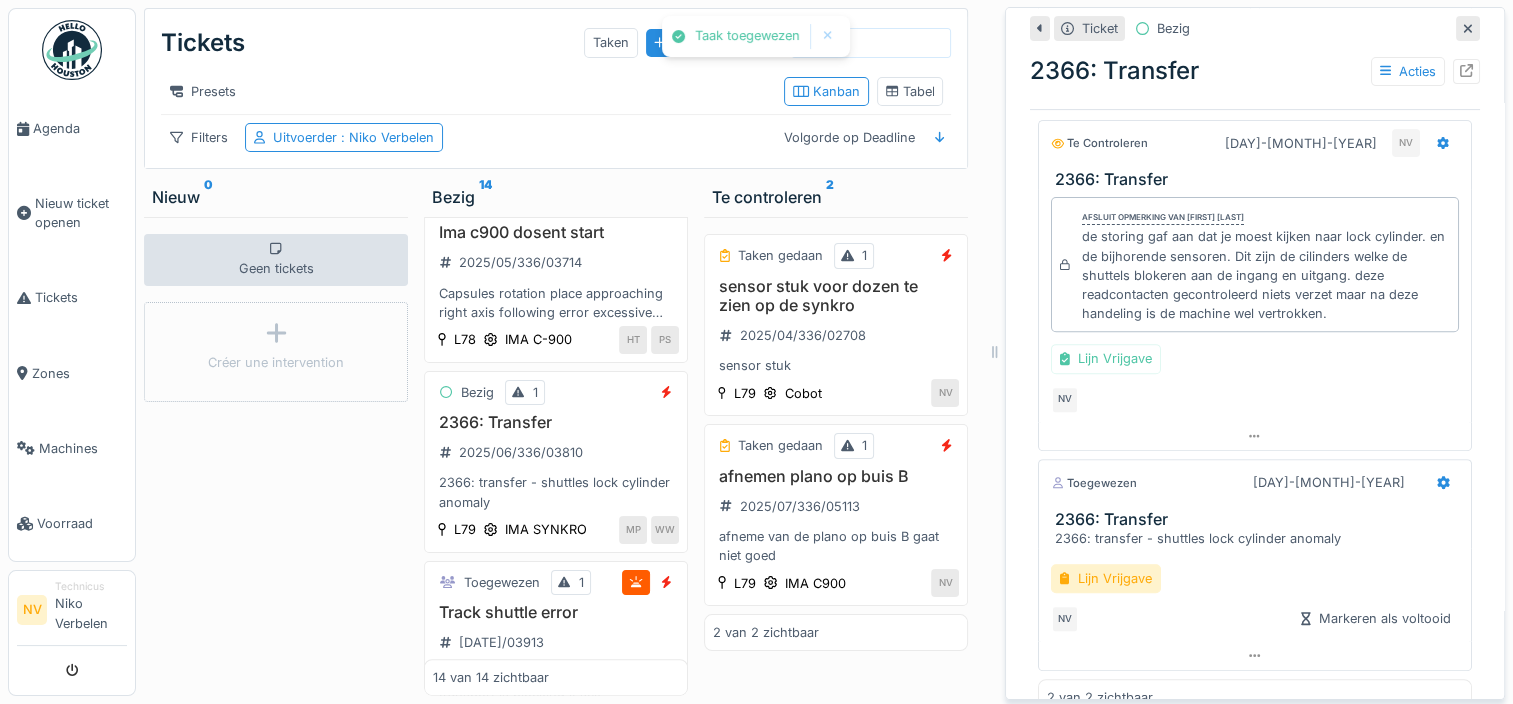 scroll, scrollTop: 660, scrollLeft: 0, axis: vertical 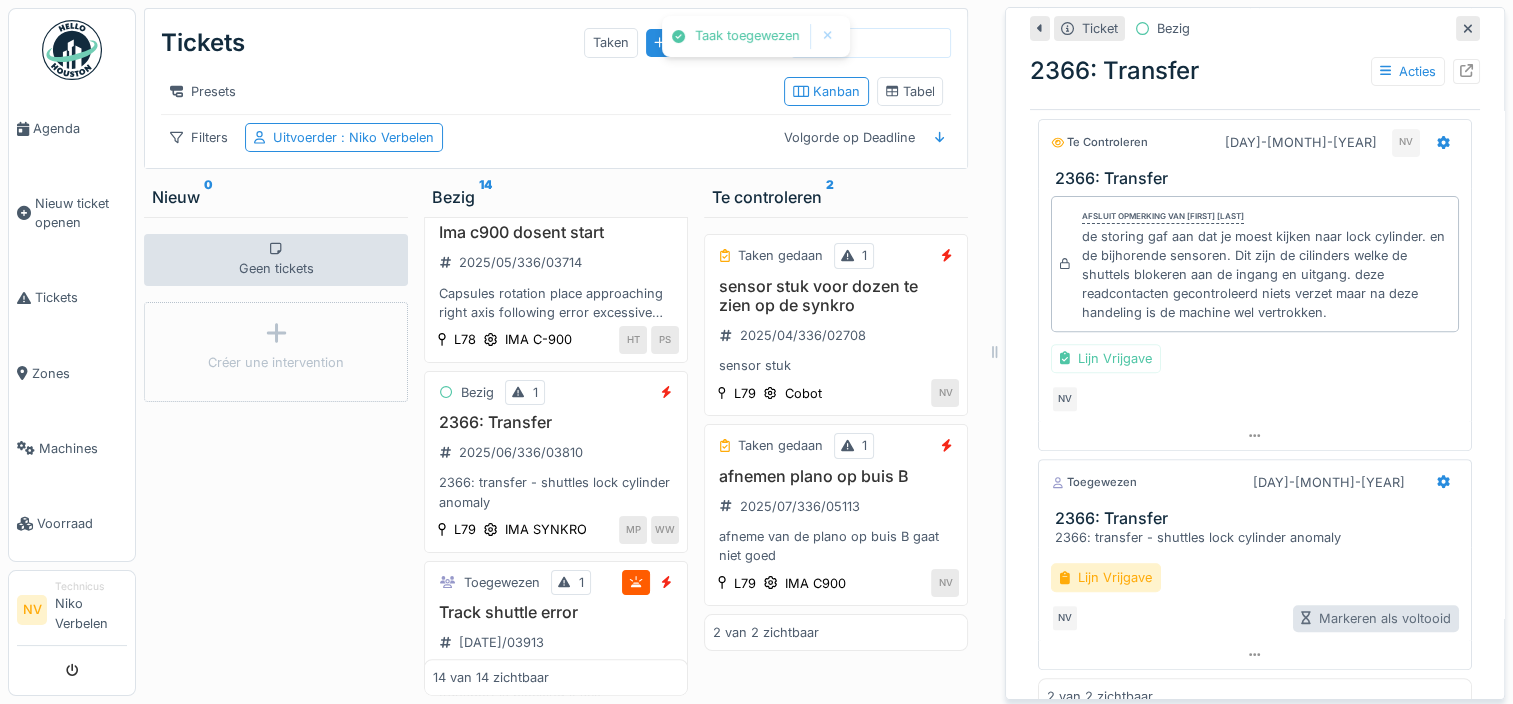 click on "Markeren als voltooid" at bounding box center (1376, 618) 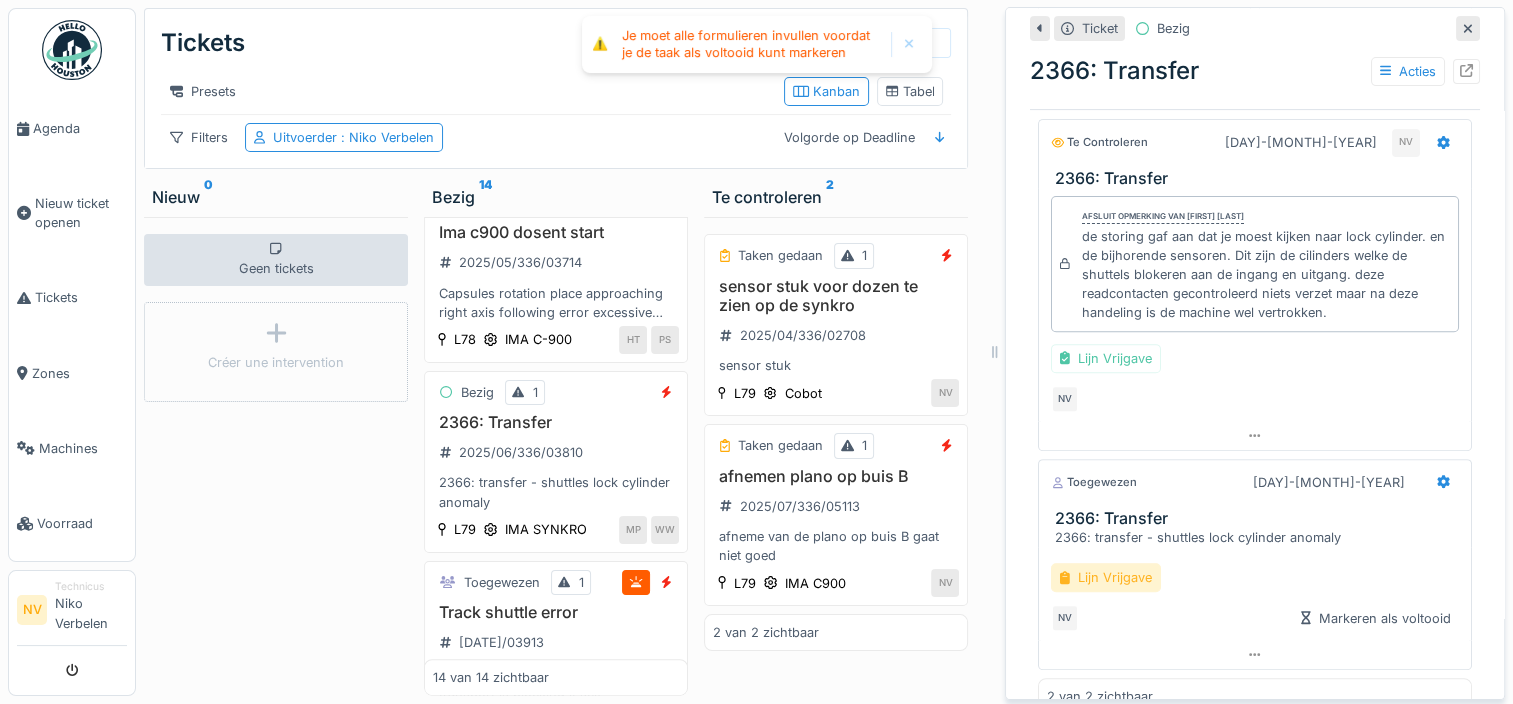 click on "Lijn Vrijgave" at bounding box center [1106, 577] 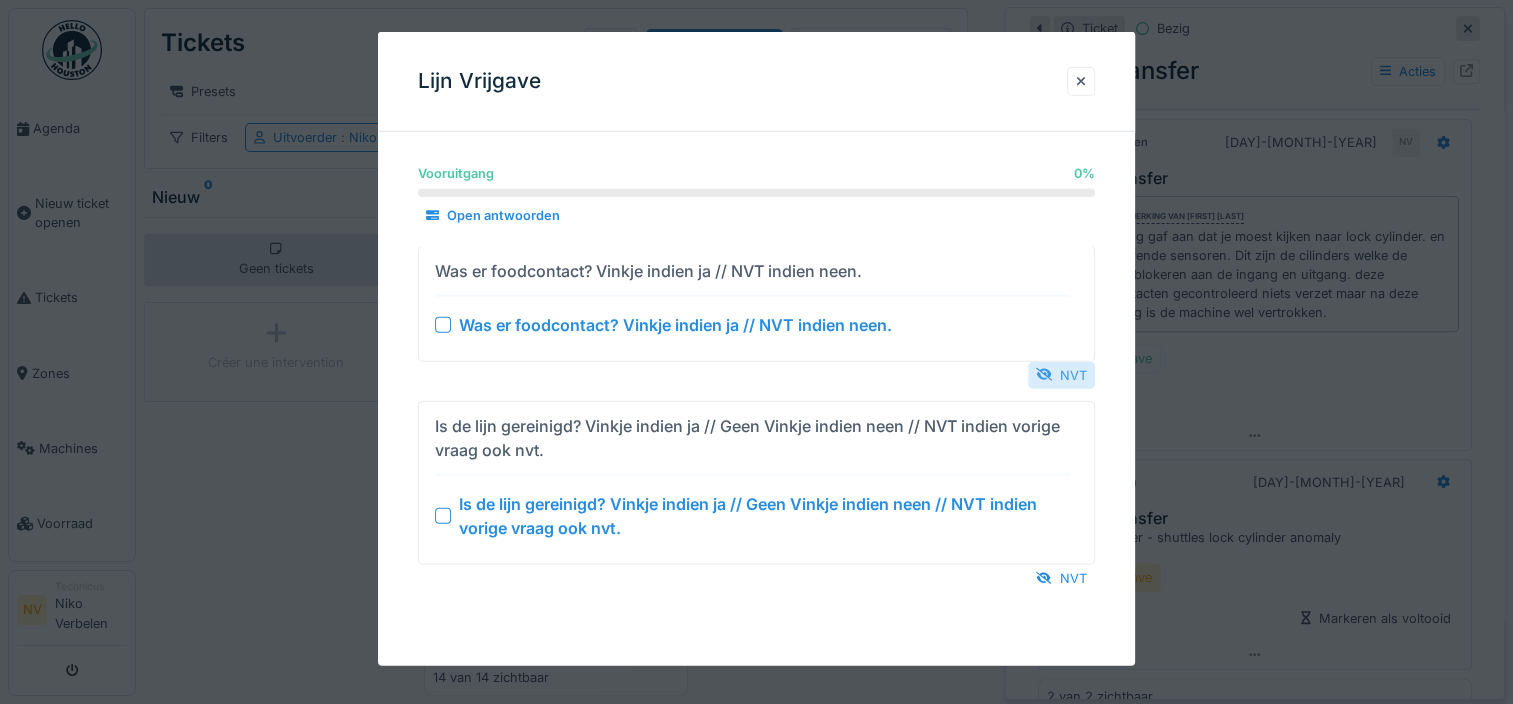 click on "NVT" at bounding box center (1061, 374) 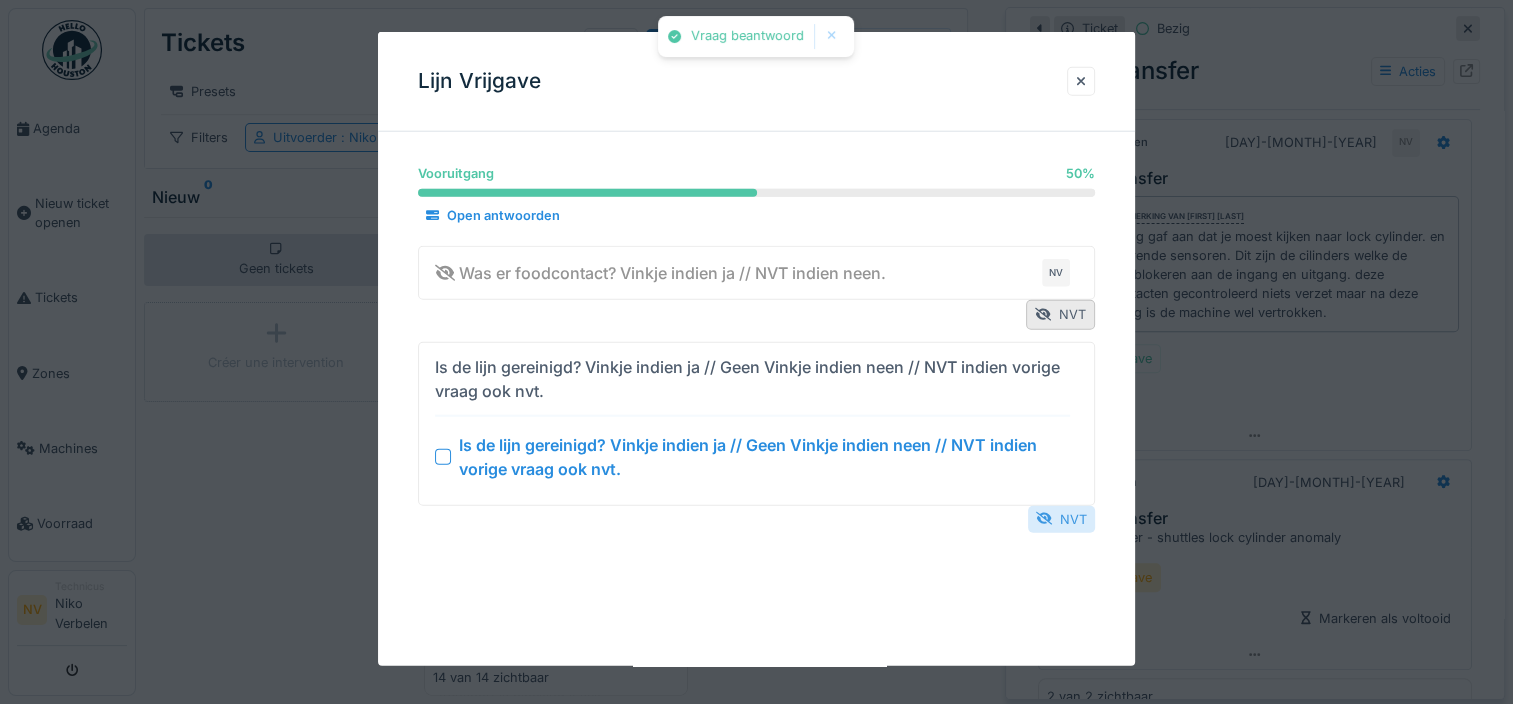 click on "NVT" at bounding box center [1061, 518] 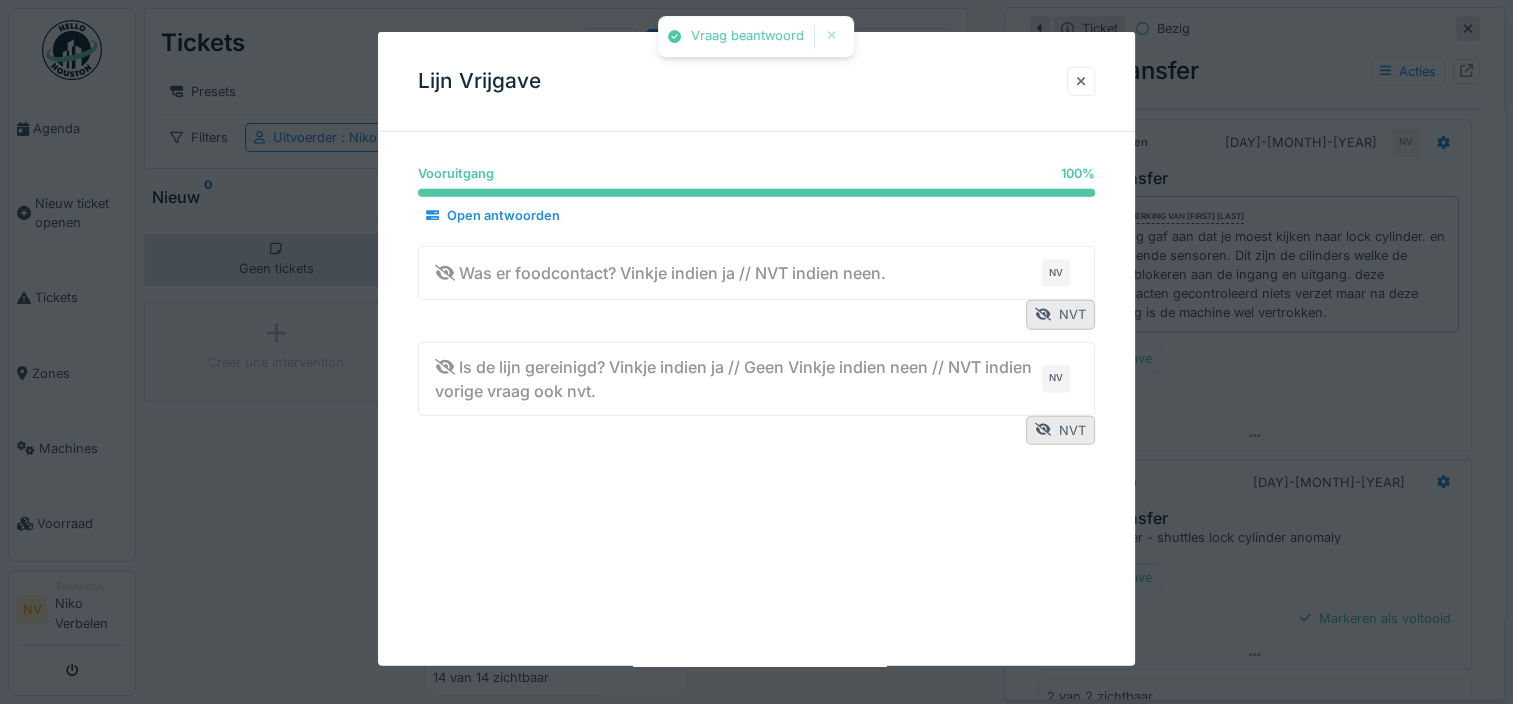click at bounding box center [1081, 81] 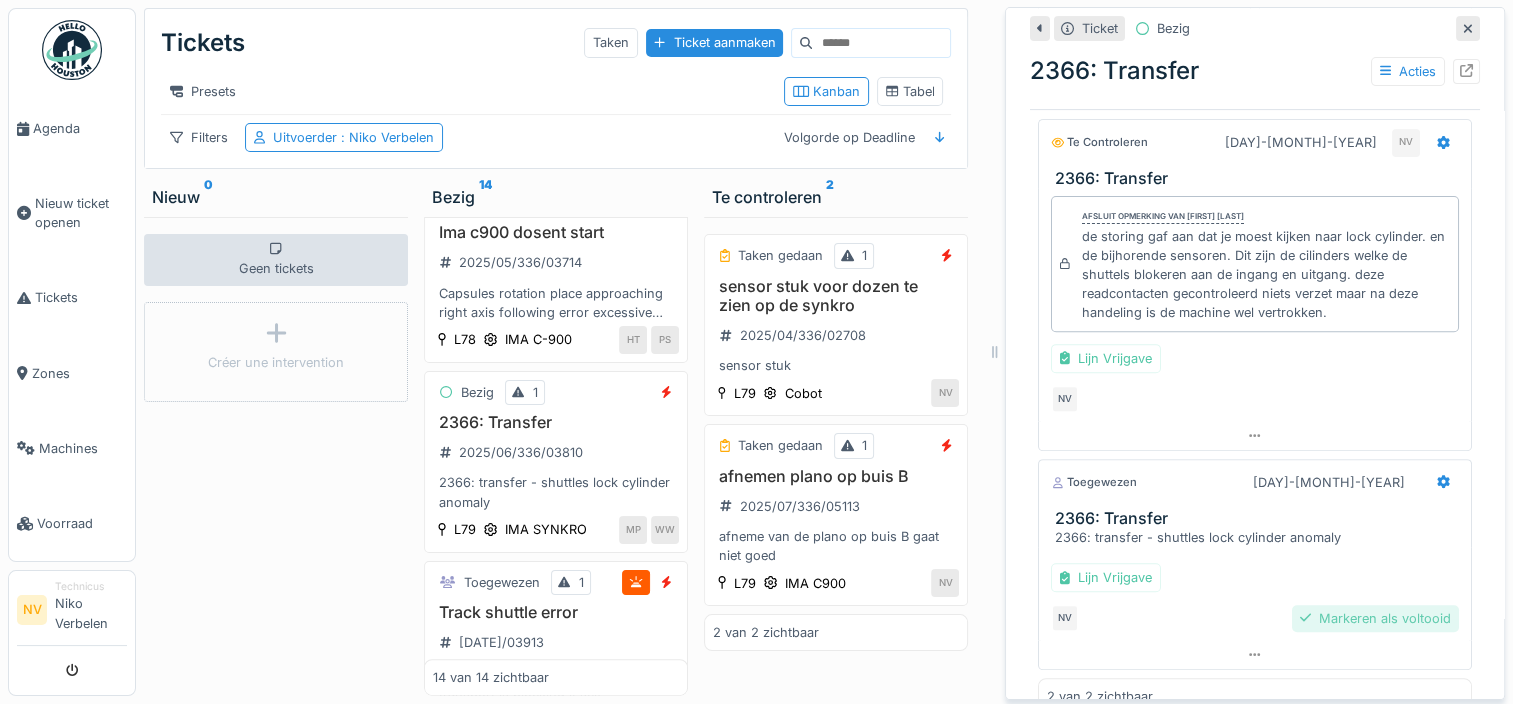 click on "Markeren als voltooid" at bounding box center (1375, 618) 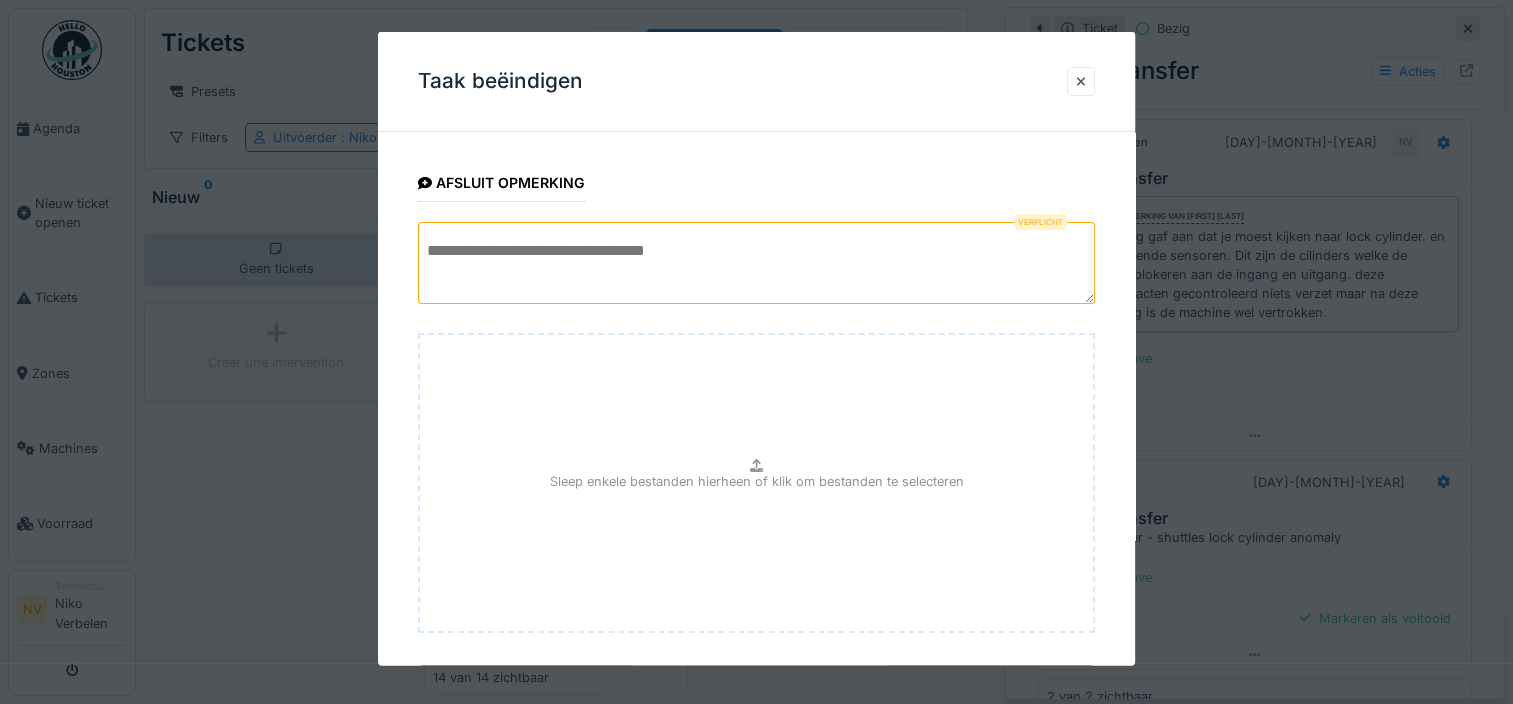 click at bounding box center (756, 263) 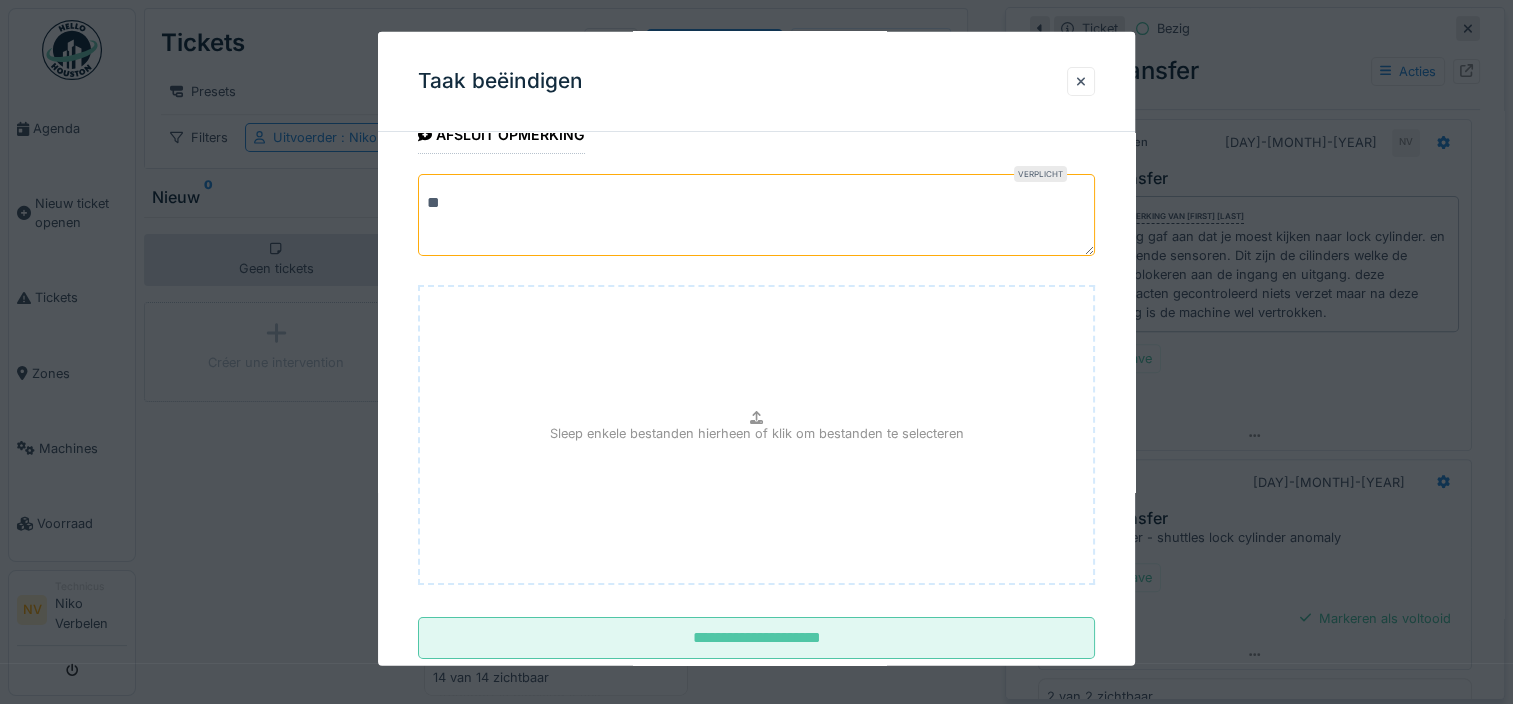 scroll, scrollTop: 96, scrollLeft: 0, axis: vertical 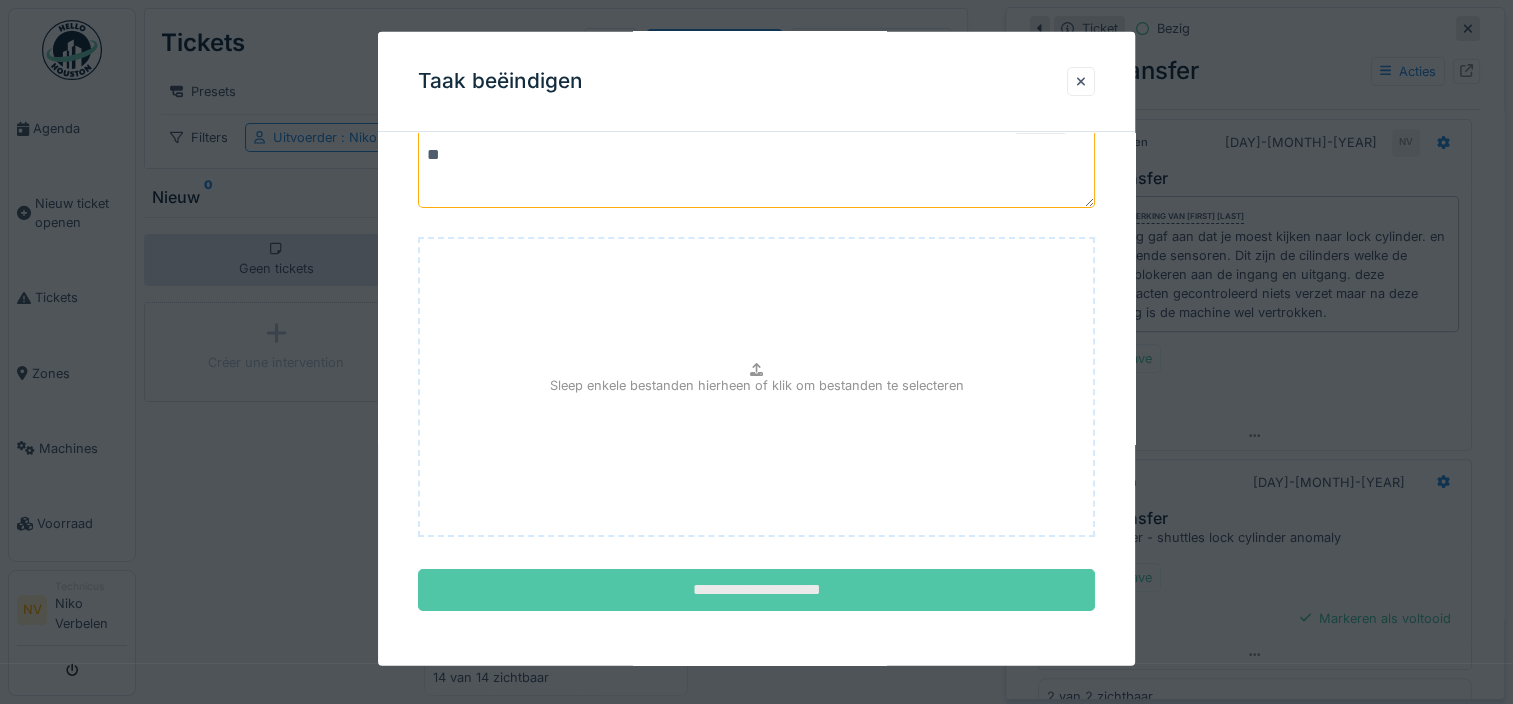 type on "**" 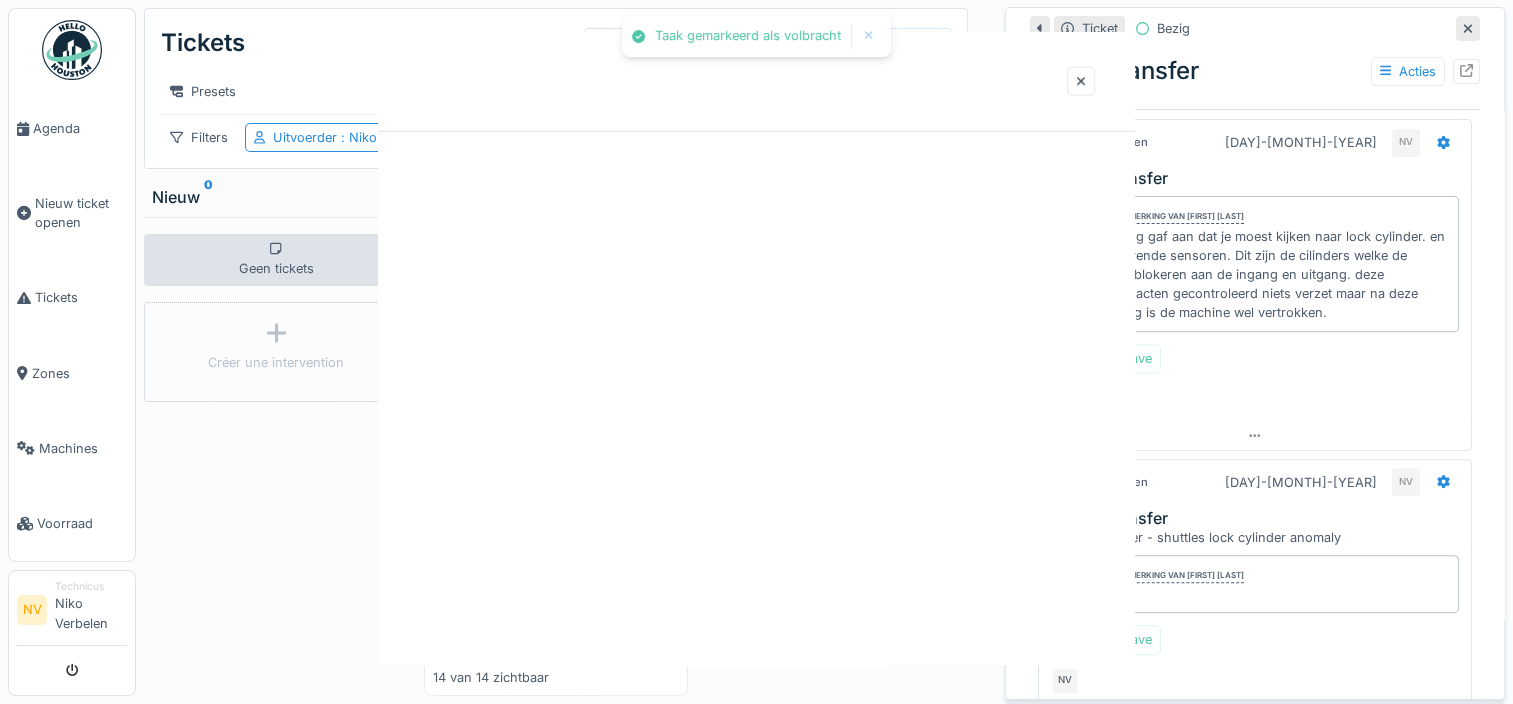 scroll, scrollTop: 0, scrollLeft: 0, axis: both 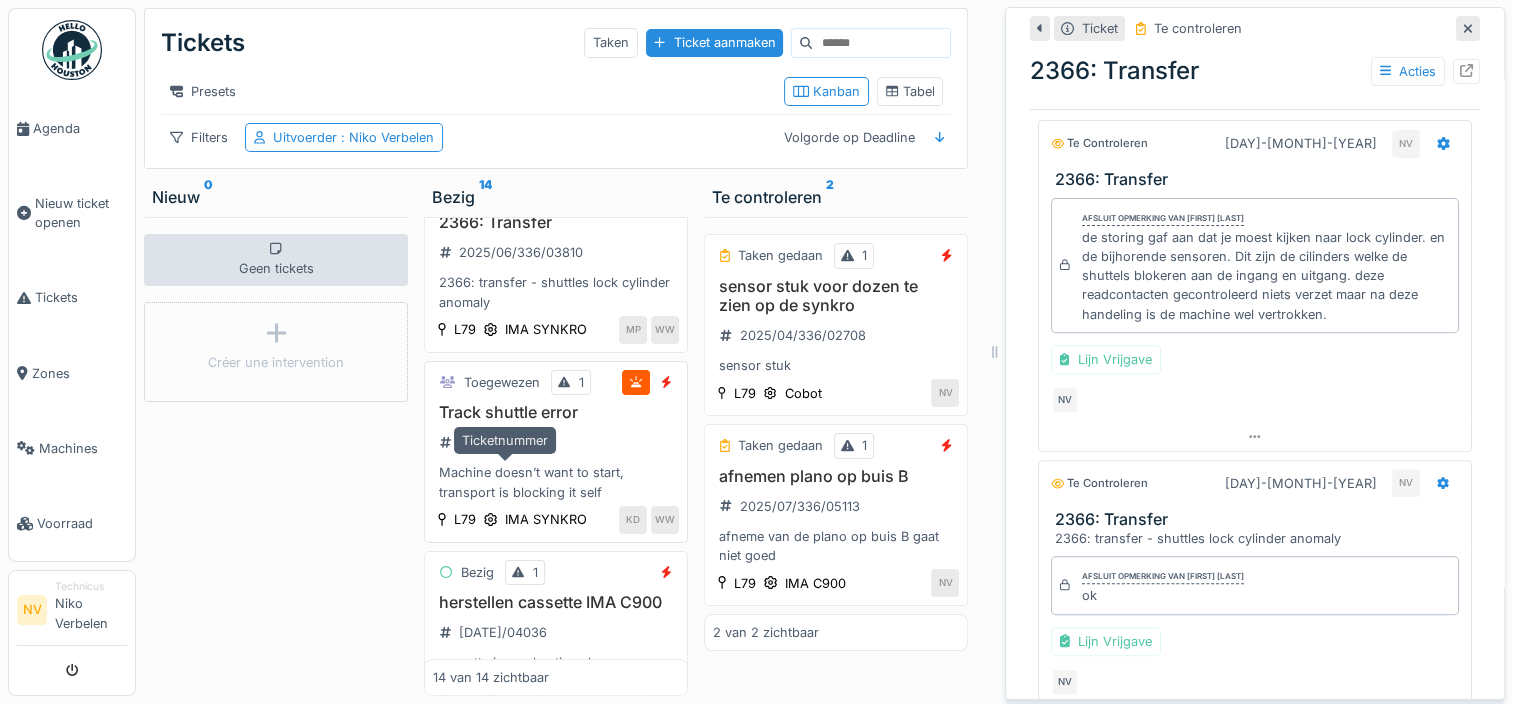 click on "[NUMBER]" at bounding box center [492, 442] 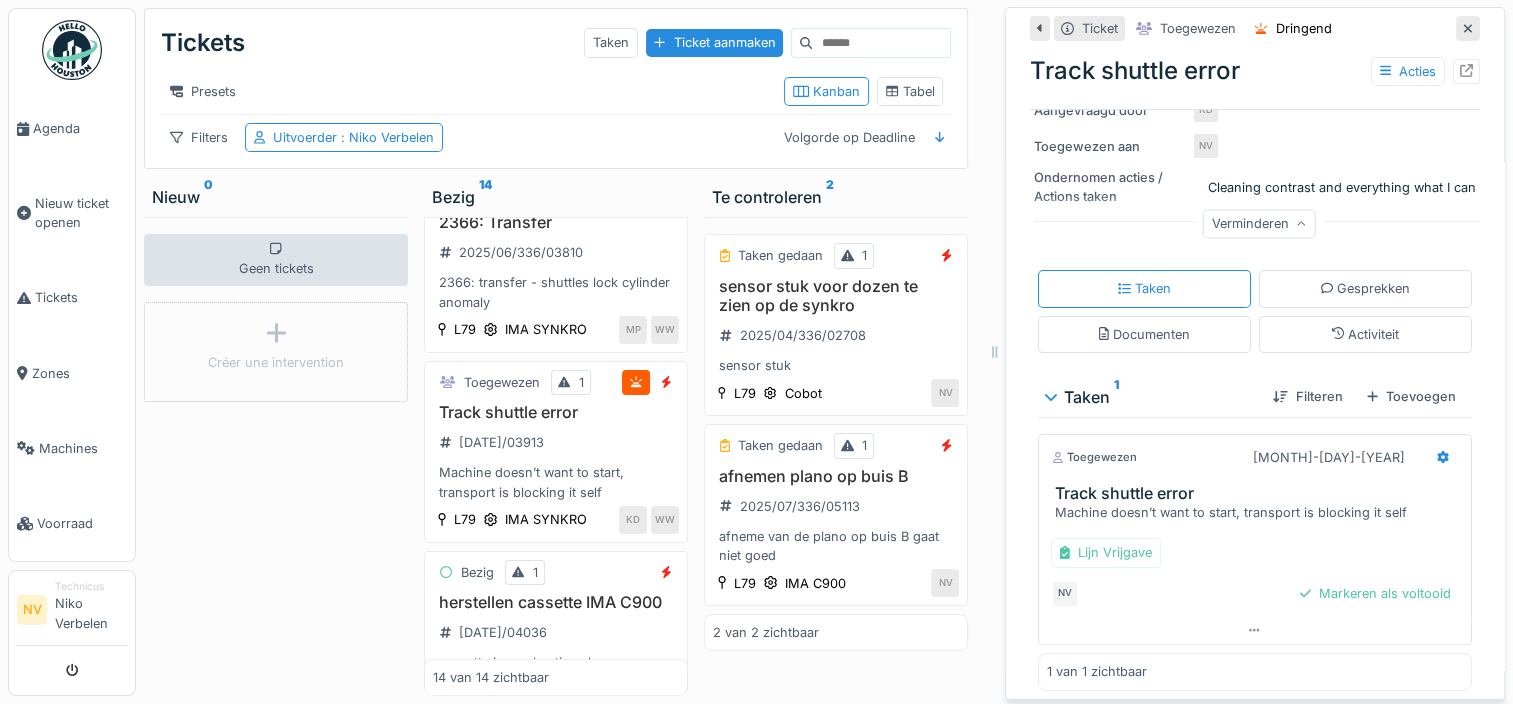 scroll, scrollTop: 356, scrollLeft: 0, axis: vertical 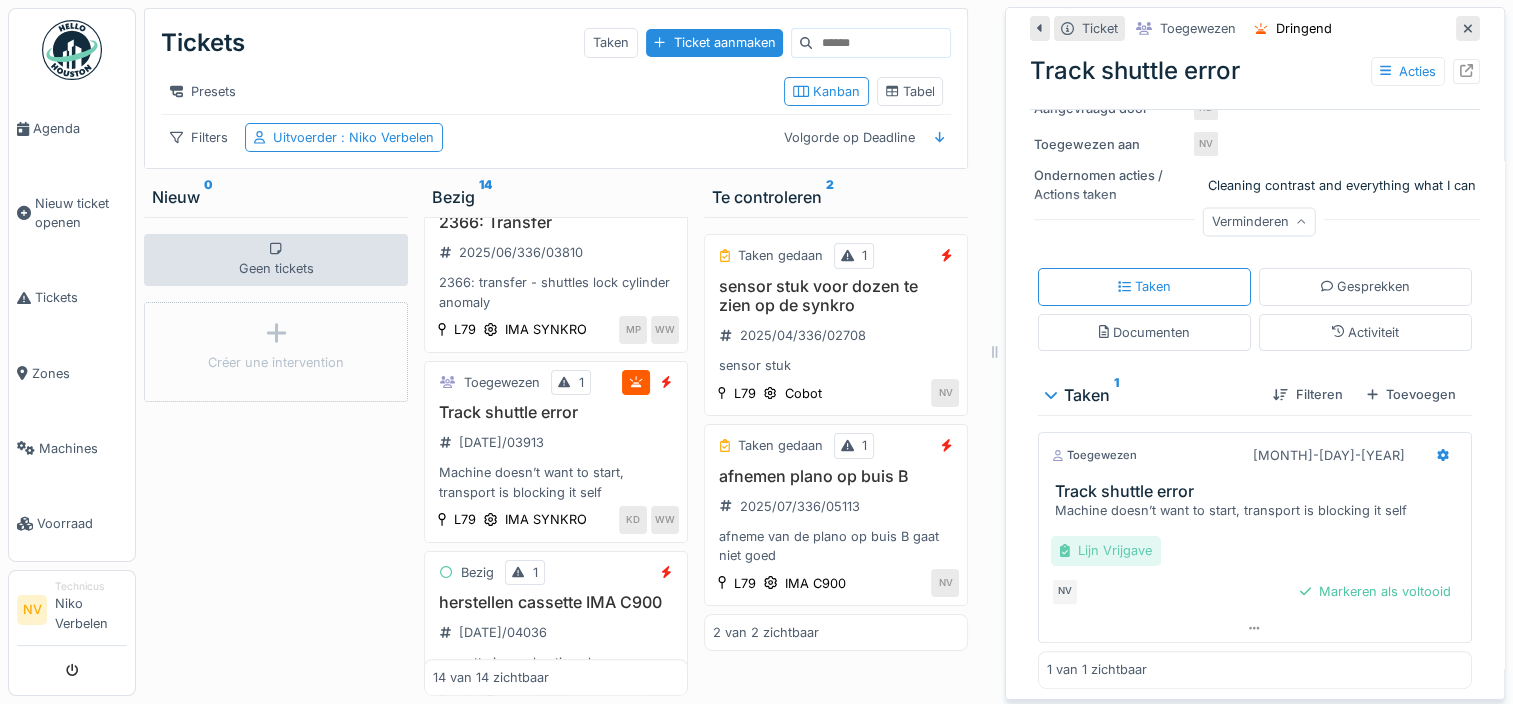 click on "Lijn Vrijgave" at bounding box center (1106, 550) 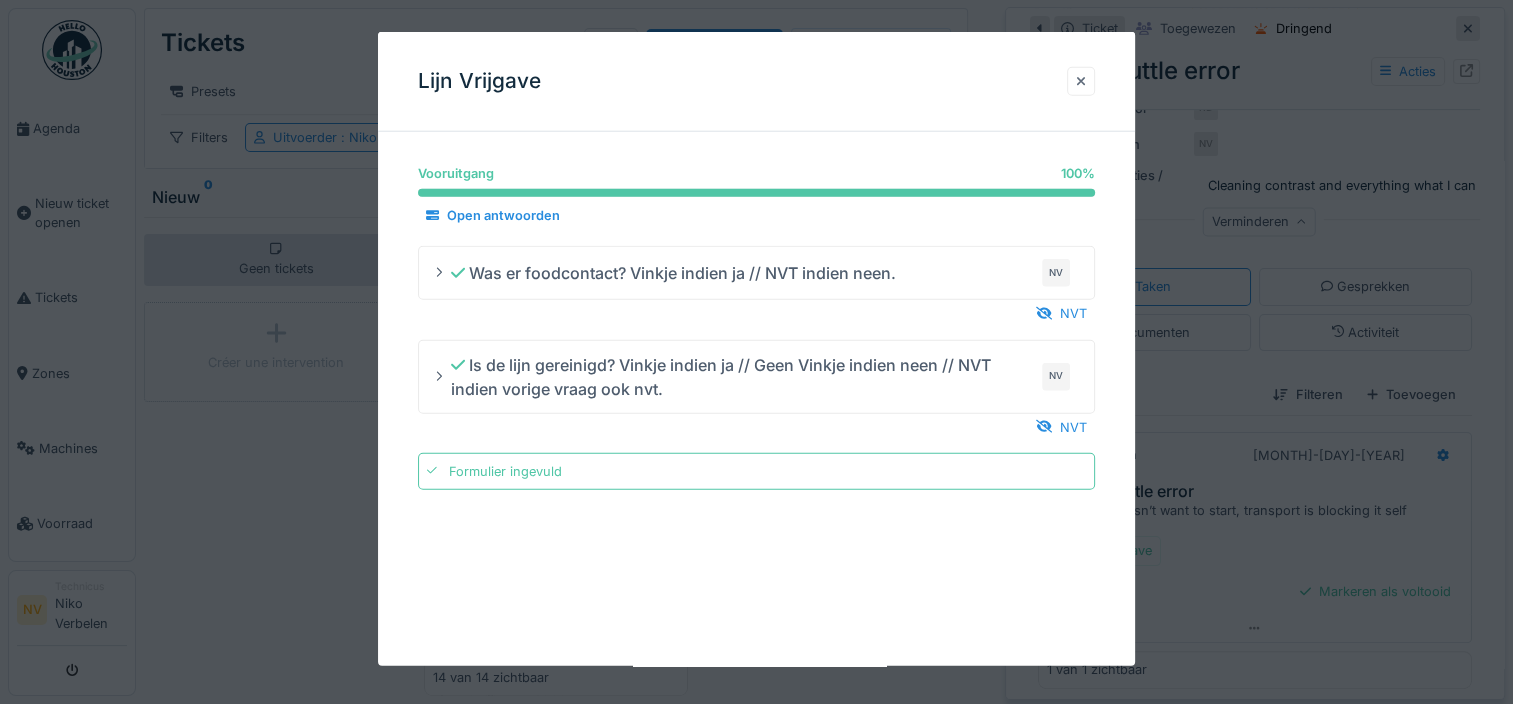 click at bounding box center (1081, 81) 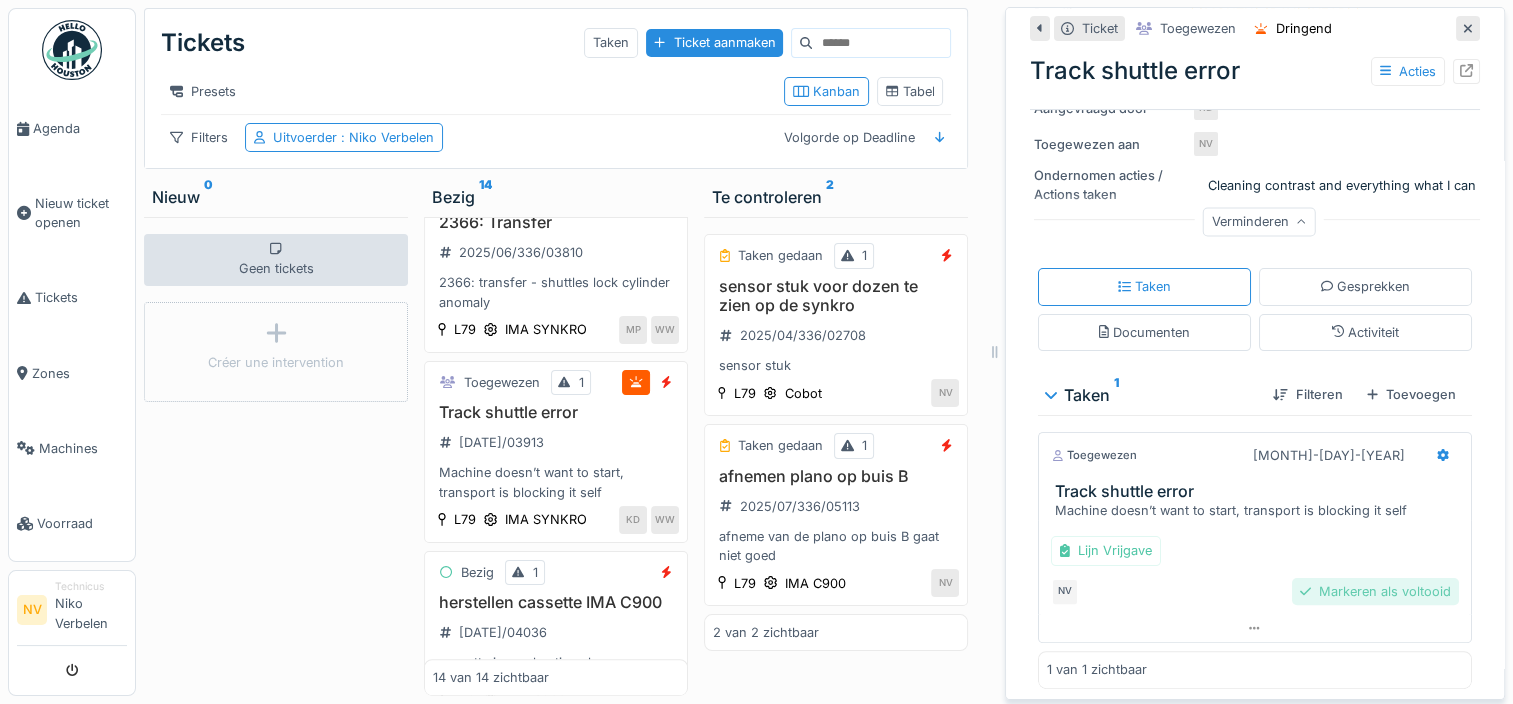 click on "Markeren als voltooid" at bounding box center (1375, 591) 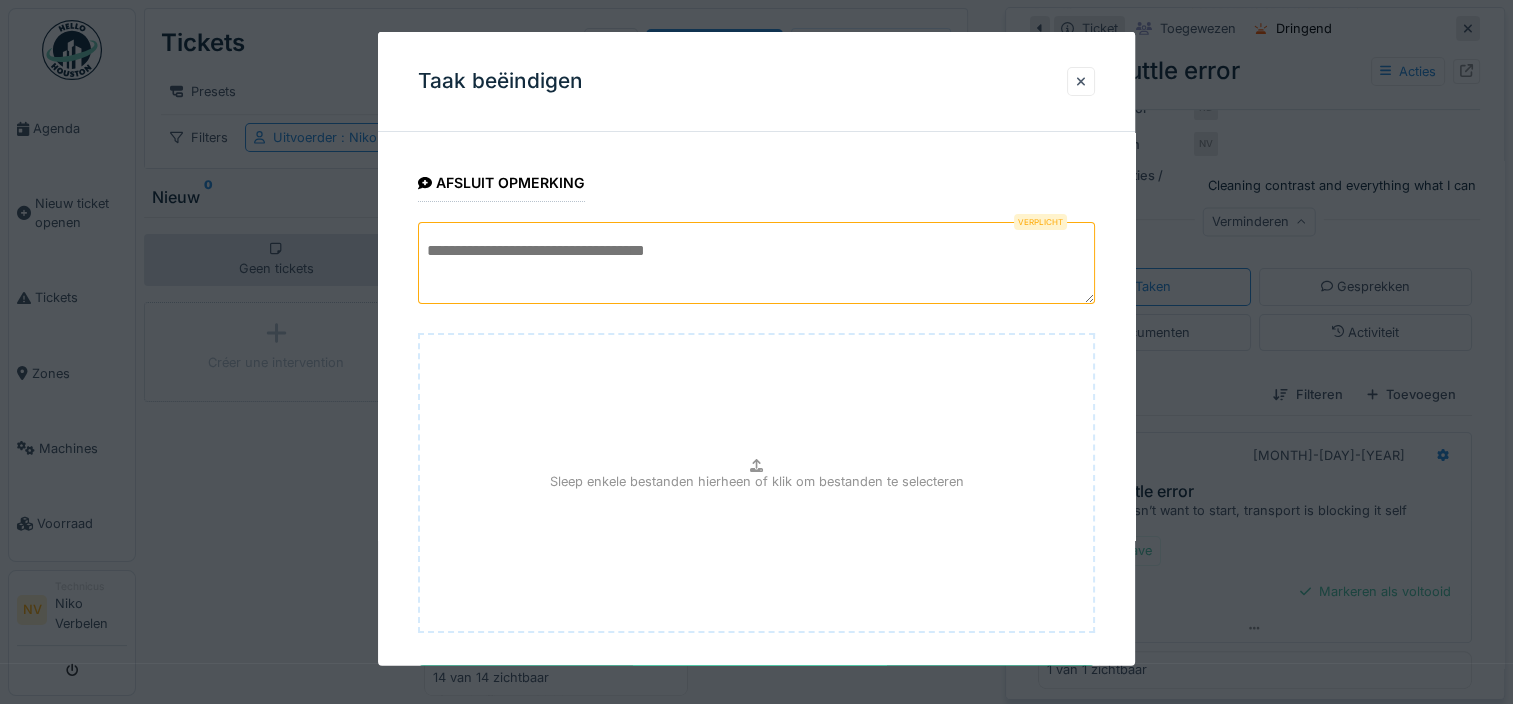 click at bounding box center (756, 263) 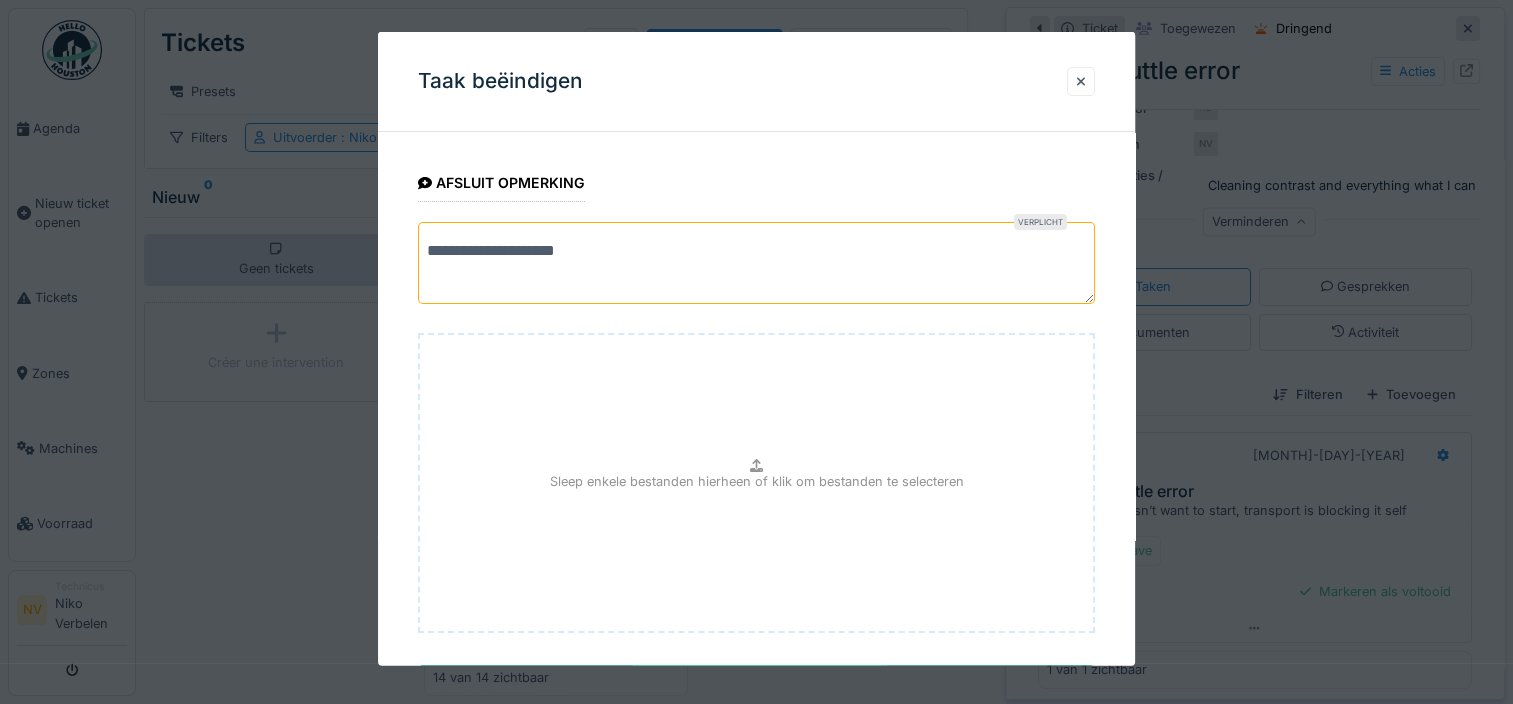 scroll, scrollTop: 96, scrollLeft: 0, axis: vertical 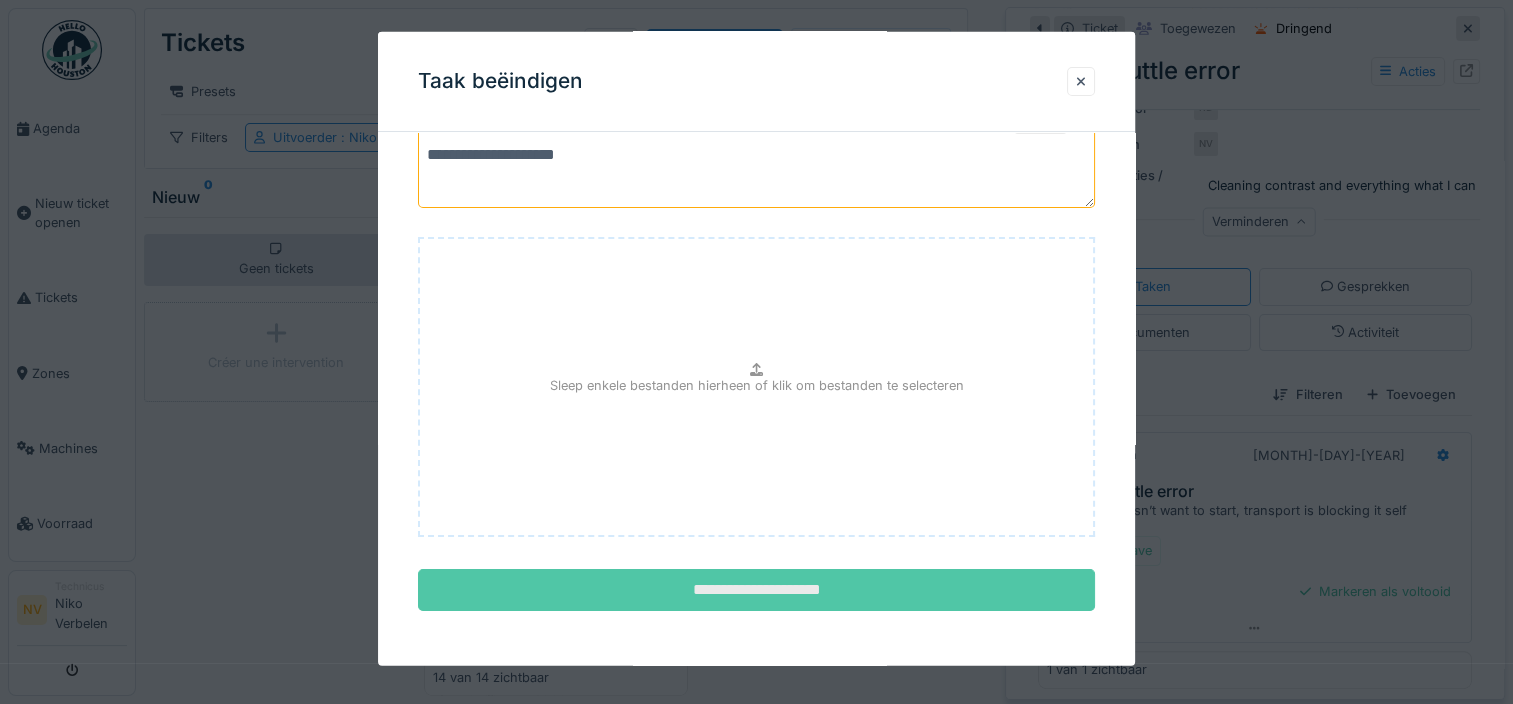 type on "**********" 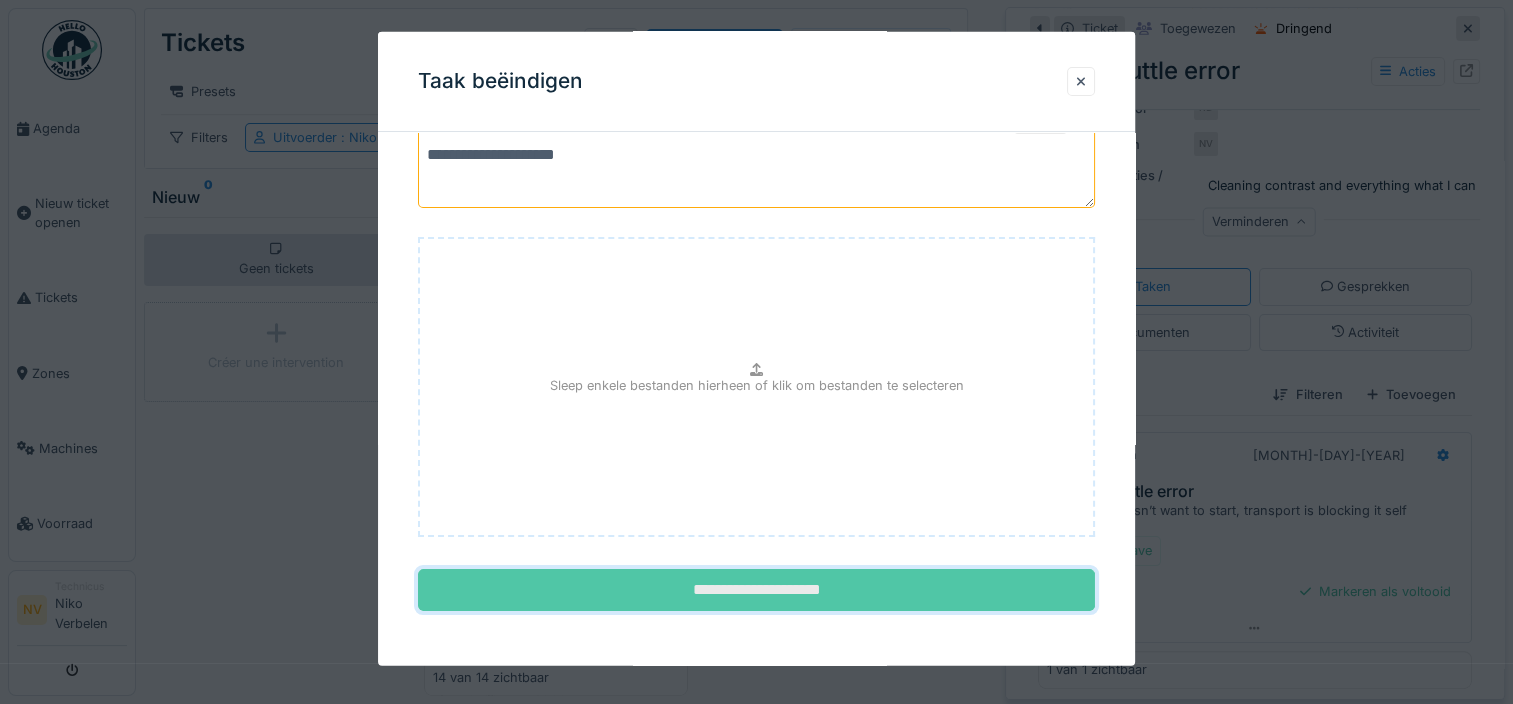 click on "**********" at bounding box center [756, 590] 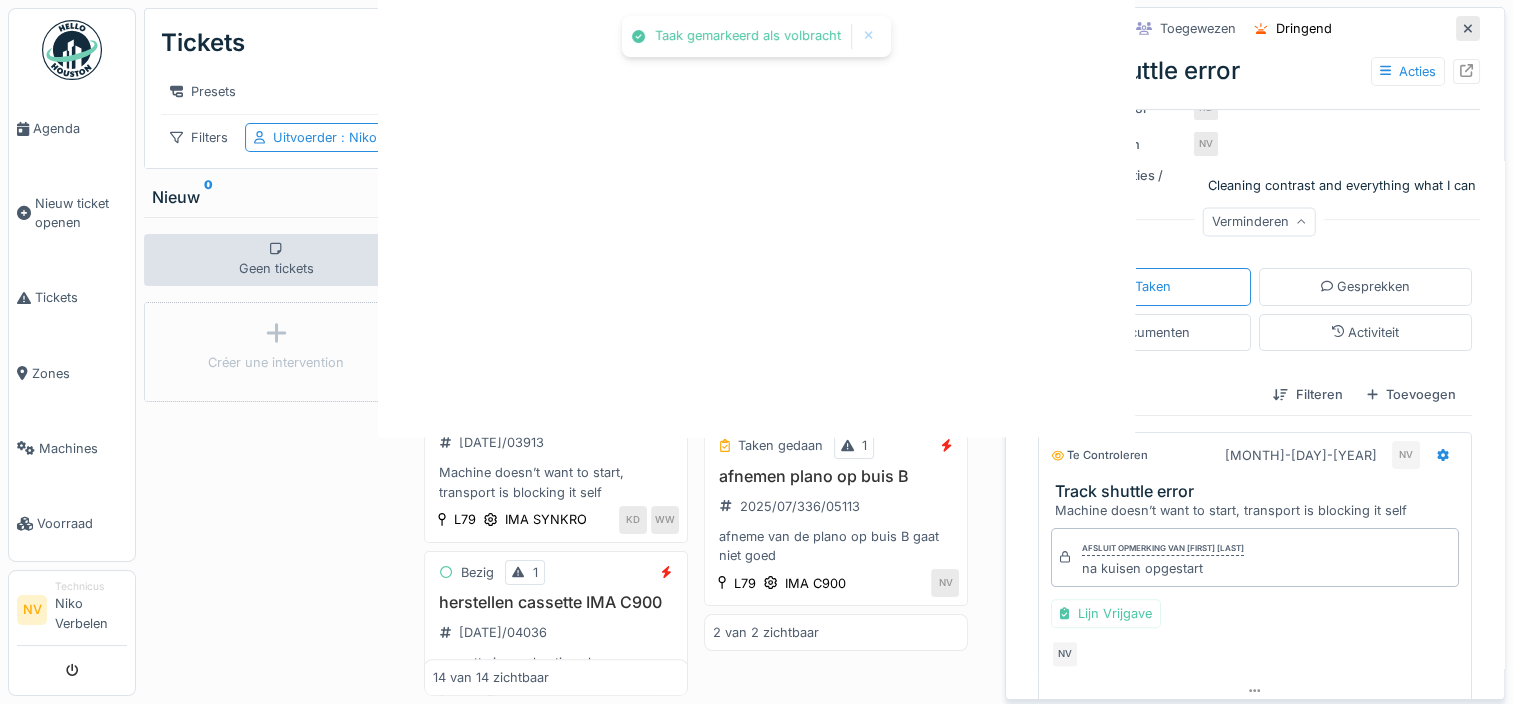 scroll, scrollTop: 0, scrollLeft: 0, axis: both 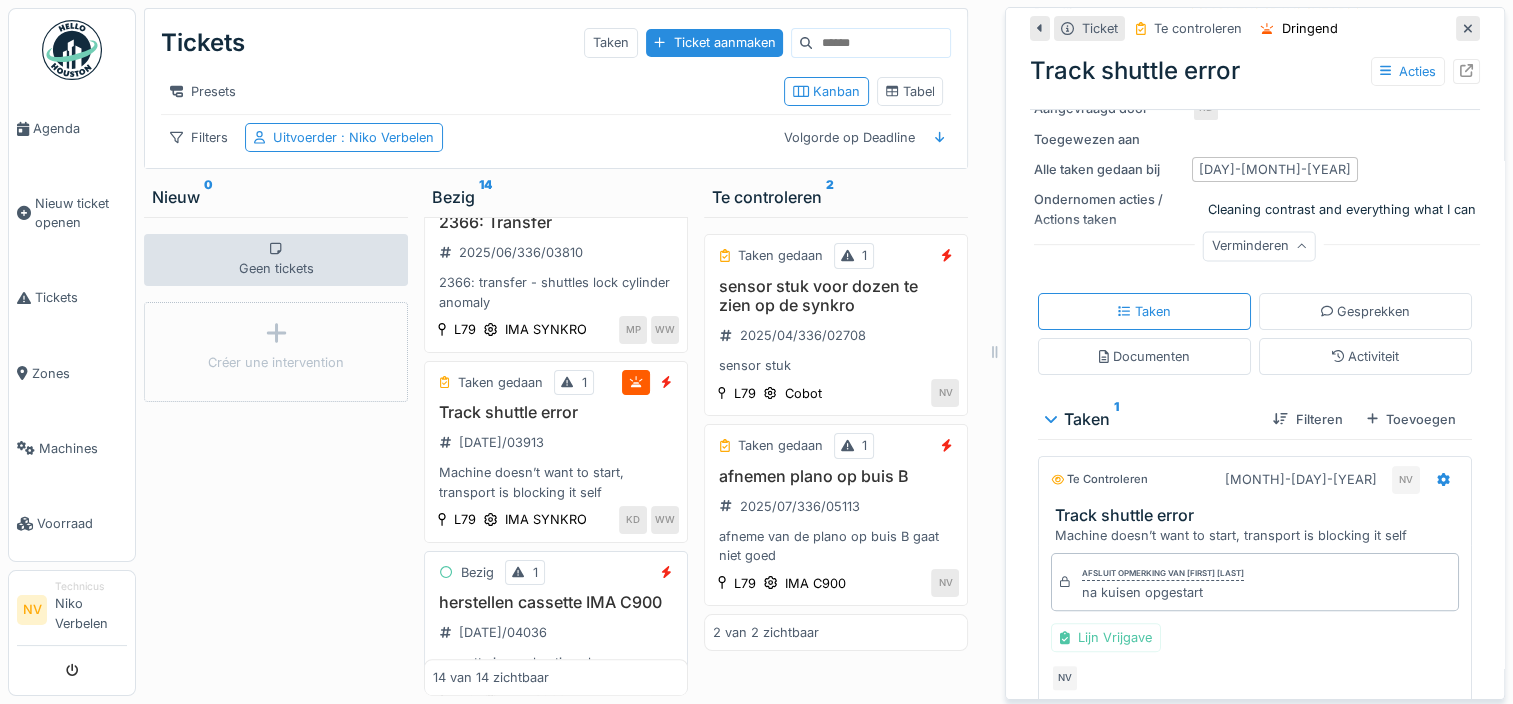 click on "herstellen cassette IMA C900" at bounding box center (556, 602) 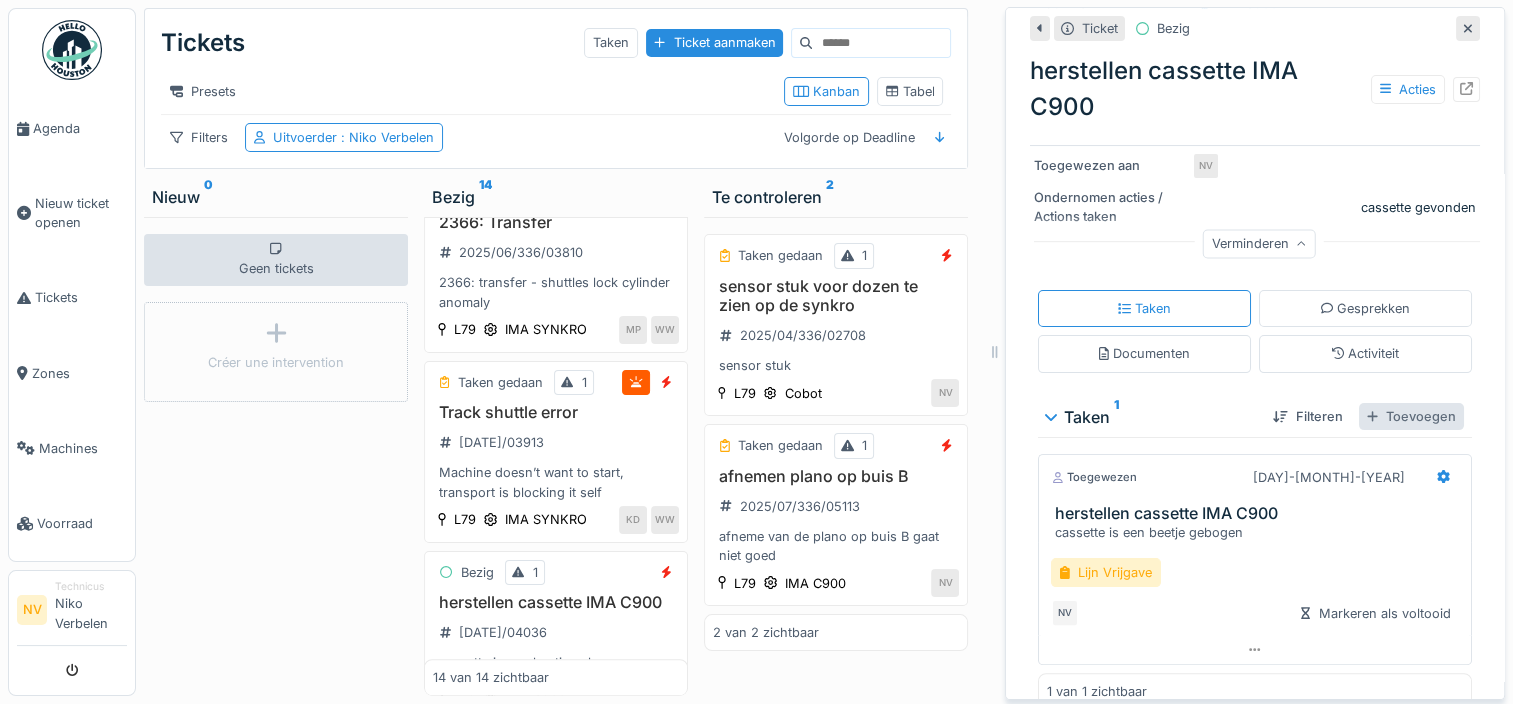 scroll, scrollTop: 364, scrollLeft: 0, axis: vertical 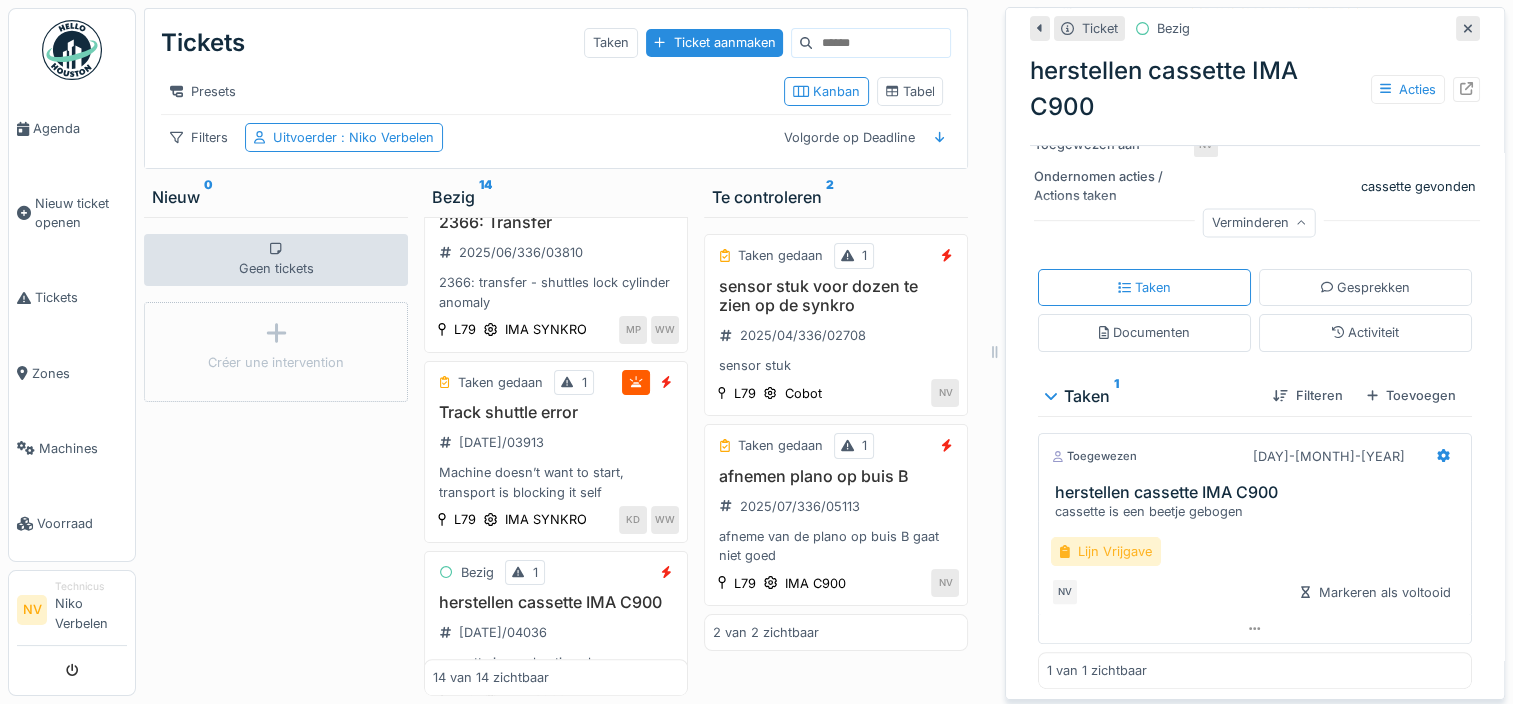 click on "Lijn Vrijgave" at bounding box center [1106, 551] 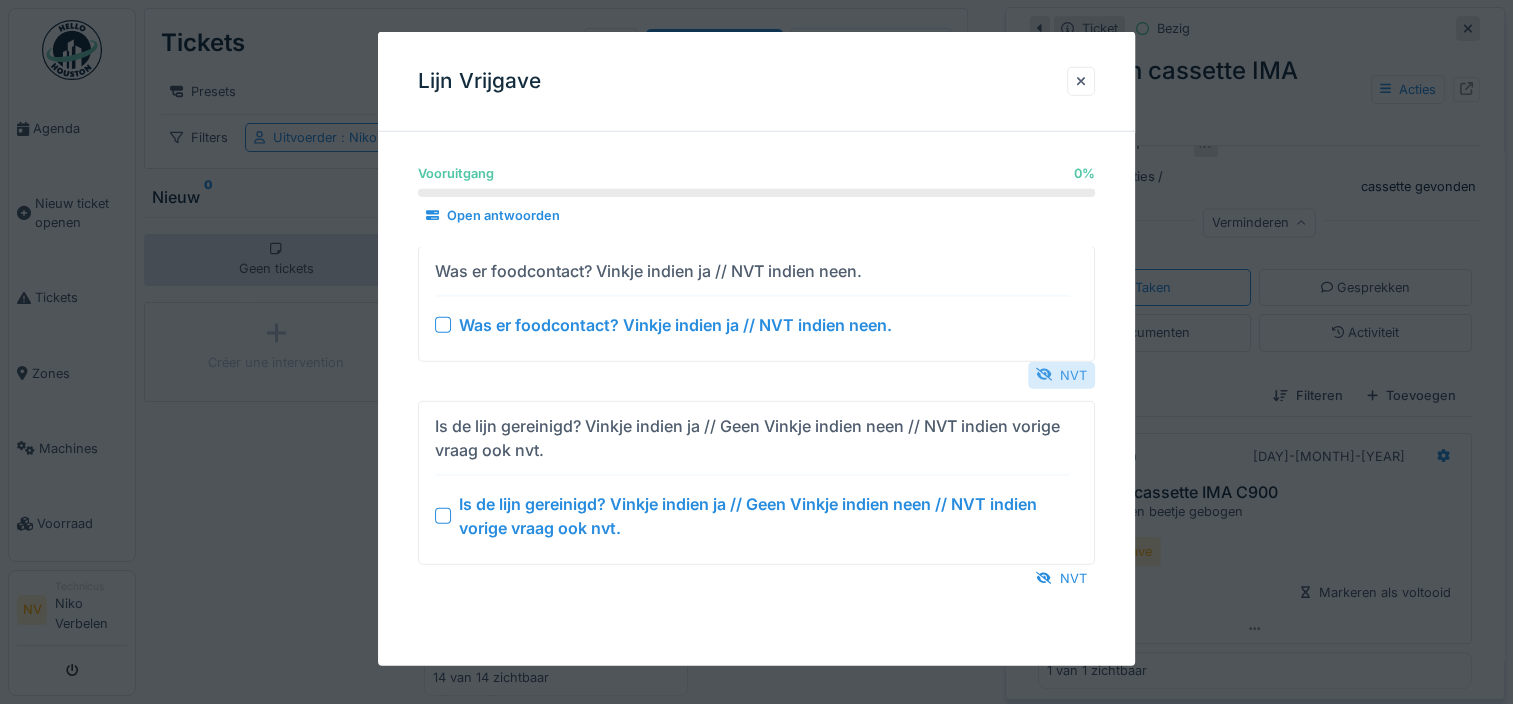 click on "NVT" at bounding box center (1061, 374) 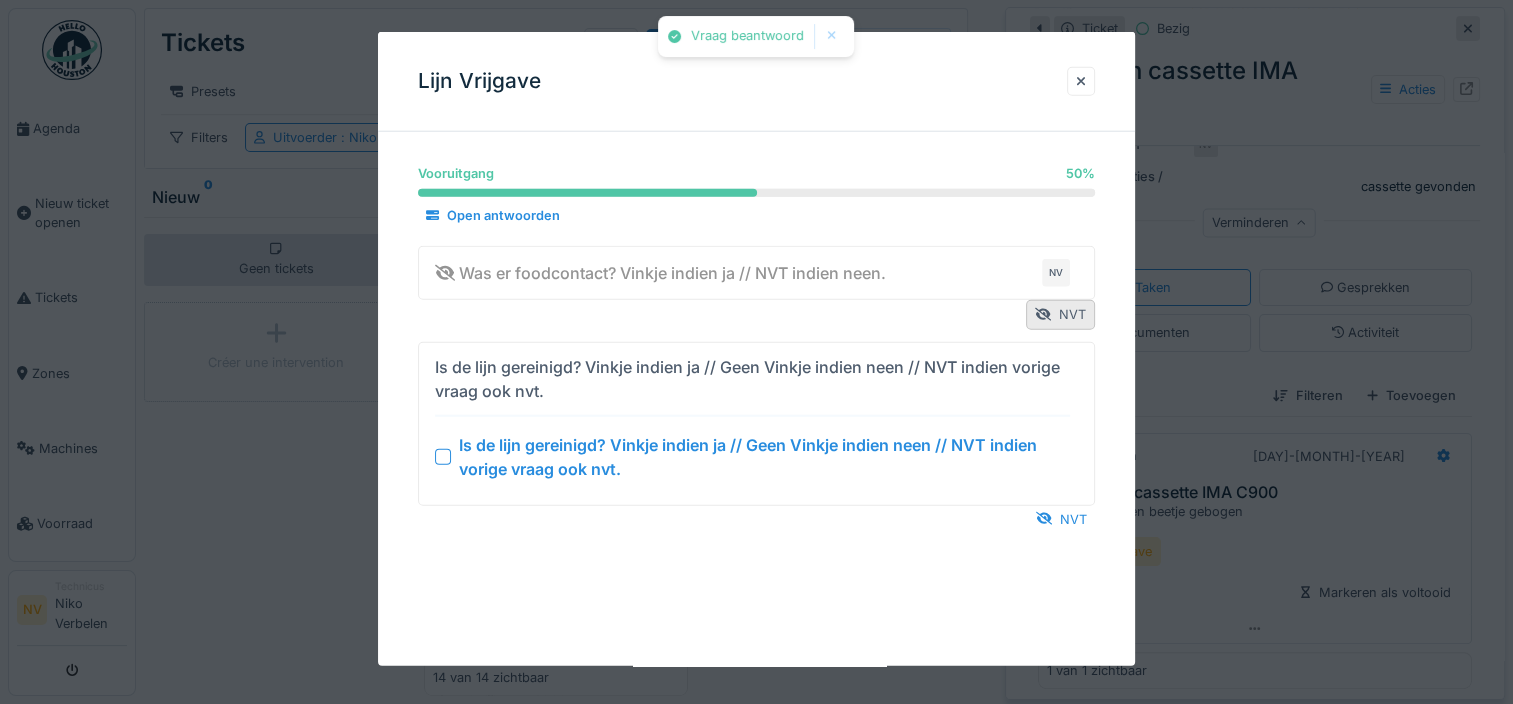 click on "NVT" at bounding box center (1061, 518) 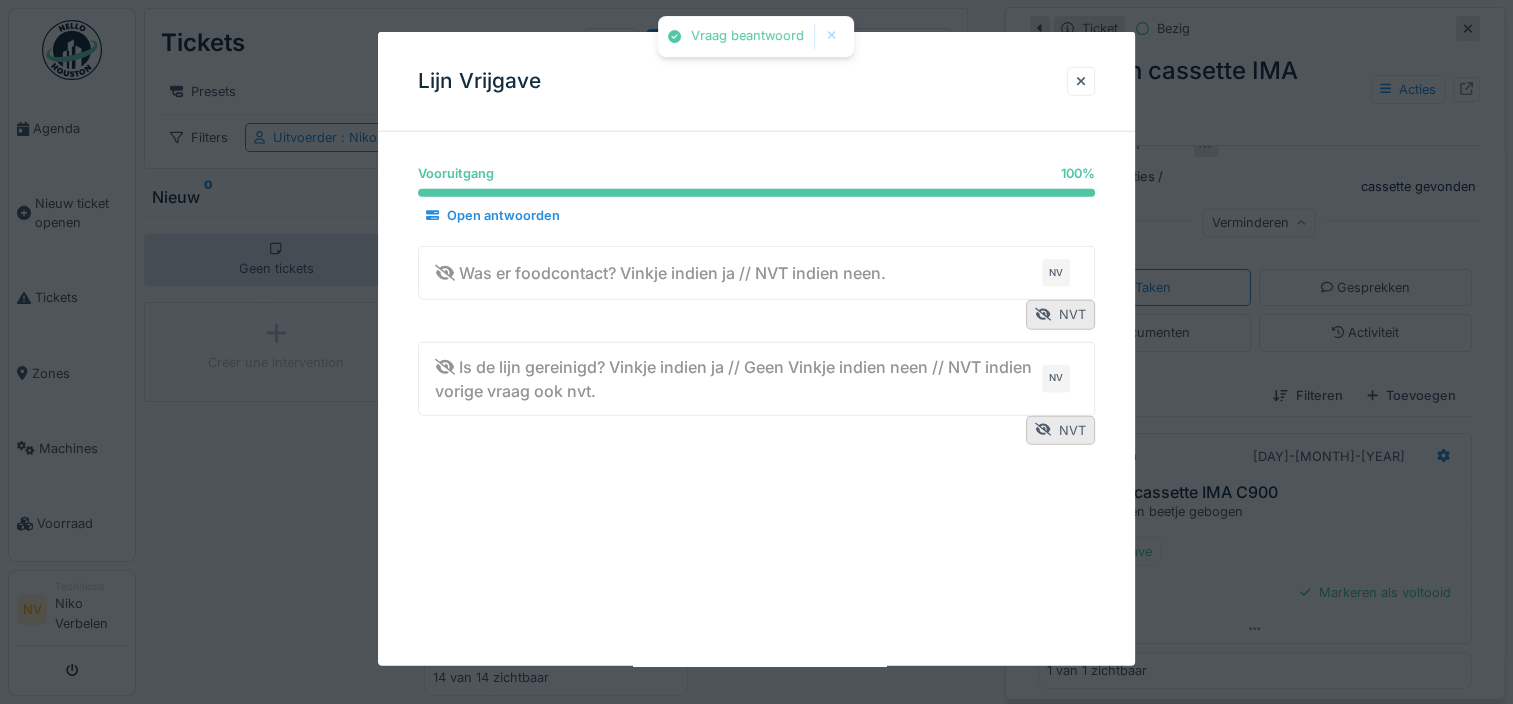 drag, startPoint x: 1081, startPoint y: 78, endPoint x: 1079, endPoint y: 135, distance: 57.035076 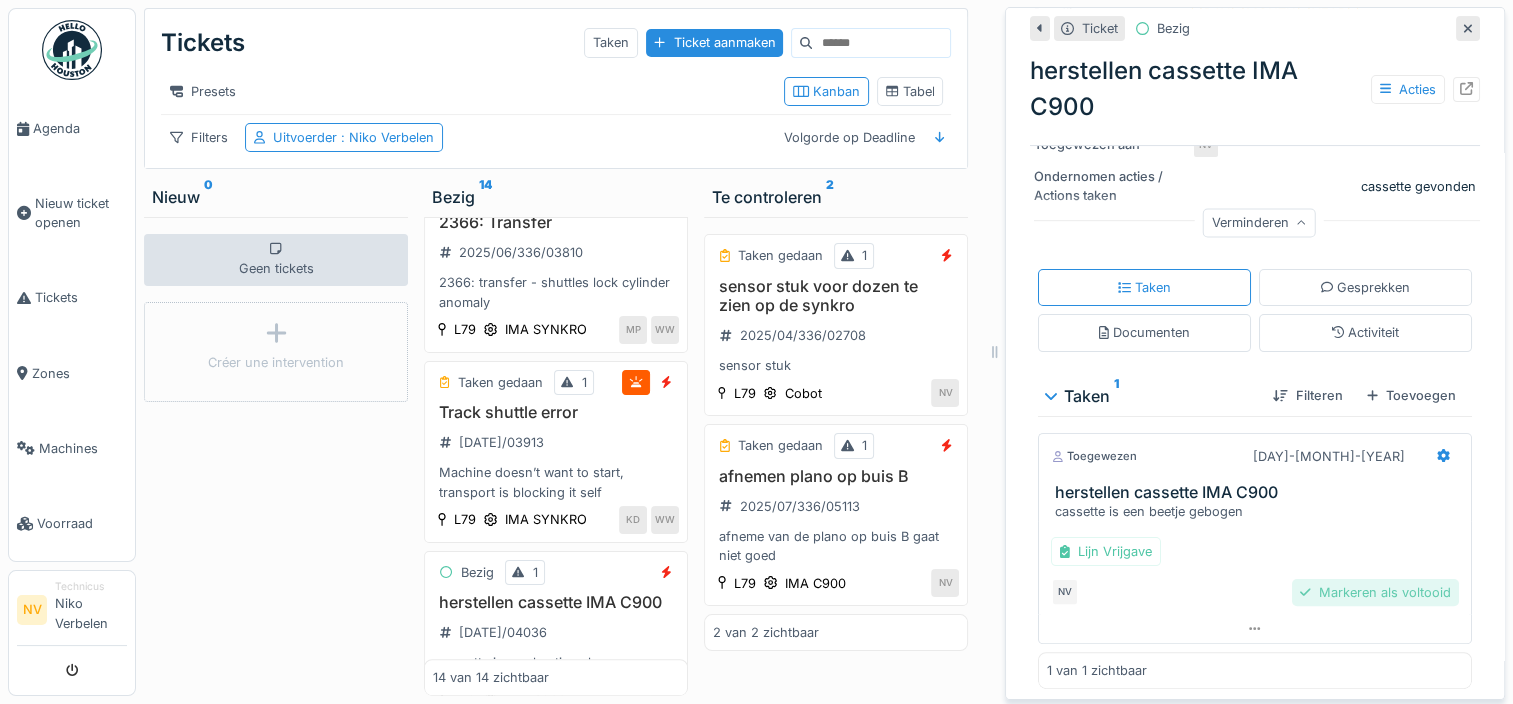 click on "Markeren als voltooid" at bounding box center [1375, 592] 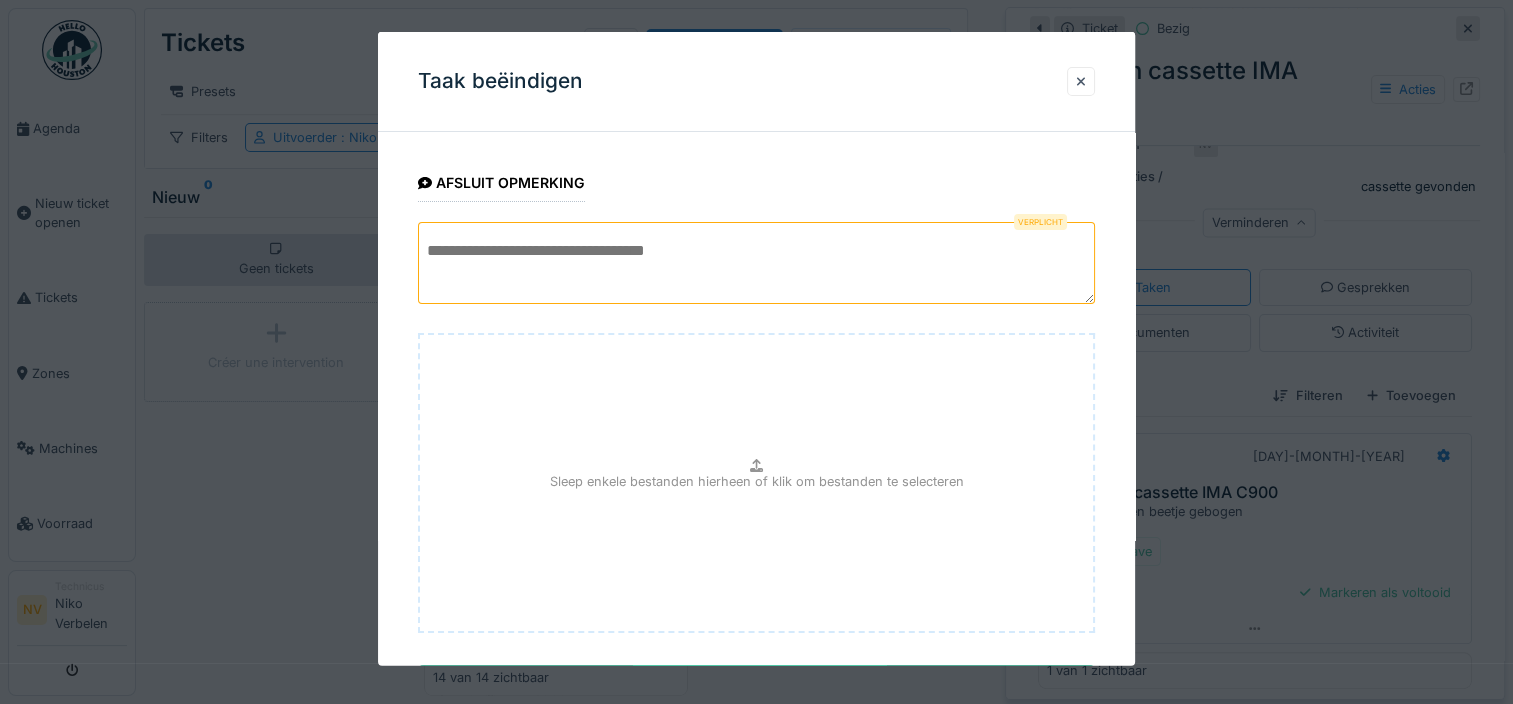 click at bounding box center (756, 263) 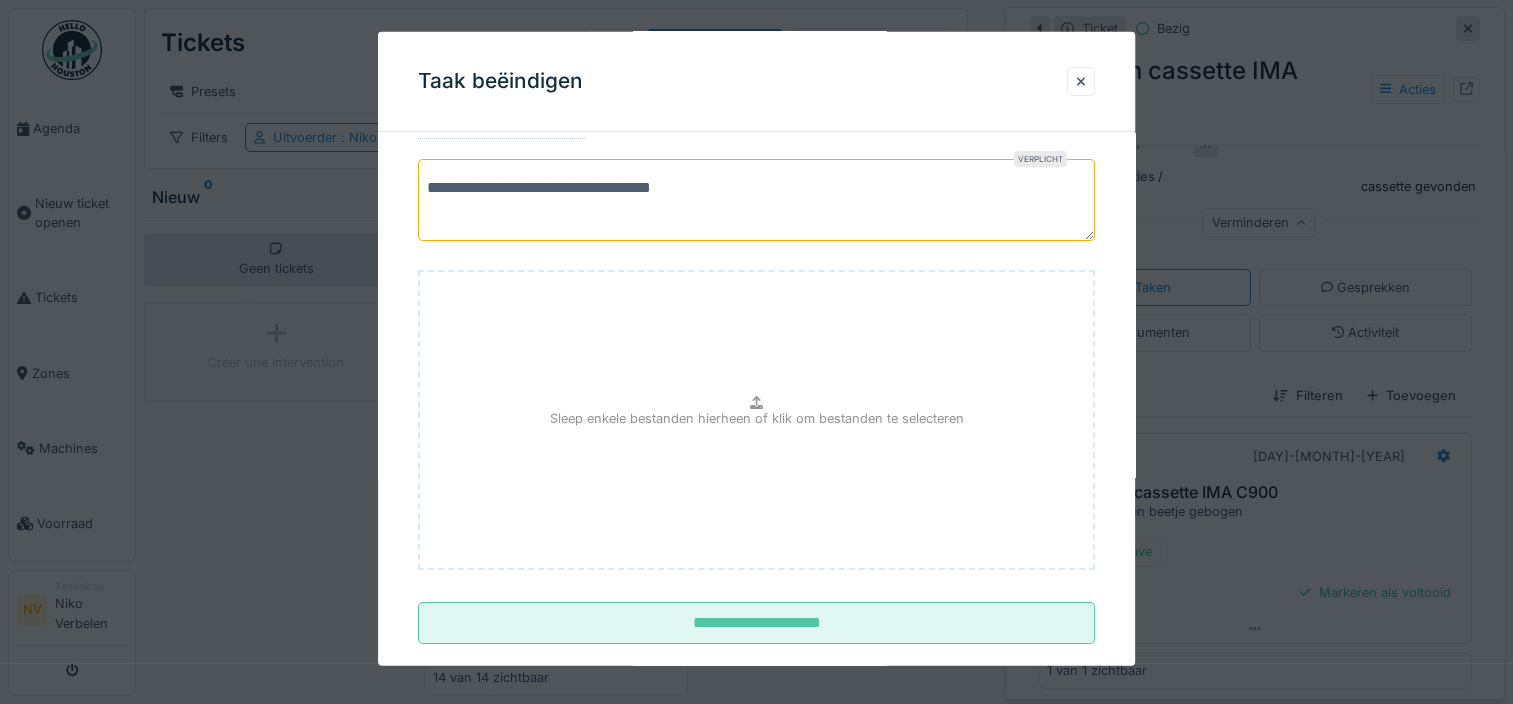 scroll, scrollTop: 96, scrollLeft: 0, axis: vertical 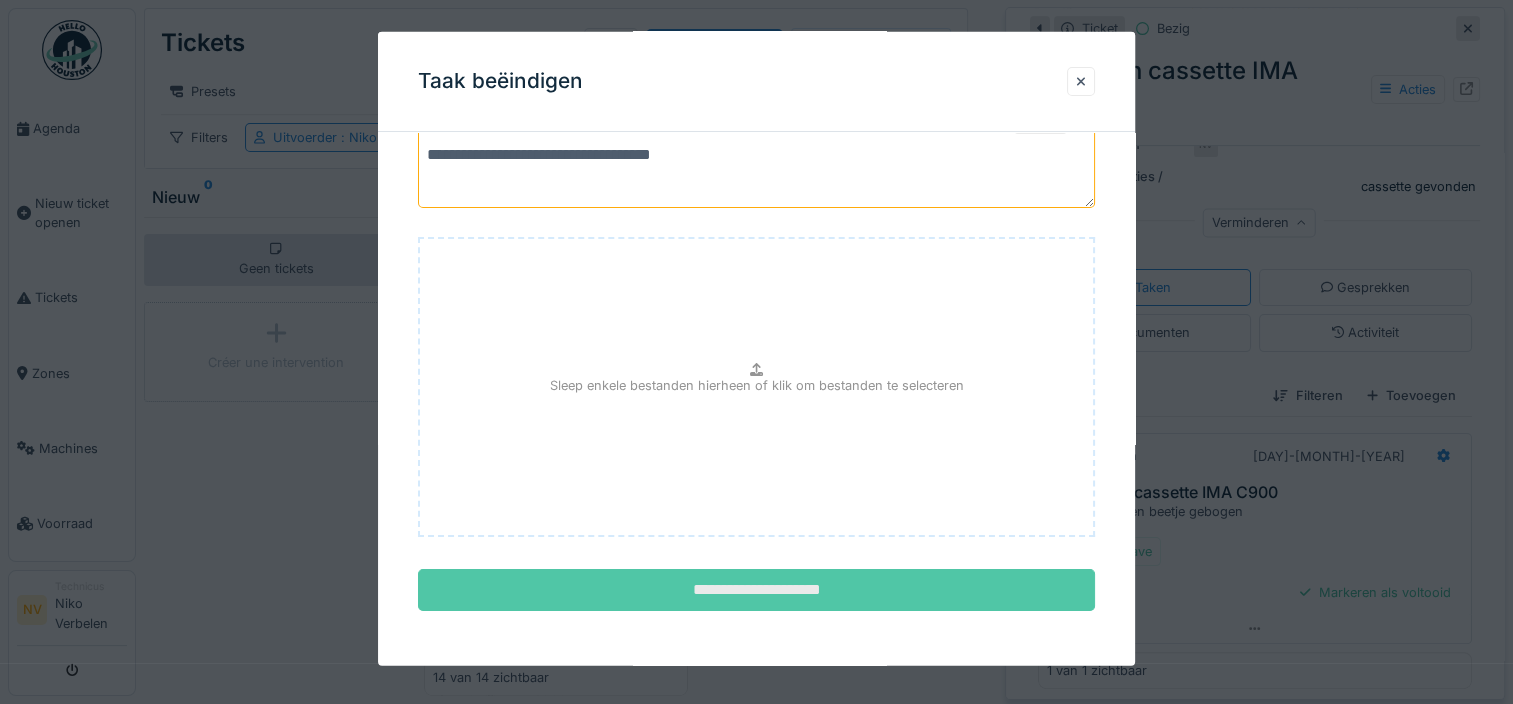 type on "**********" 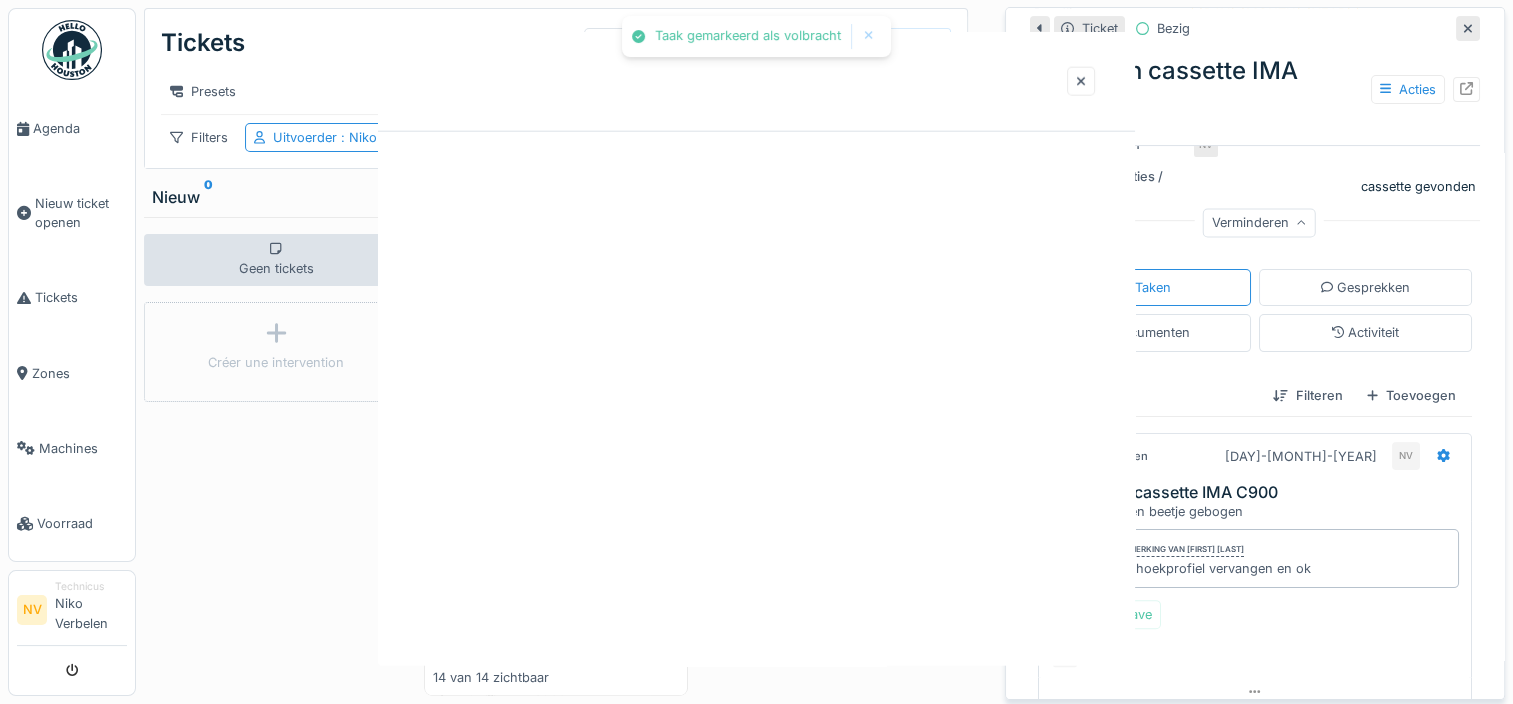 scroll, scrollTop: 0, scrollLeft: 0, axis: both 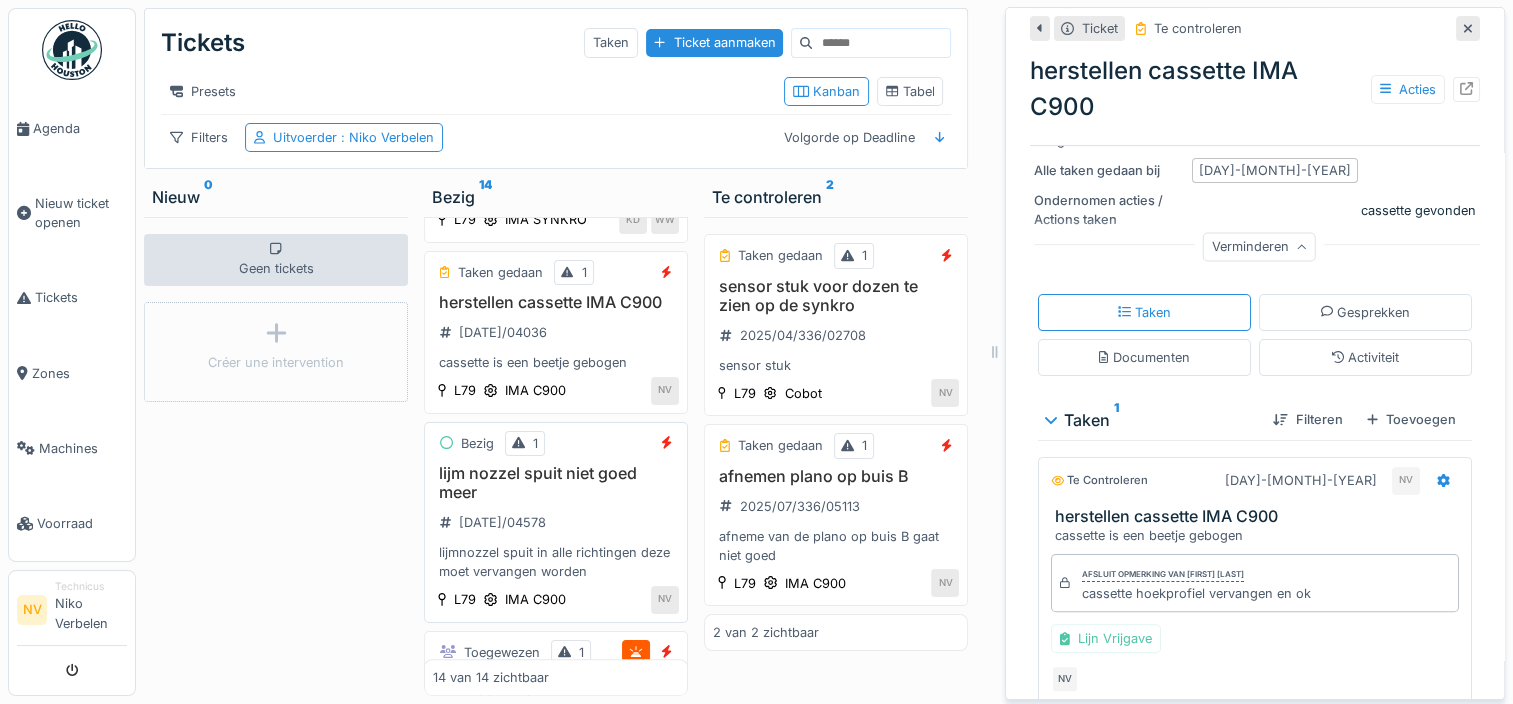 click on "lijm nozzel spuit niet goed meer" at bounding box center (556, 483) 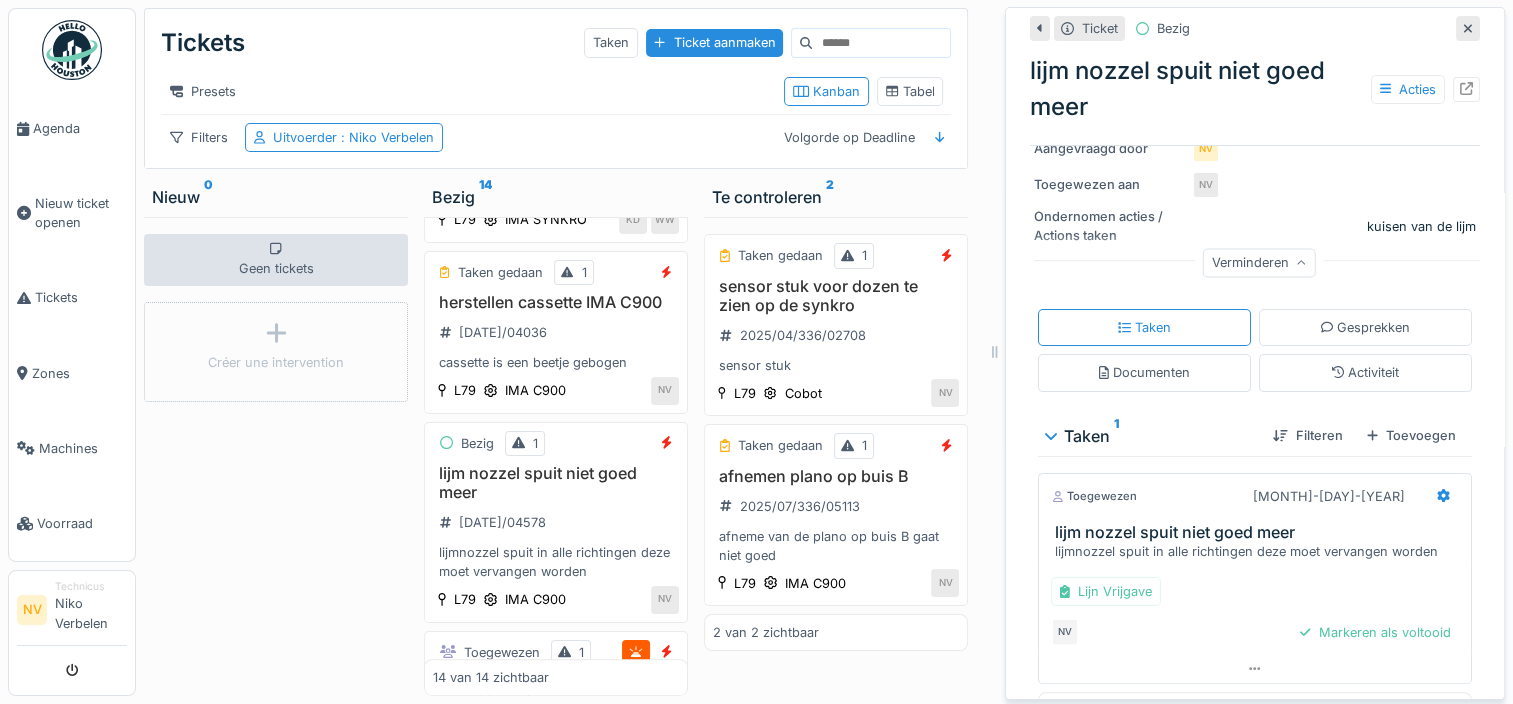 scroll, scrollTop: 364, scrollLeft: 0, axis: vertical 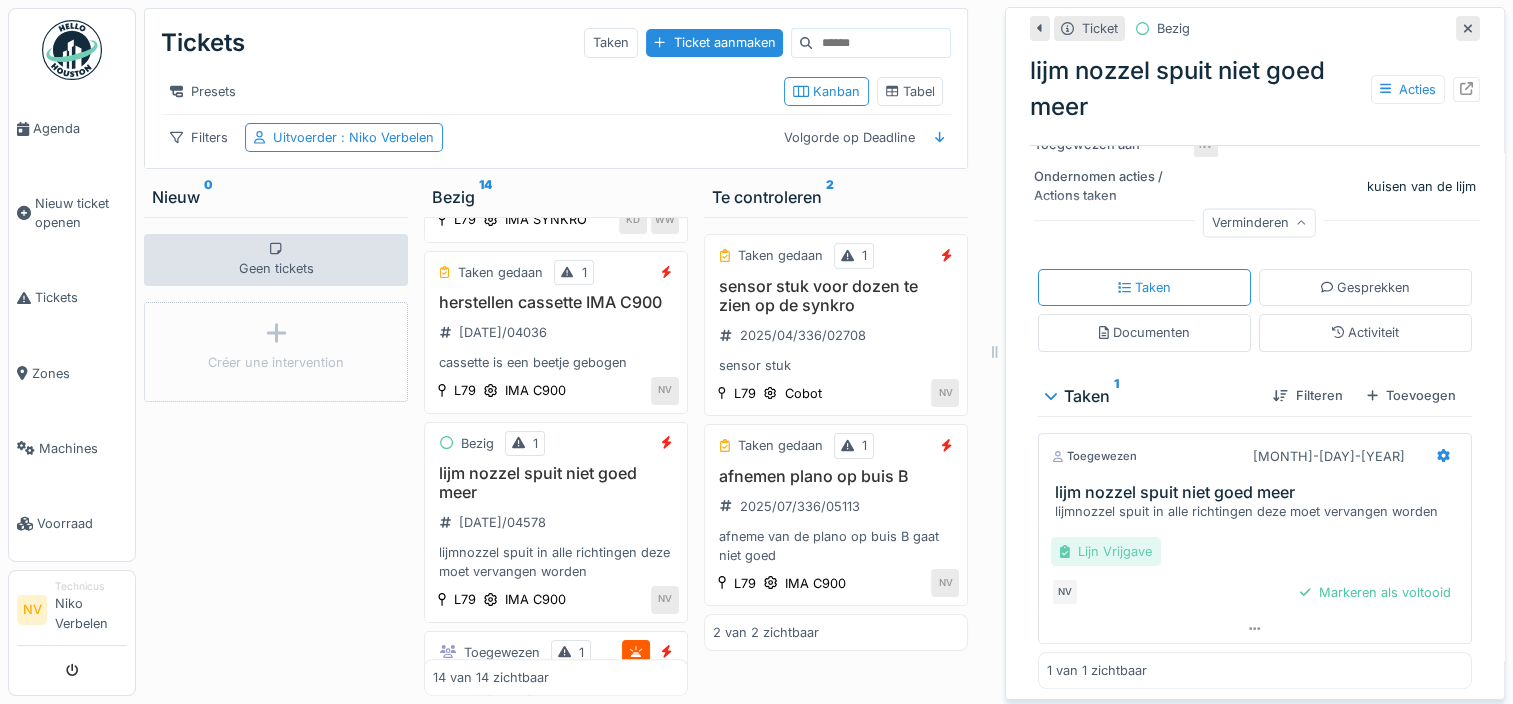 click on "Lijn Vrijgave" at bounding box center (1106, 551) 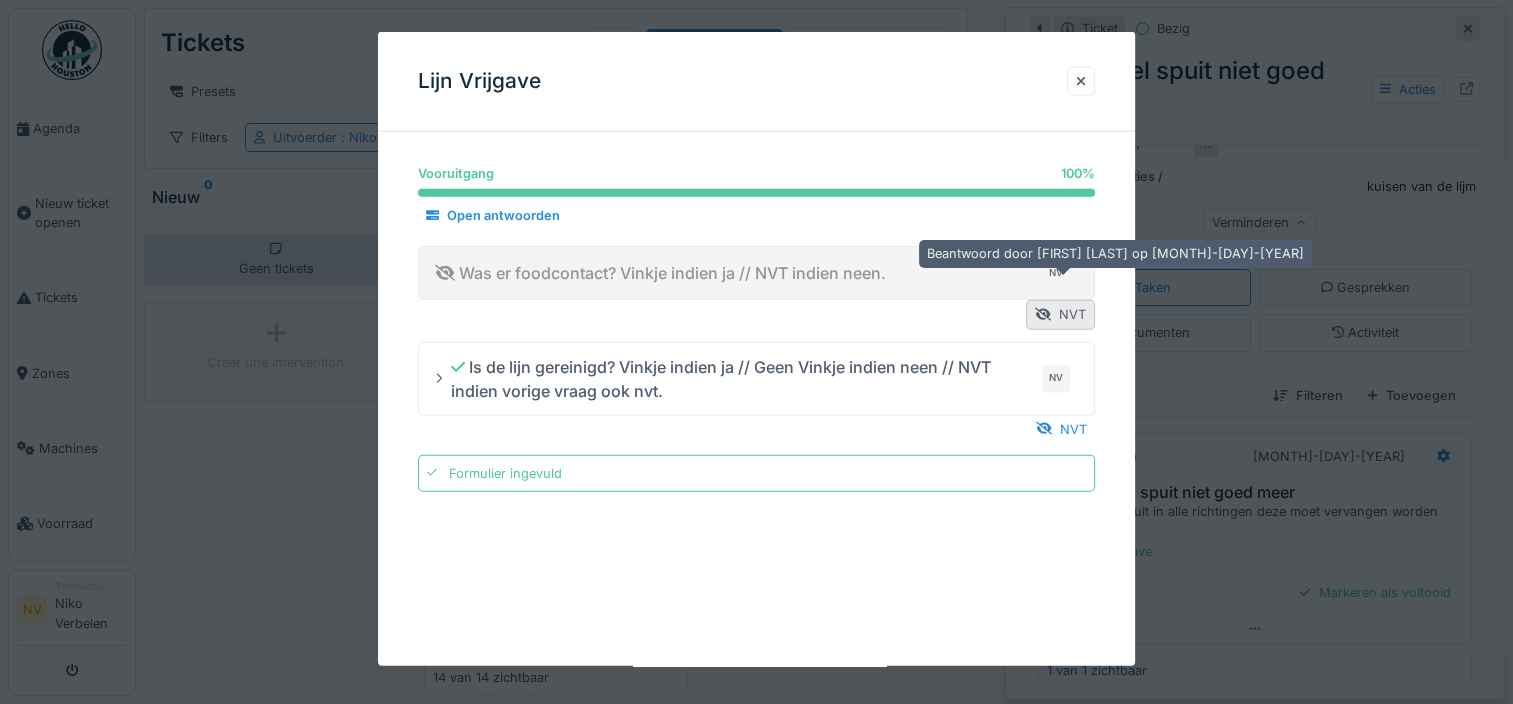 click on "NV" at bounding box center [1056, 273] 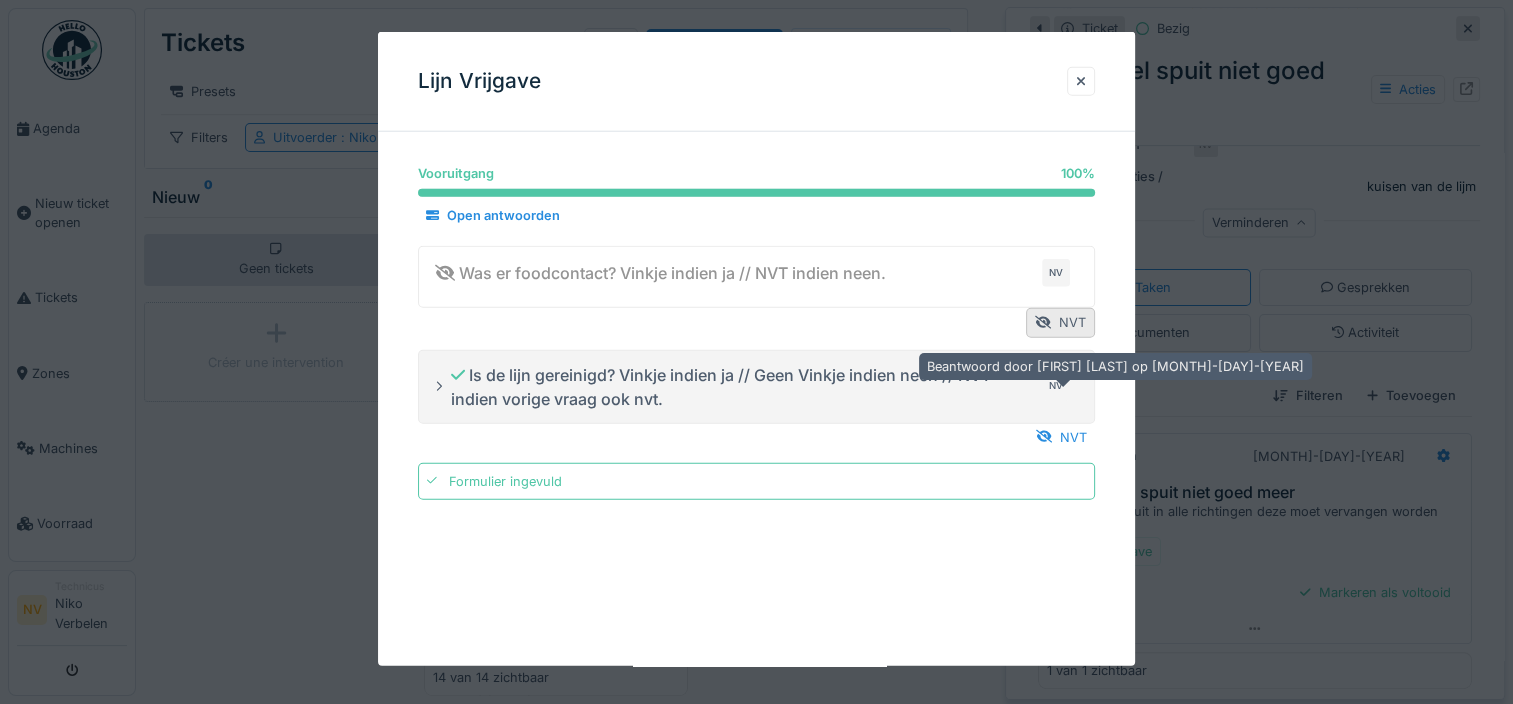 click on "NV" at bounding box center [1056, 386] 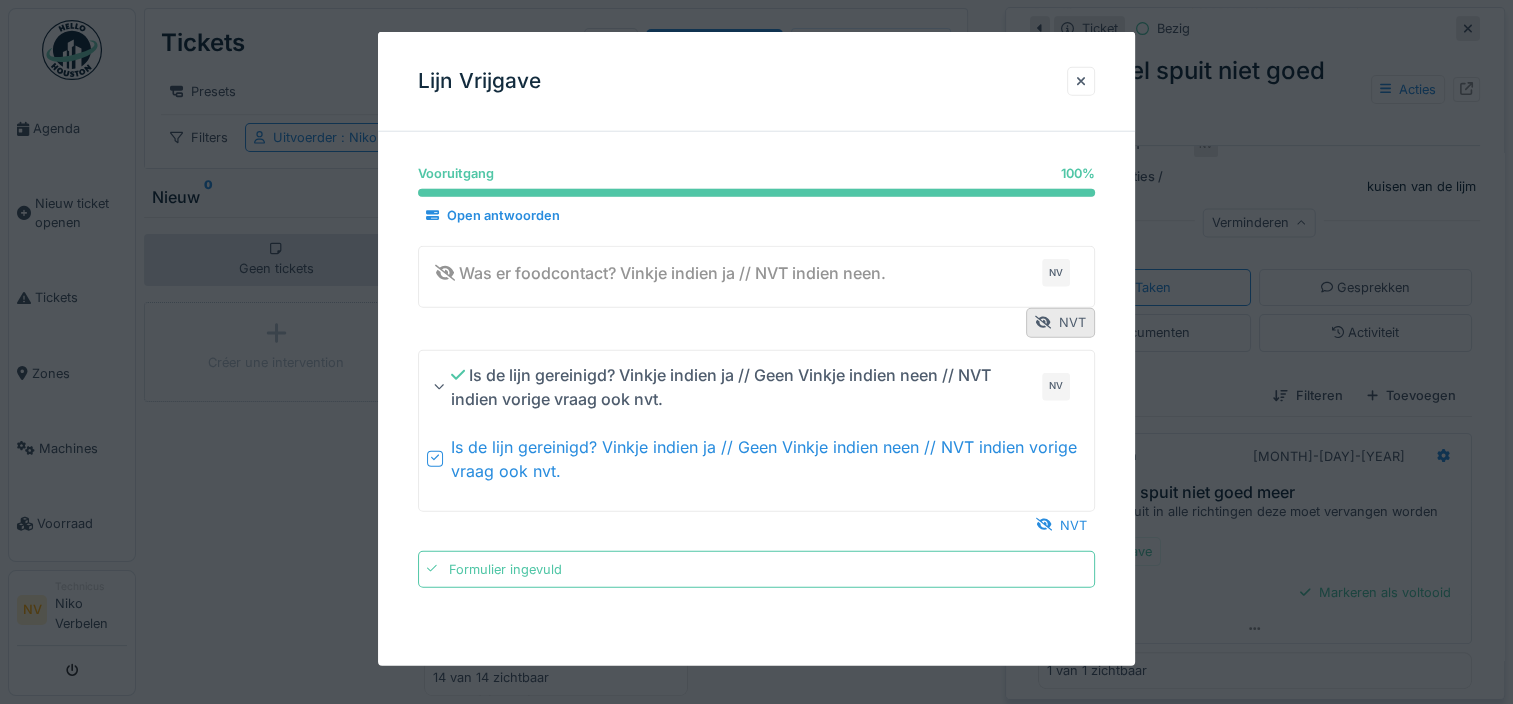 click at bounding box center (1081, 81) 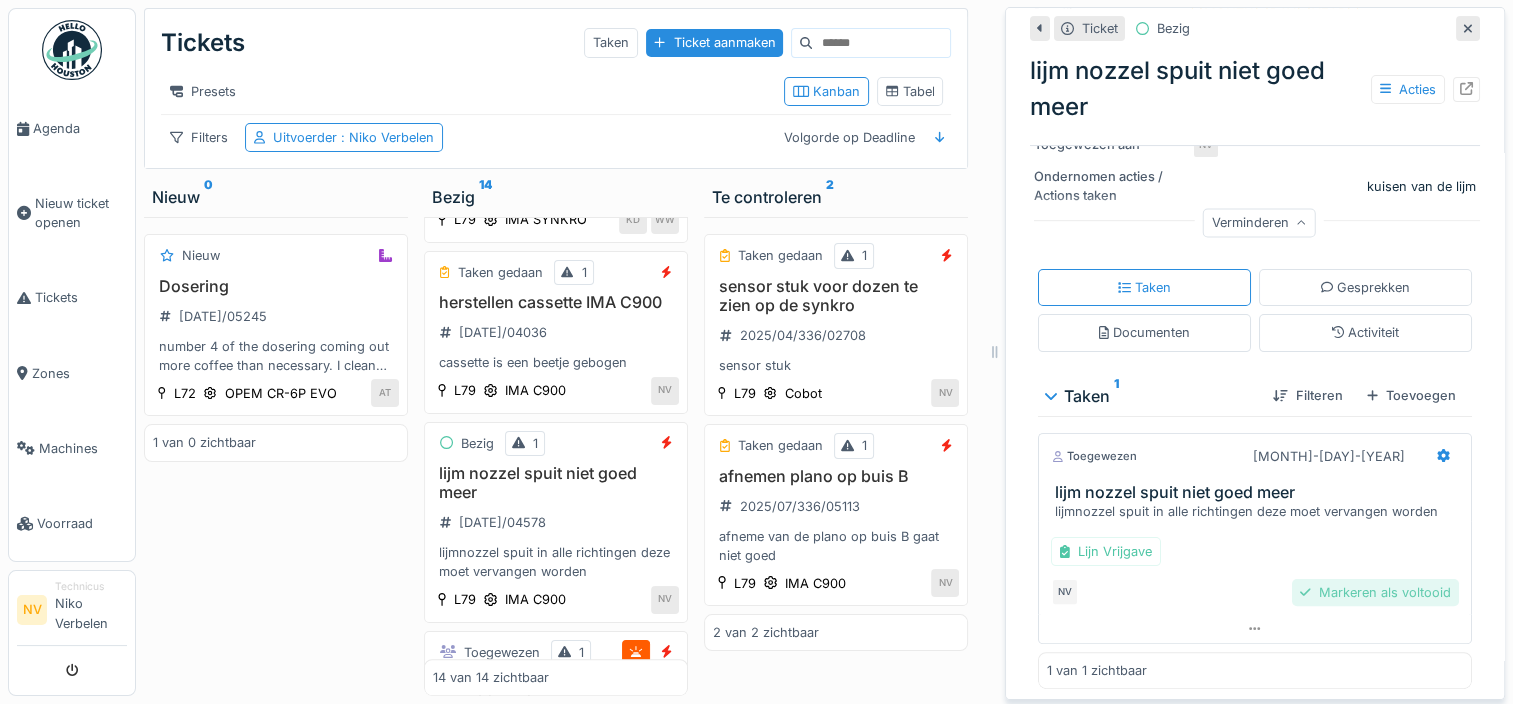 click on "Markeren als voltooid" at bounding box center (1375, 592) 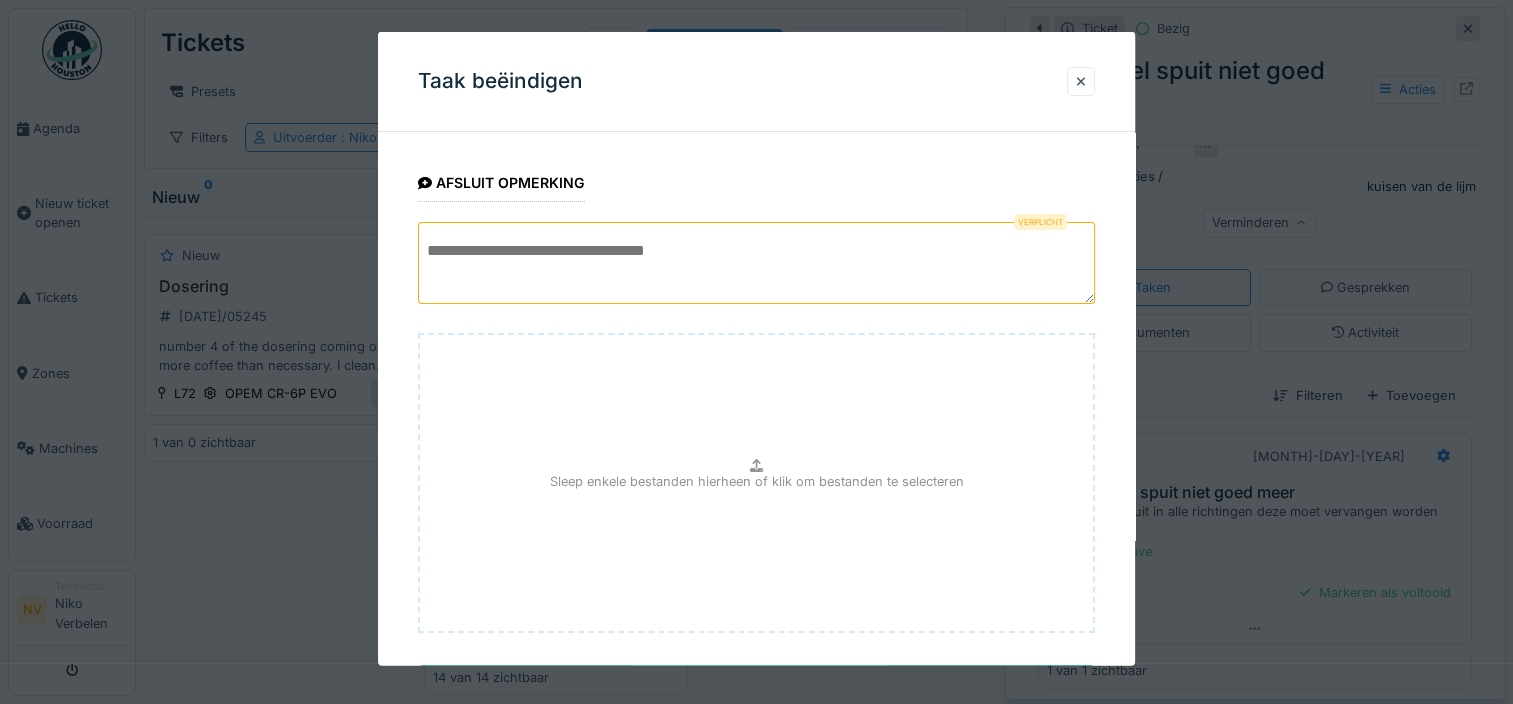 click at bounding box center [756, 263] 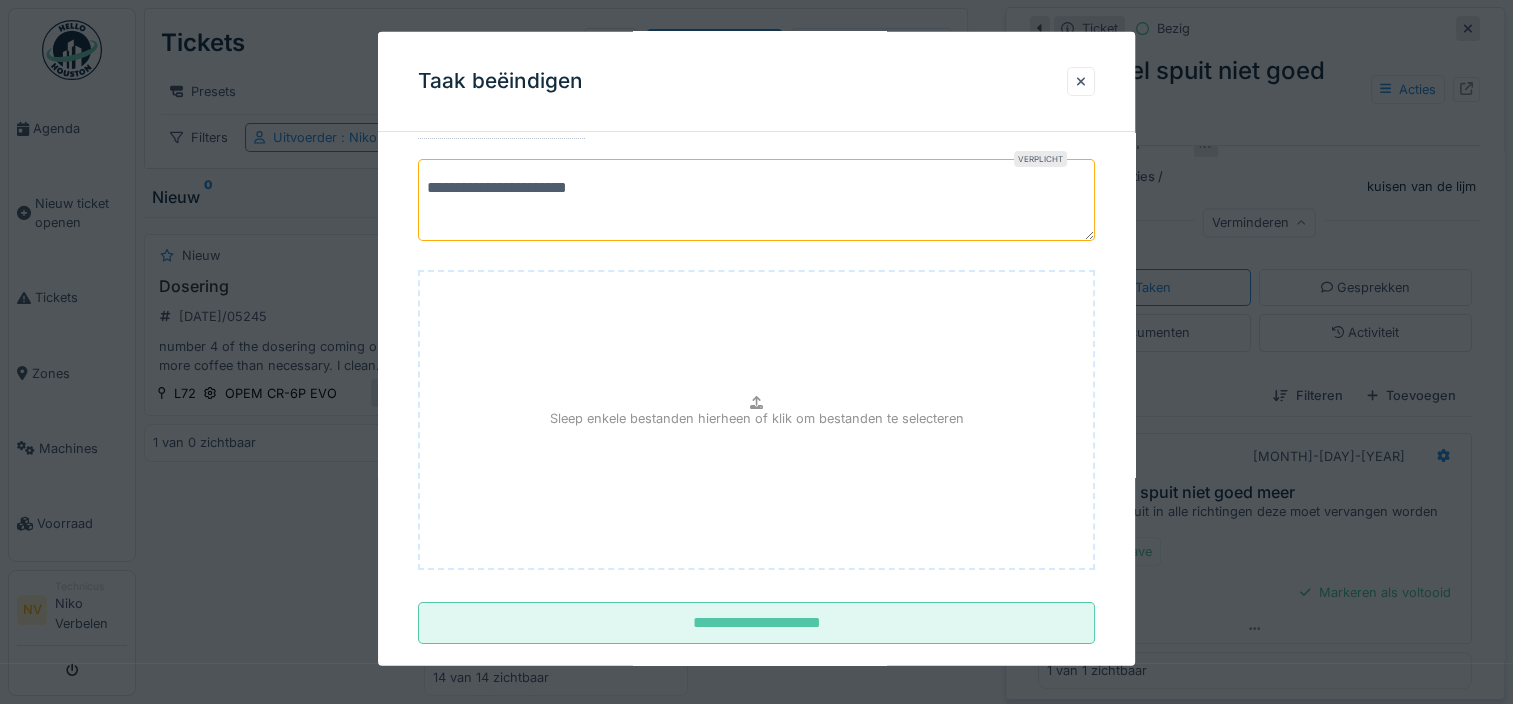 scroll, scrollTop: 96, scrollLeft: 0, axis: vertical 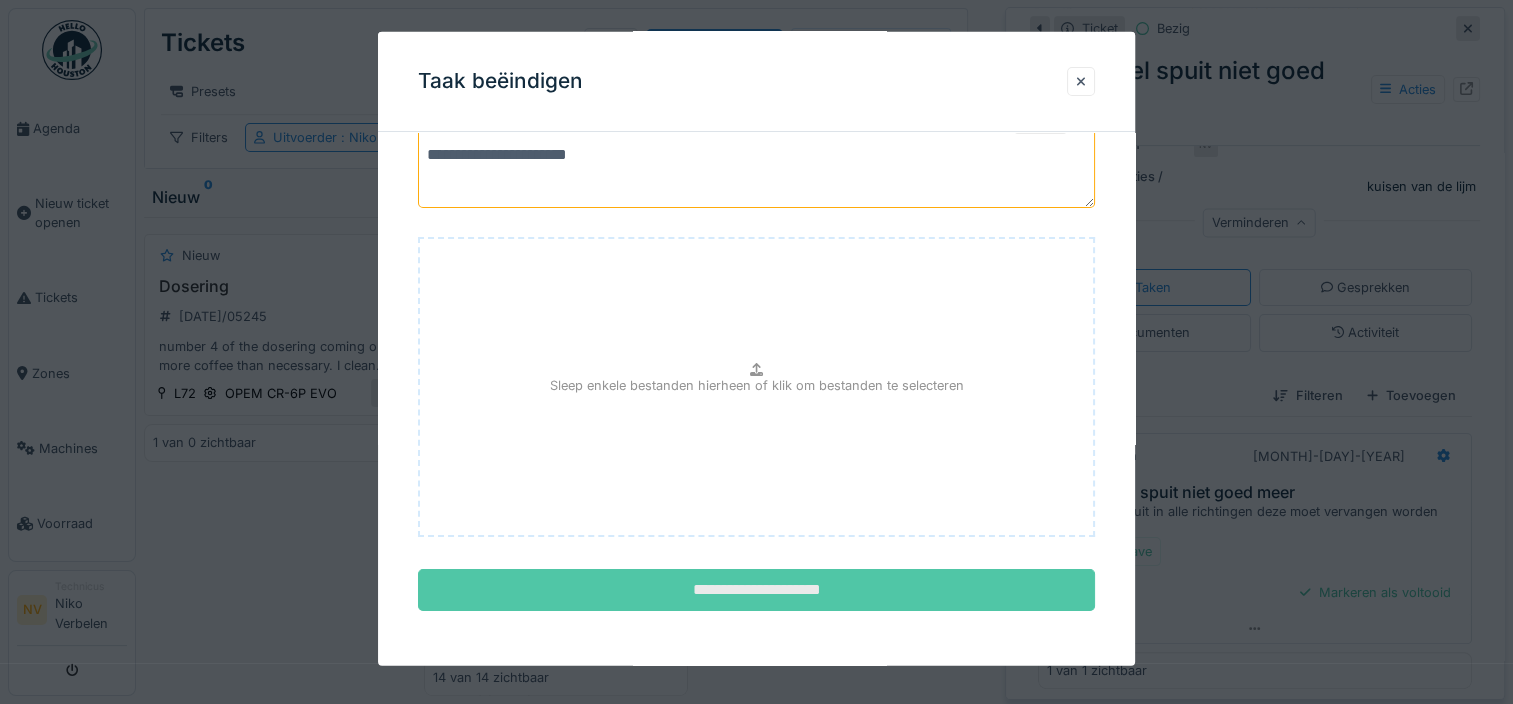 type on "**********" 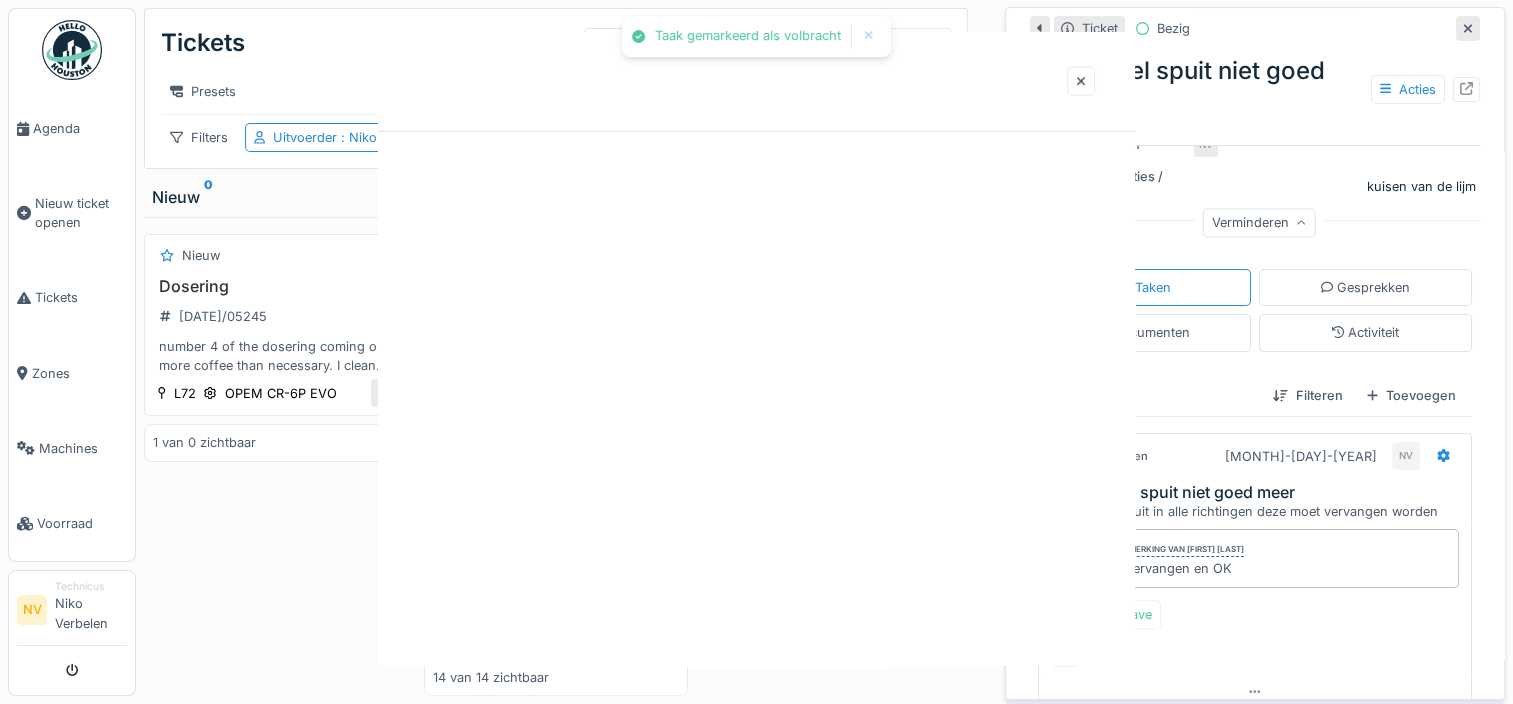 scroll, scrollTop: 0, scrollLeft: 0, axis: both 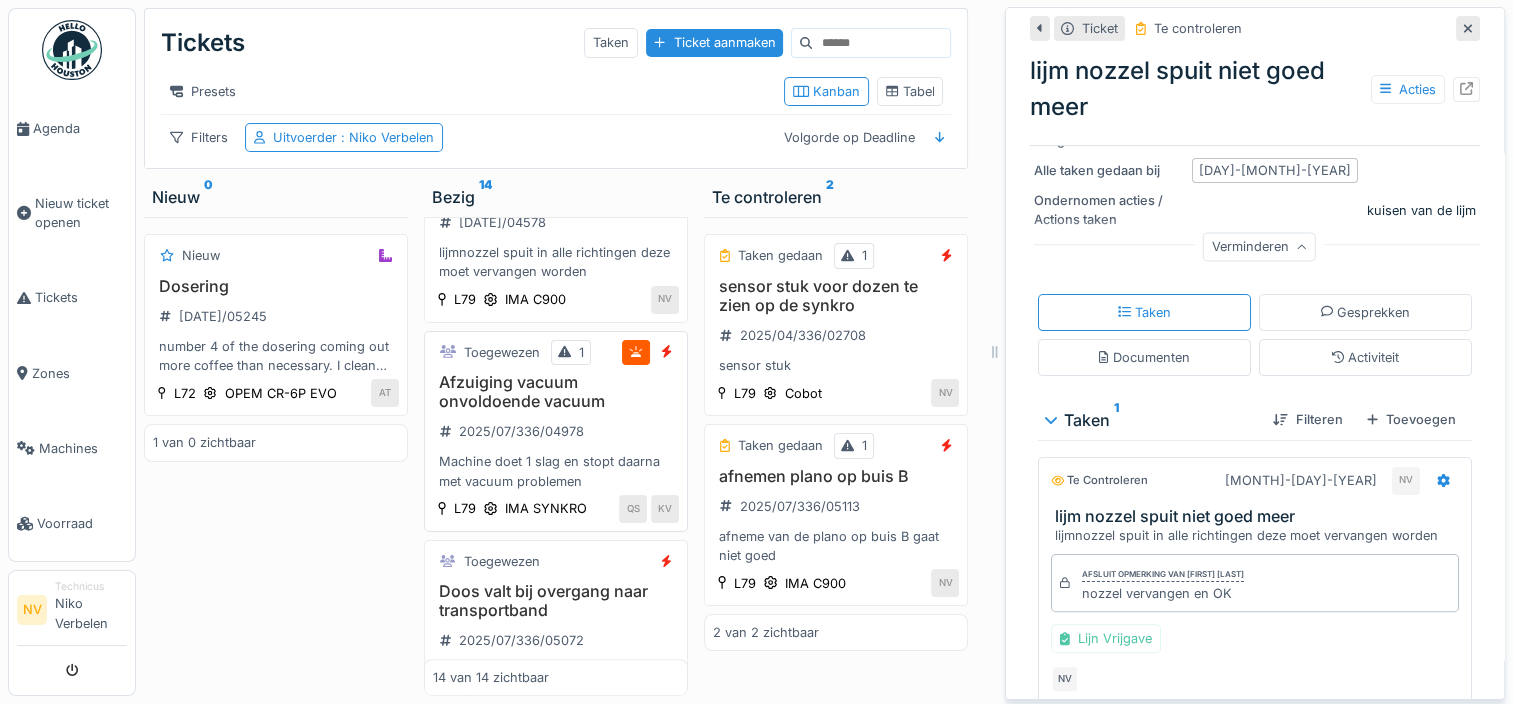 click on "Afzuiging vacuum onvoldoende vacuum" at bounding box center (556, 392) 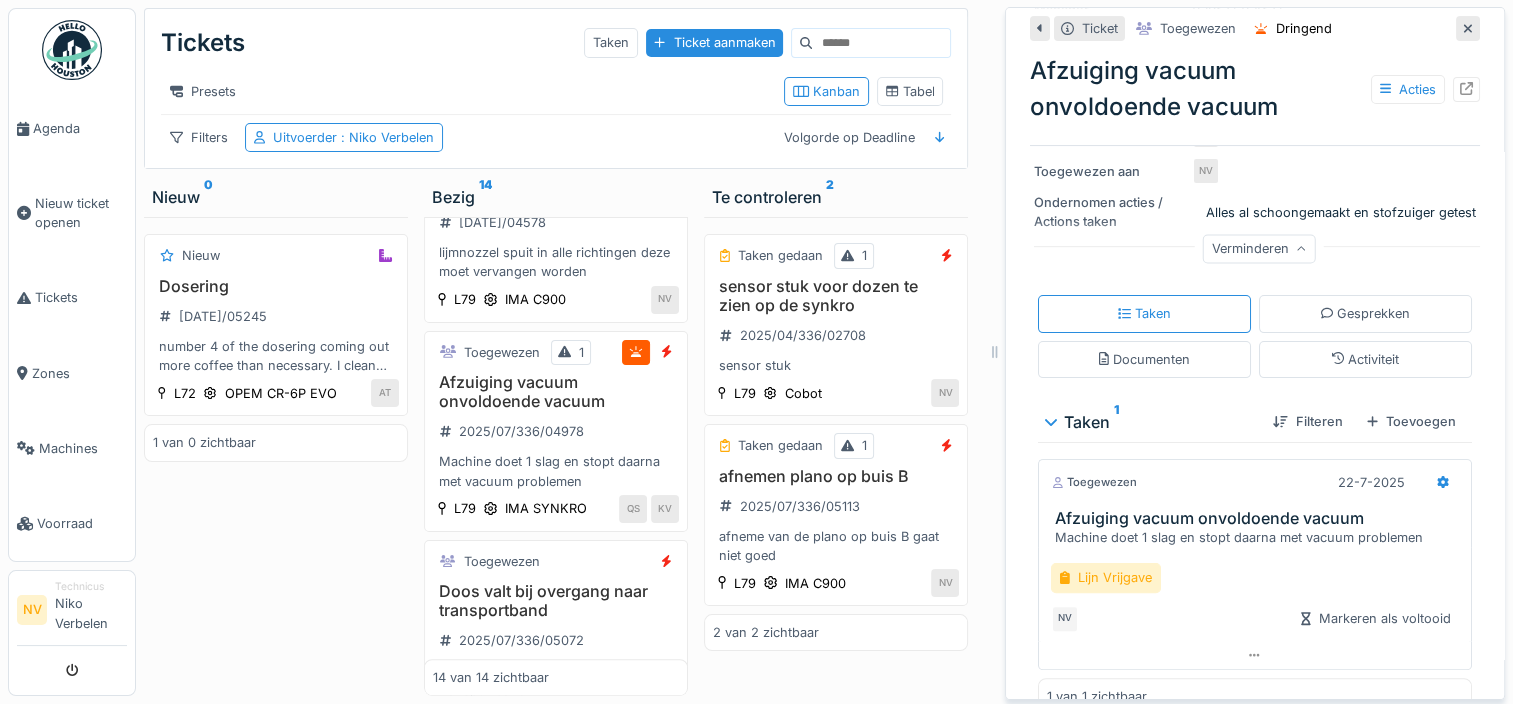 scroll, scrollTop: 392, scrollLeft: 0, axis: vertical 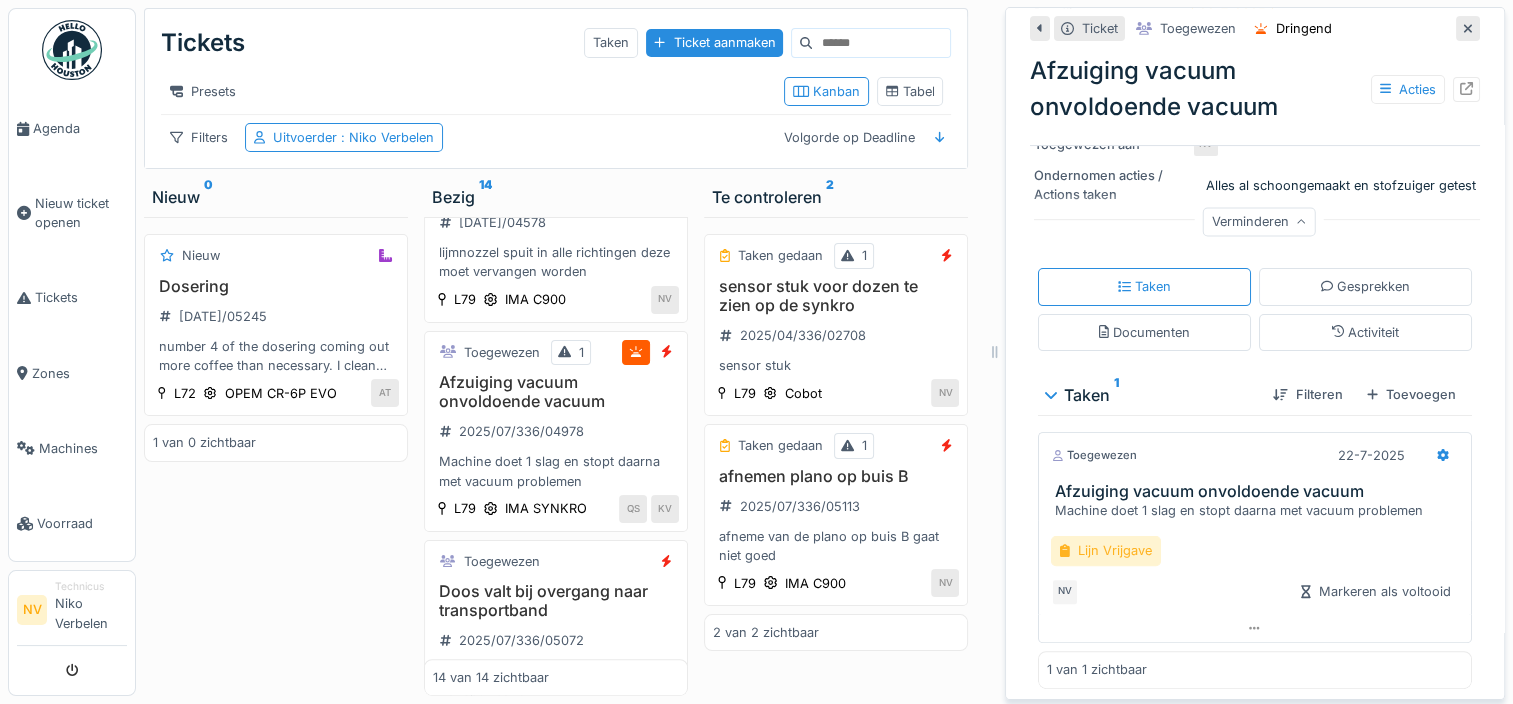 click on "Lijn Vrijgave" at bounding box center (1106, 550) 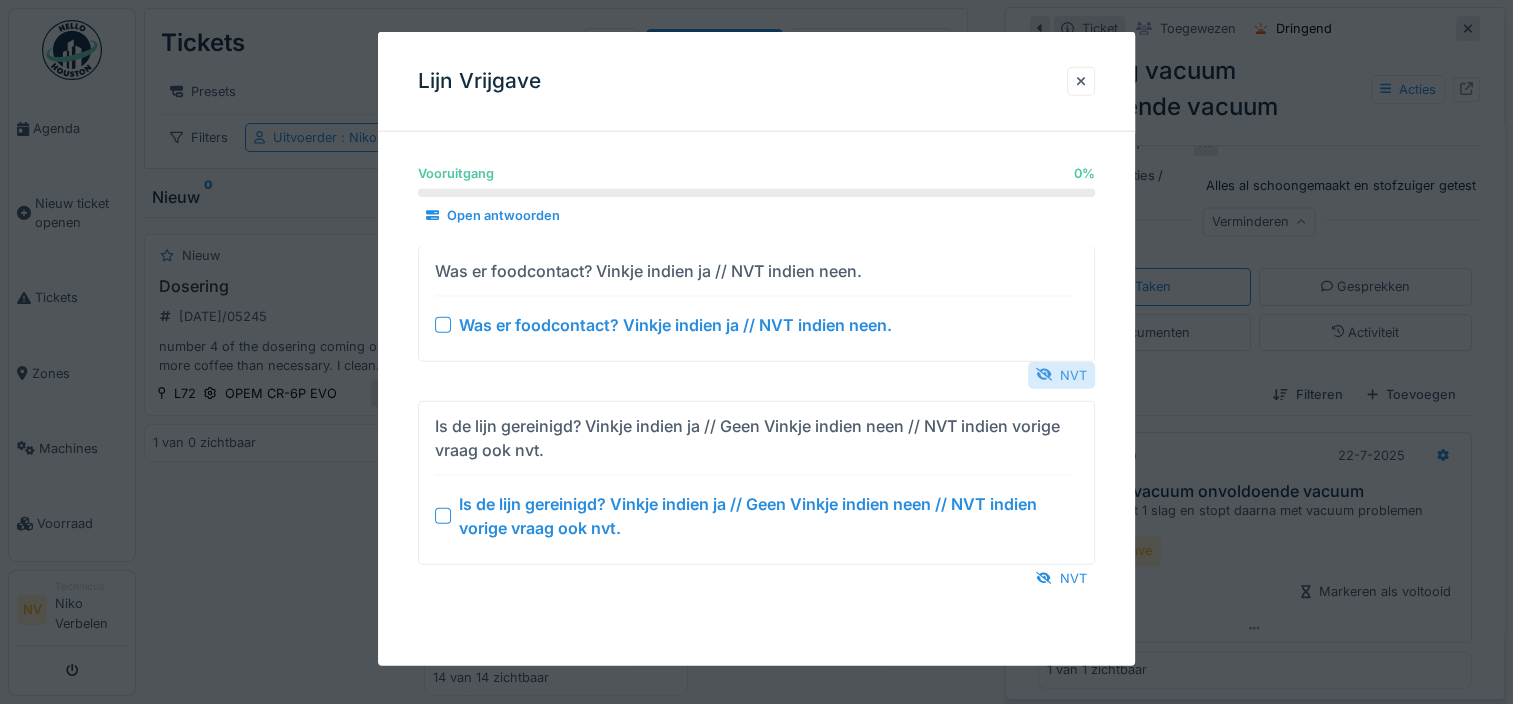 click on "NVT" at bounding box center (1061, 374) 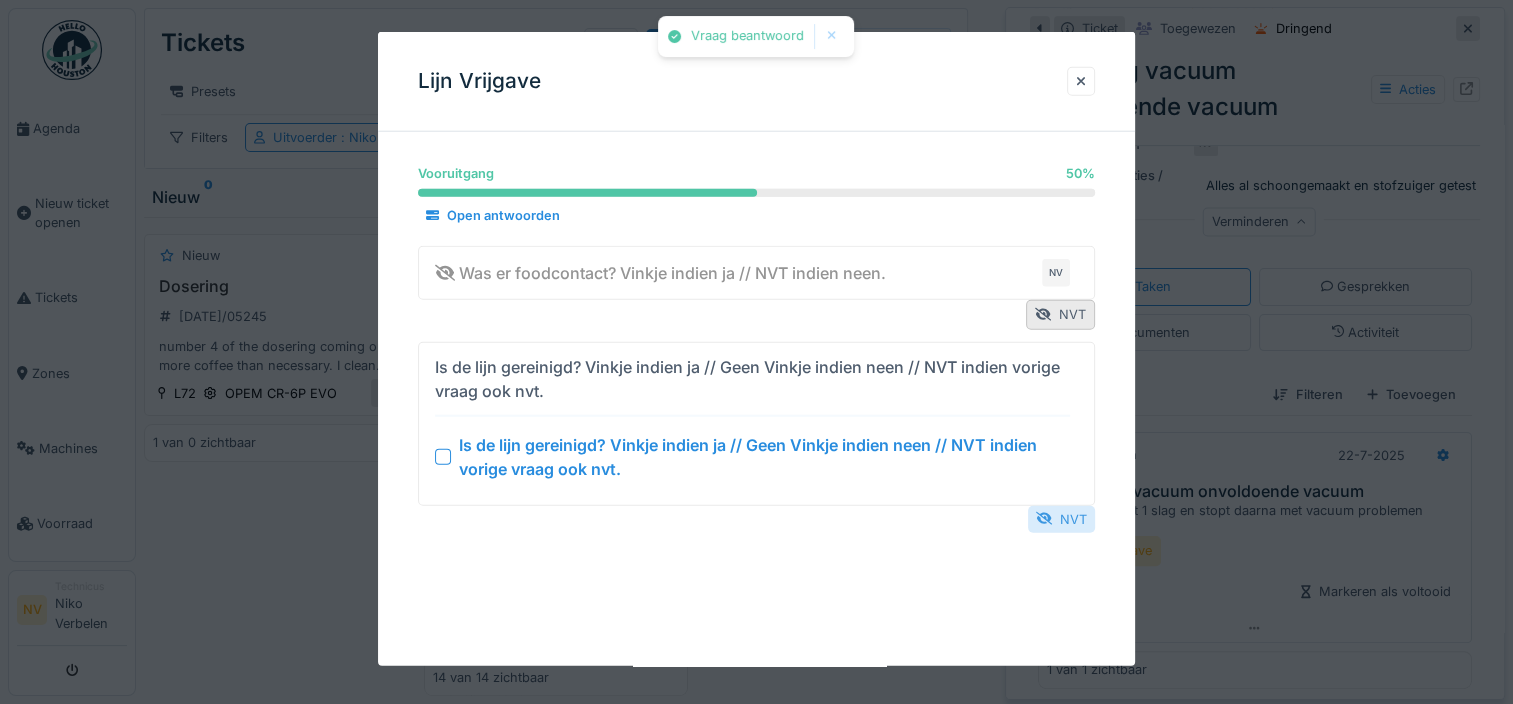 click on "NVT" at bounding box center (1061, 518) 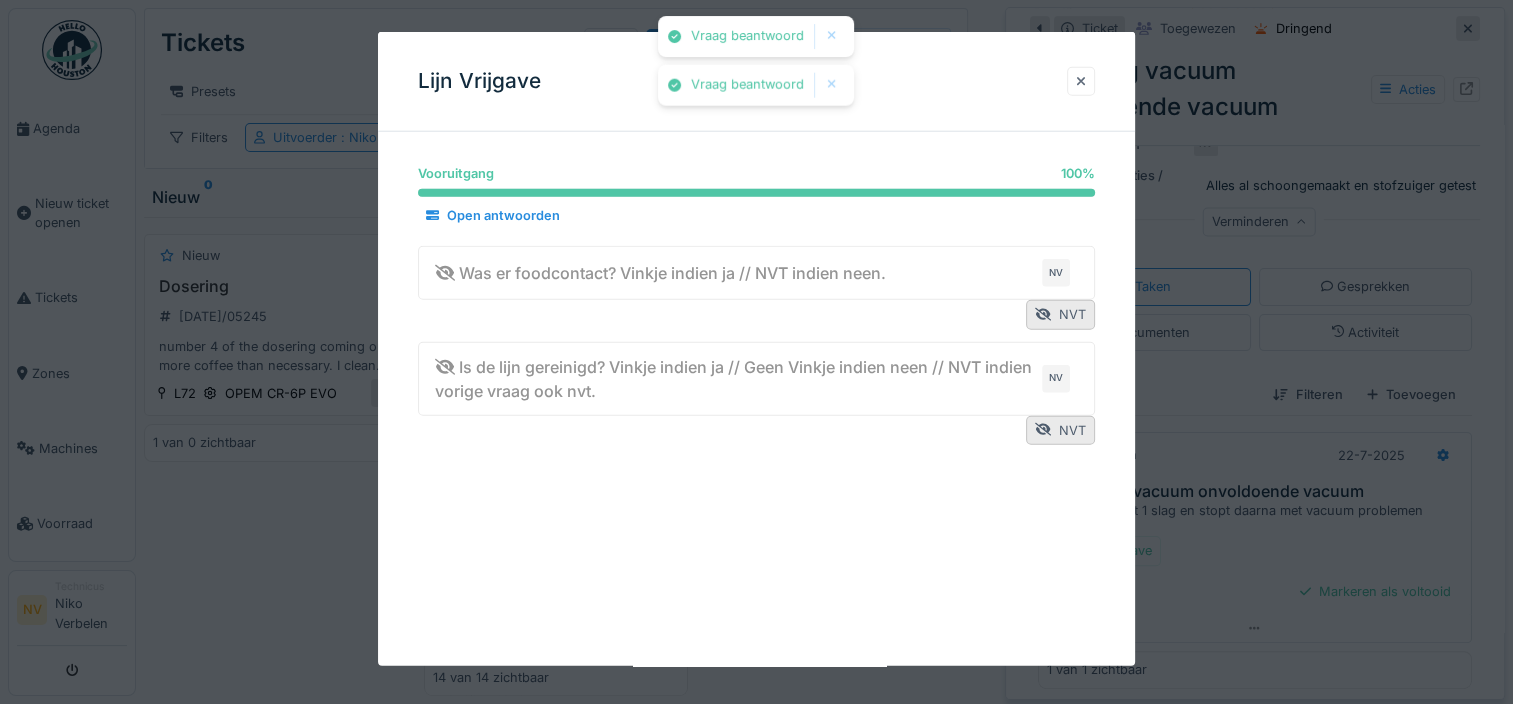 click at bounding box center (1081, 81) 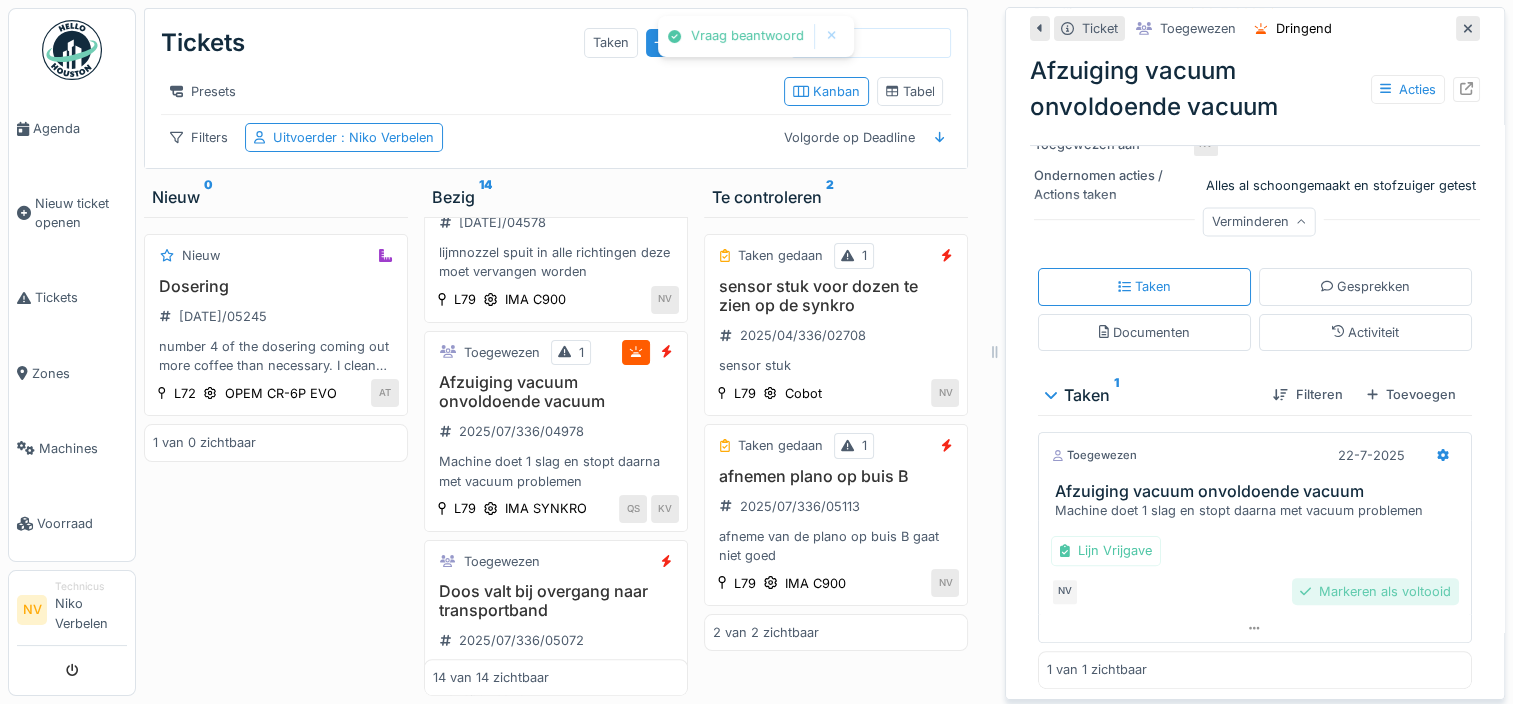 click on "Markeren als voltooid" at bounding box center [1375, 591] 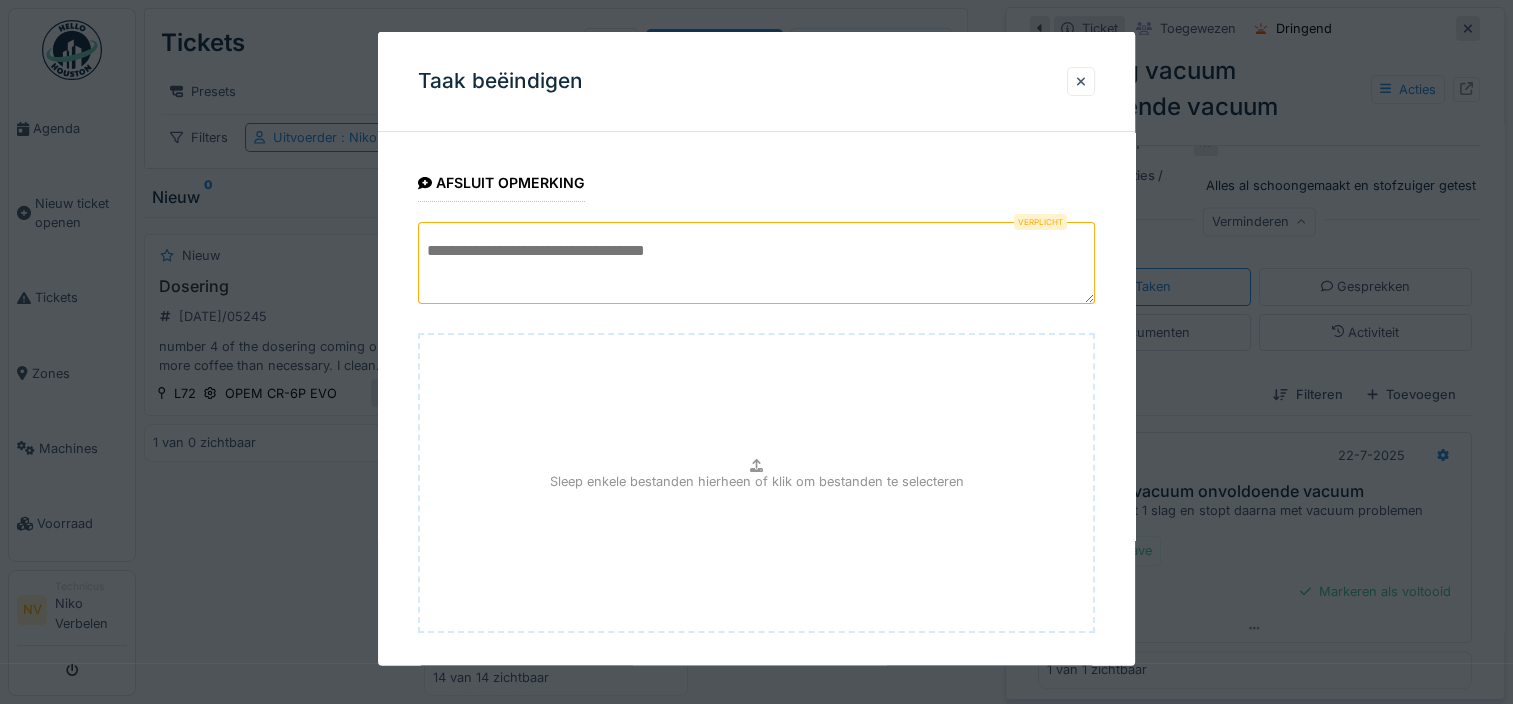 click at bounding box center (756, 263) 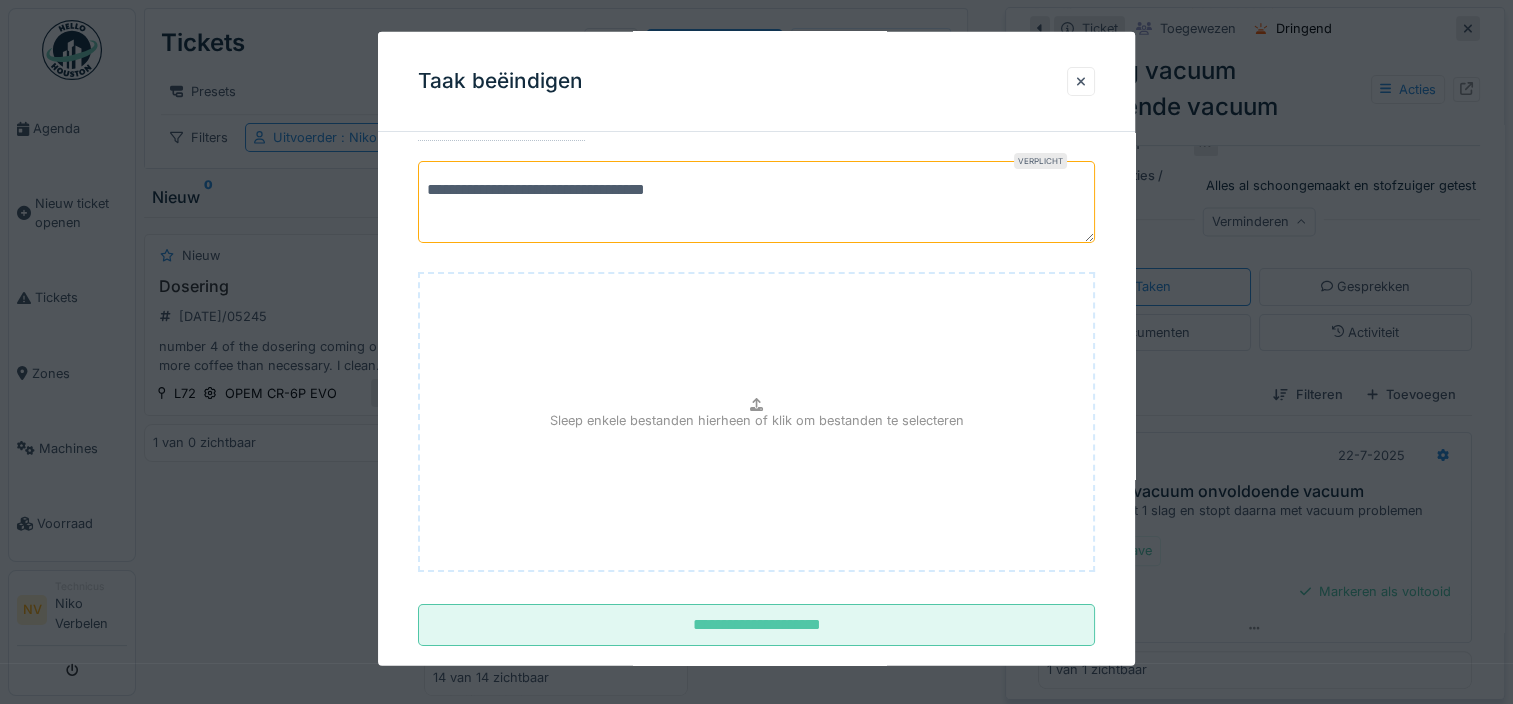 scroll, scrollTop: 96, scrollLeft: 0, axis: vertical 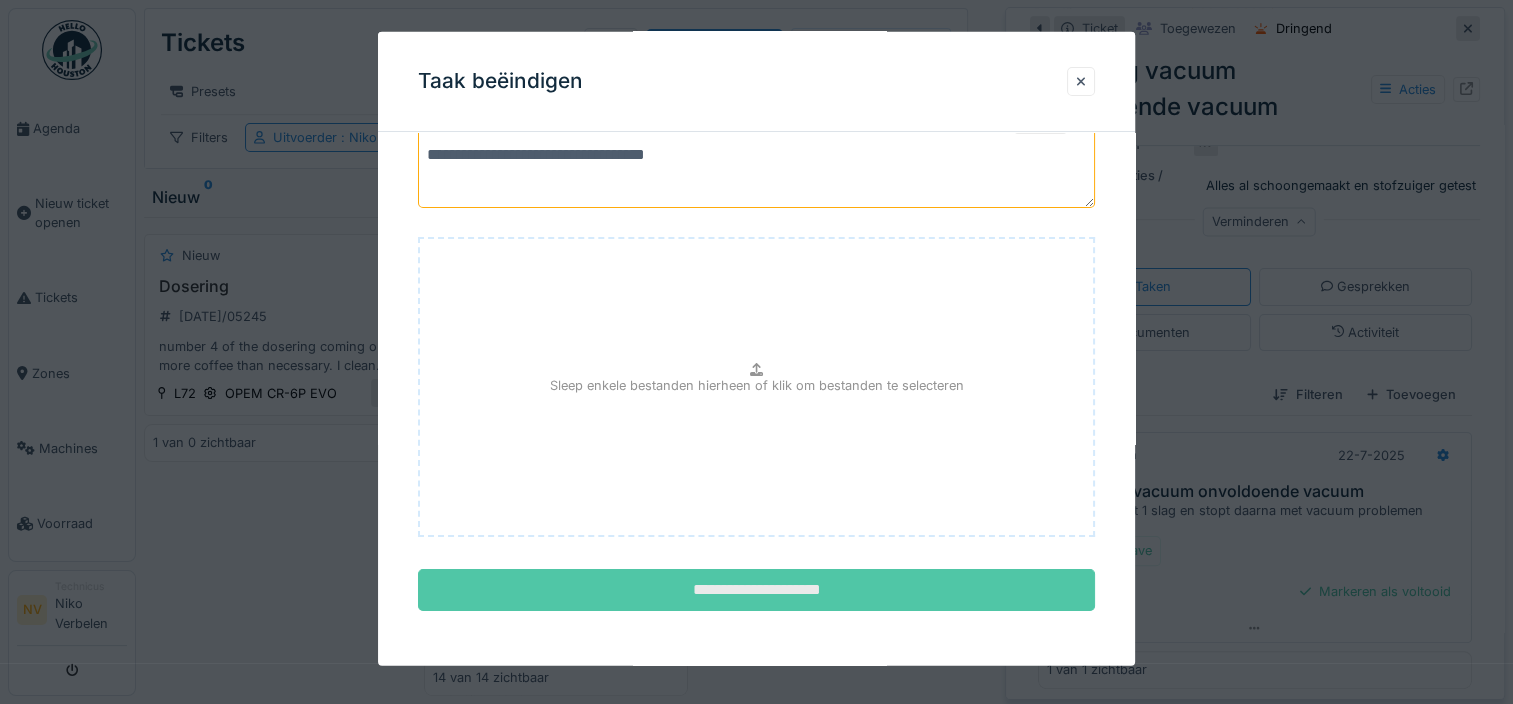 type on "**********" 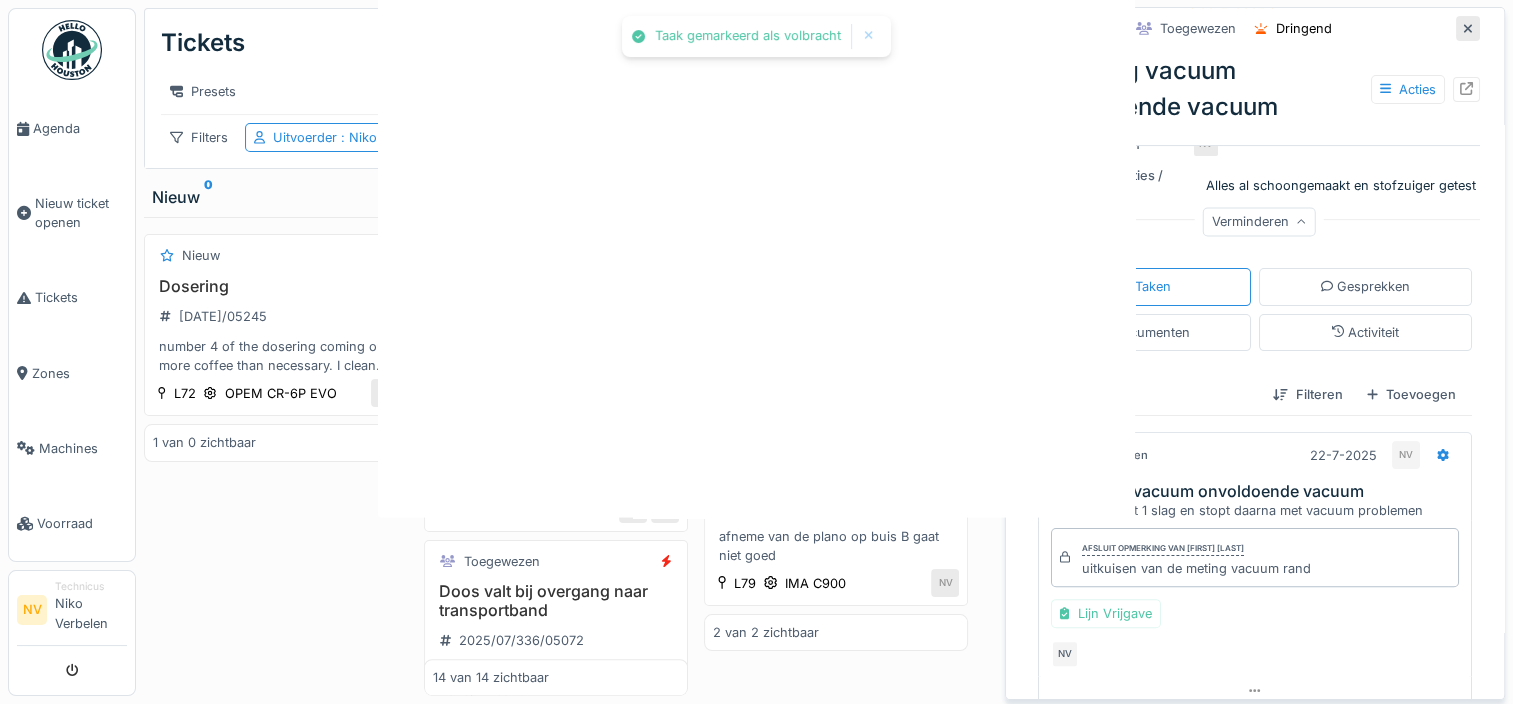 scroll, scrollTop: 0, scrollLeft: 0, axis: both 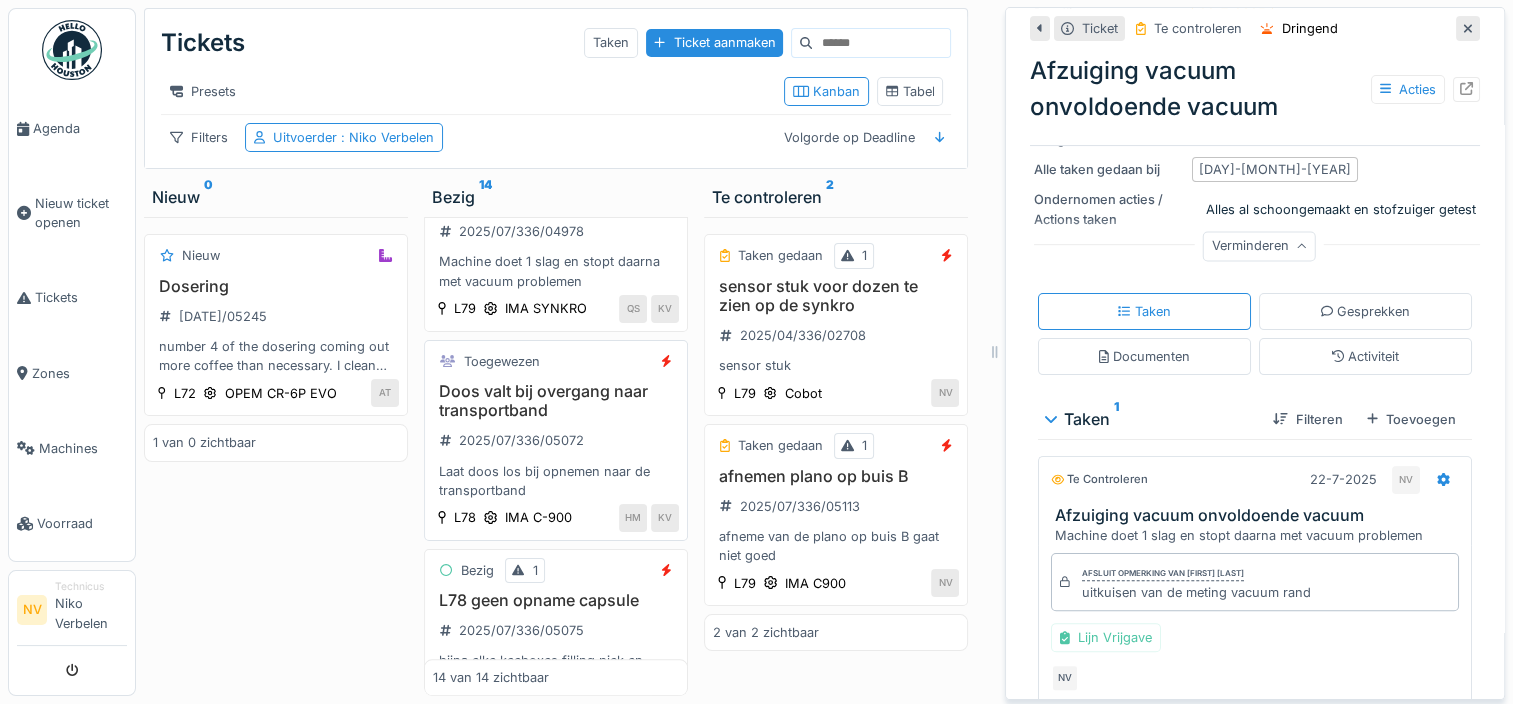 click on "Doos valt bij overgang naar transportband" at bounding box center (556, 401) 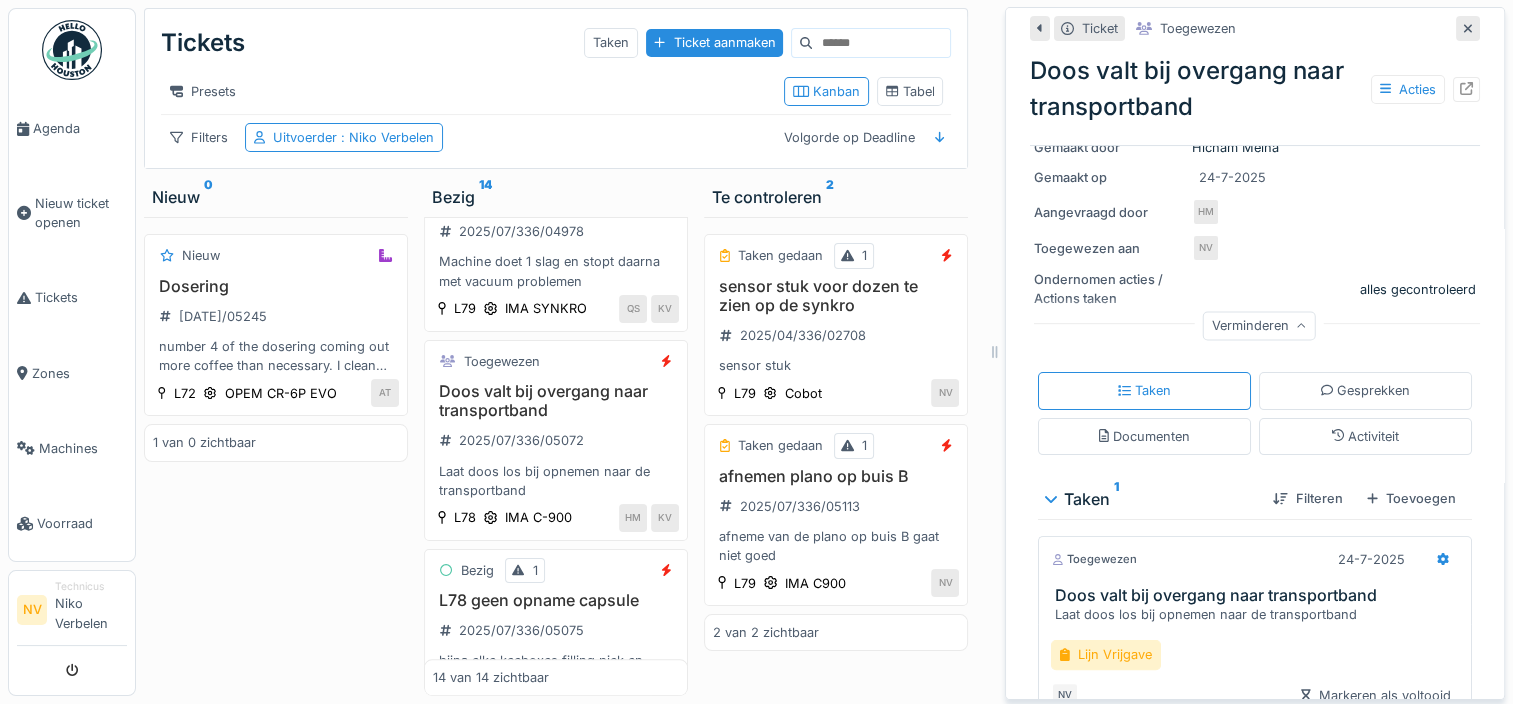 scroll, scrollTop: 392, scrollLeft: 0, axis: vertical 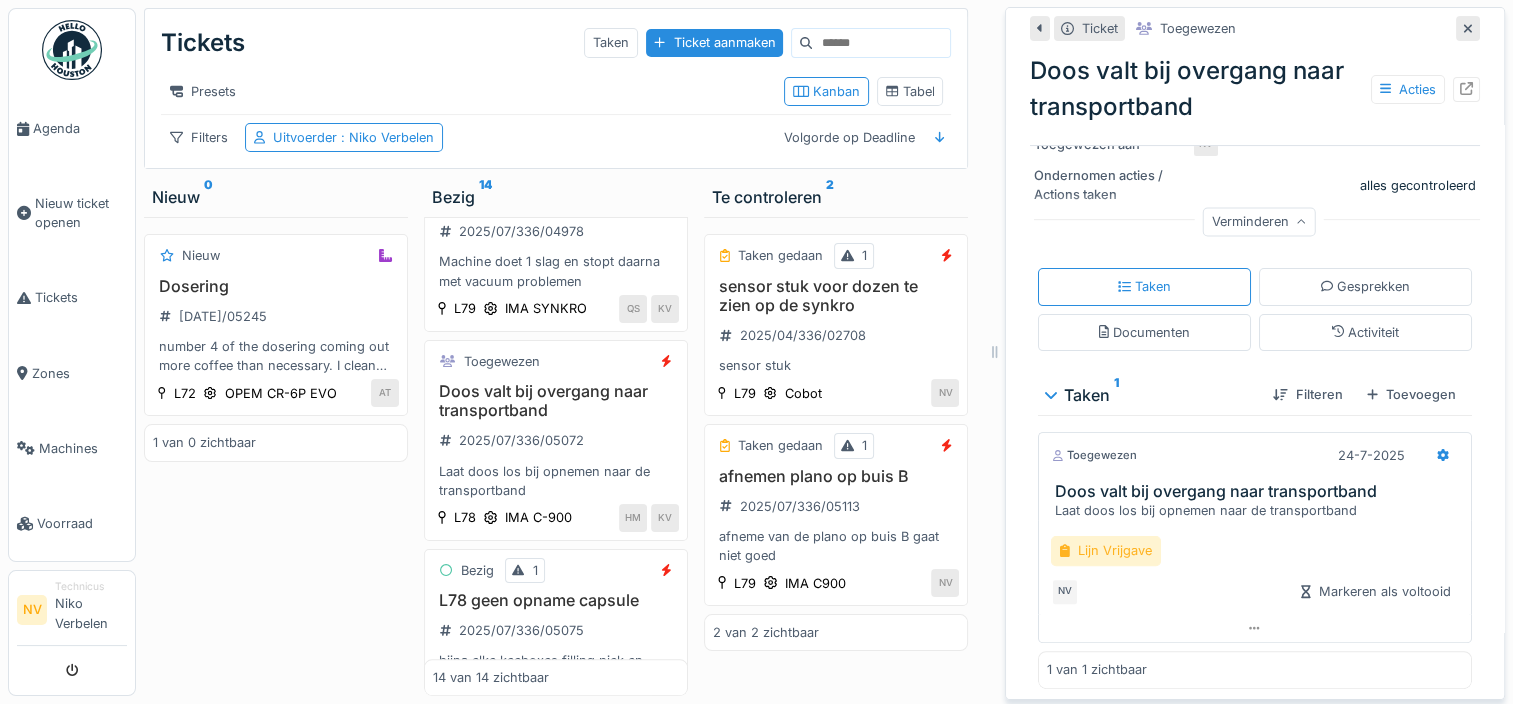 click on "Lijn Vrijgave" at bounding box center (1106, 550) 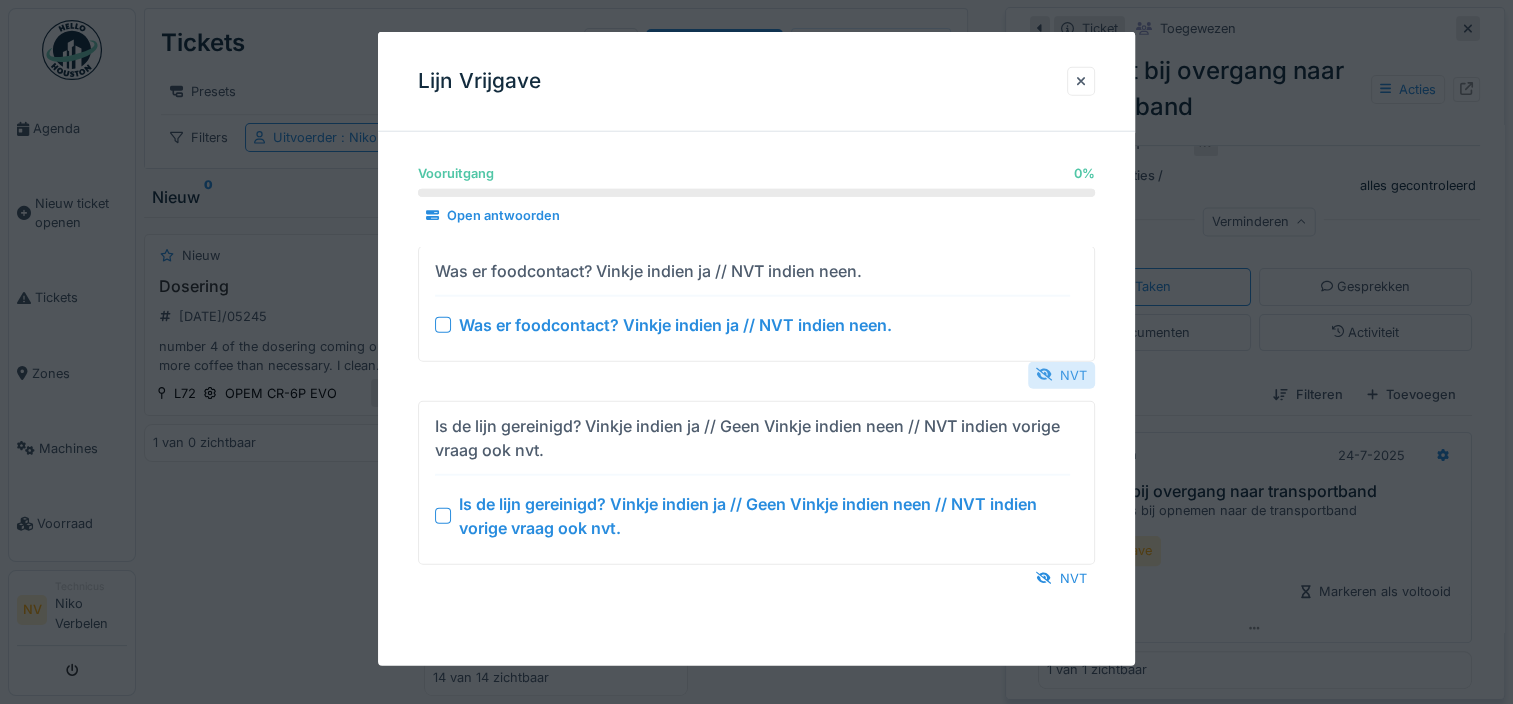 click on "NVT" at bounding box center (1061, 374) 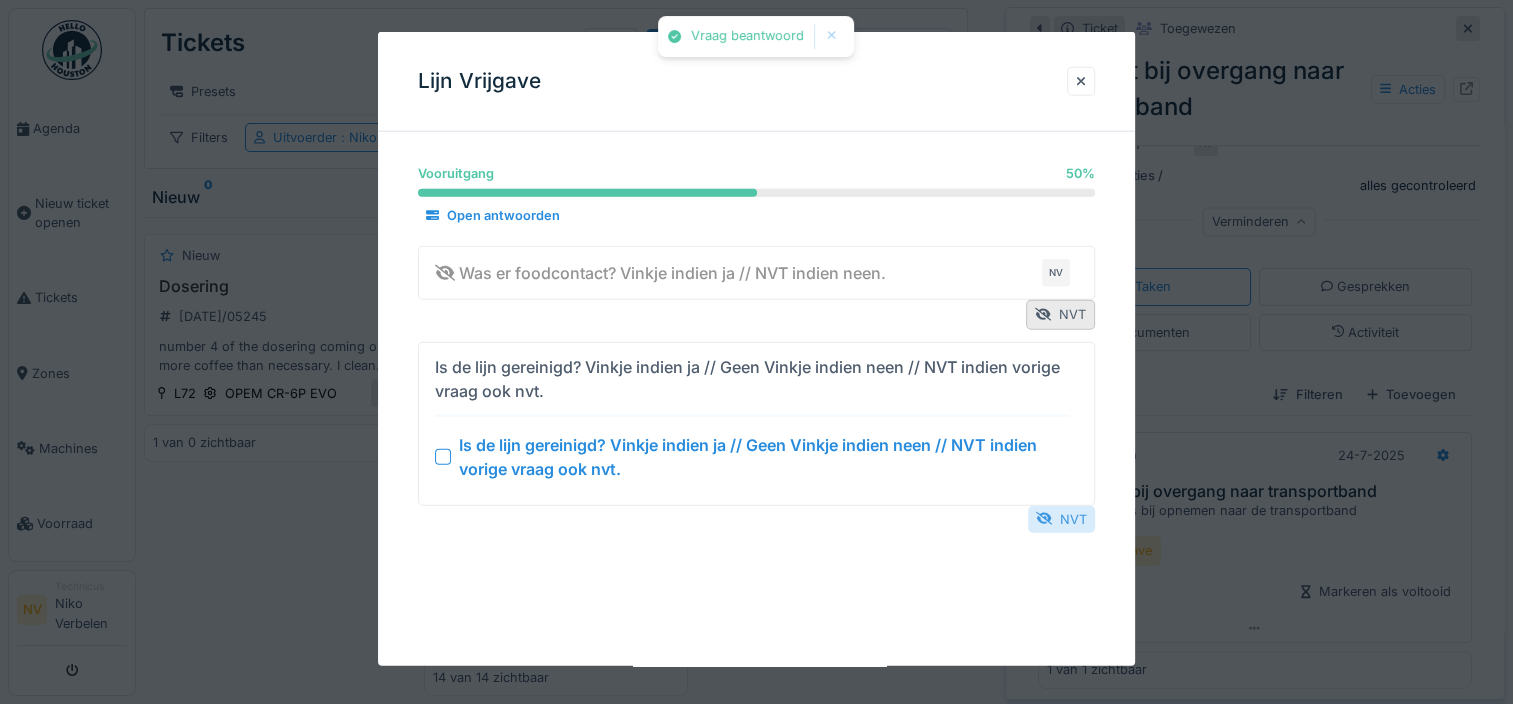 click on "NVT" at bounding box center [1061, 518] 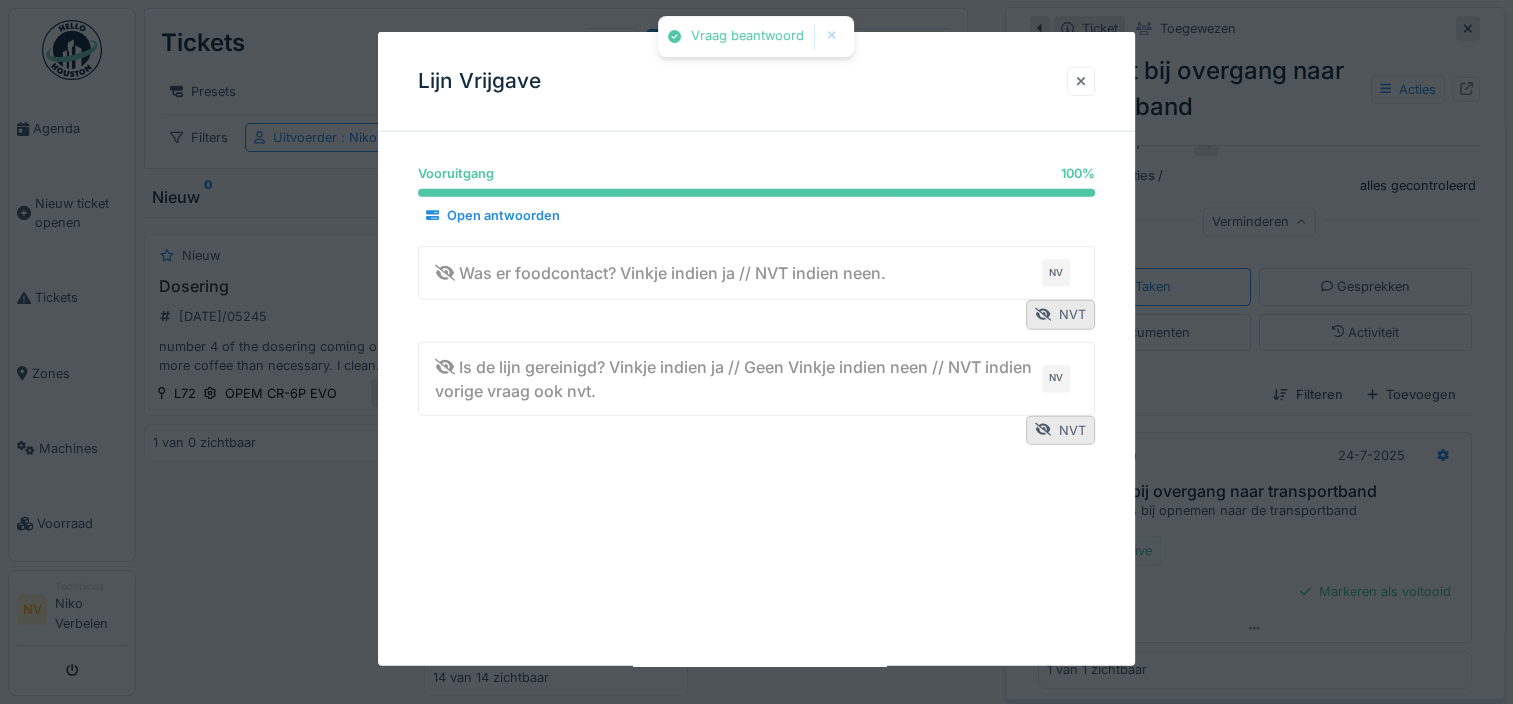 click at bounding box center (1081, 81) 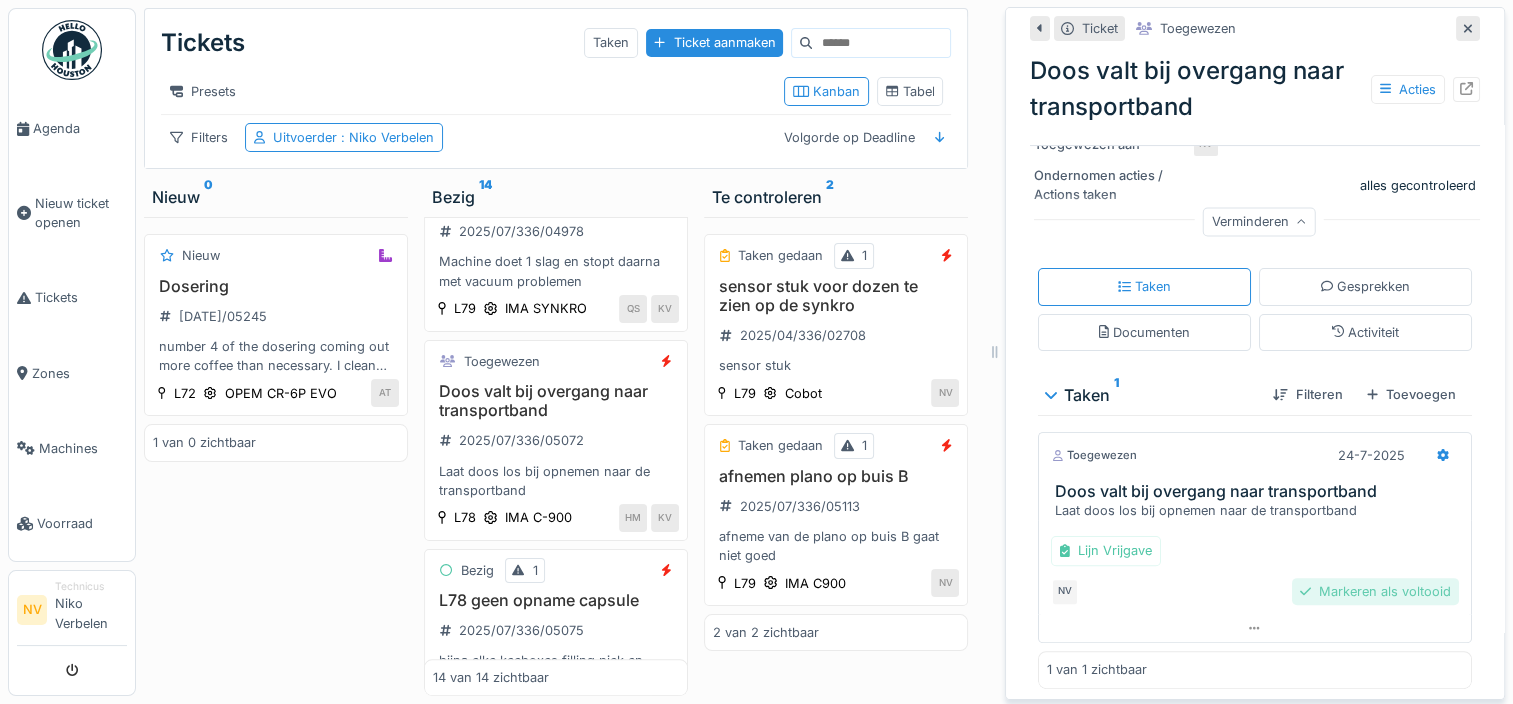click on "Markeren als voltooid" at bounding box center [1375, 591] 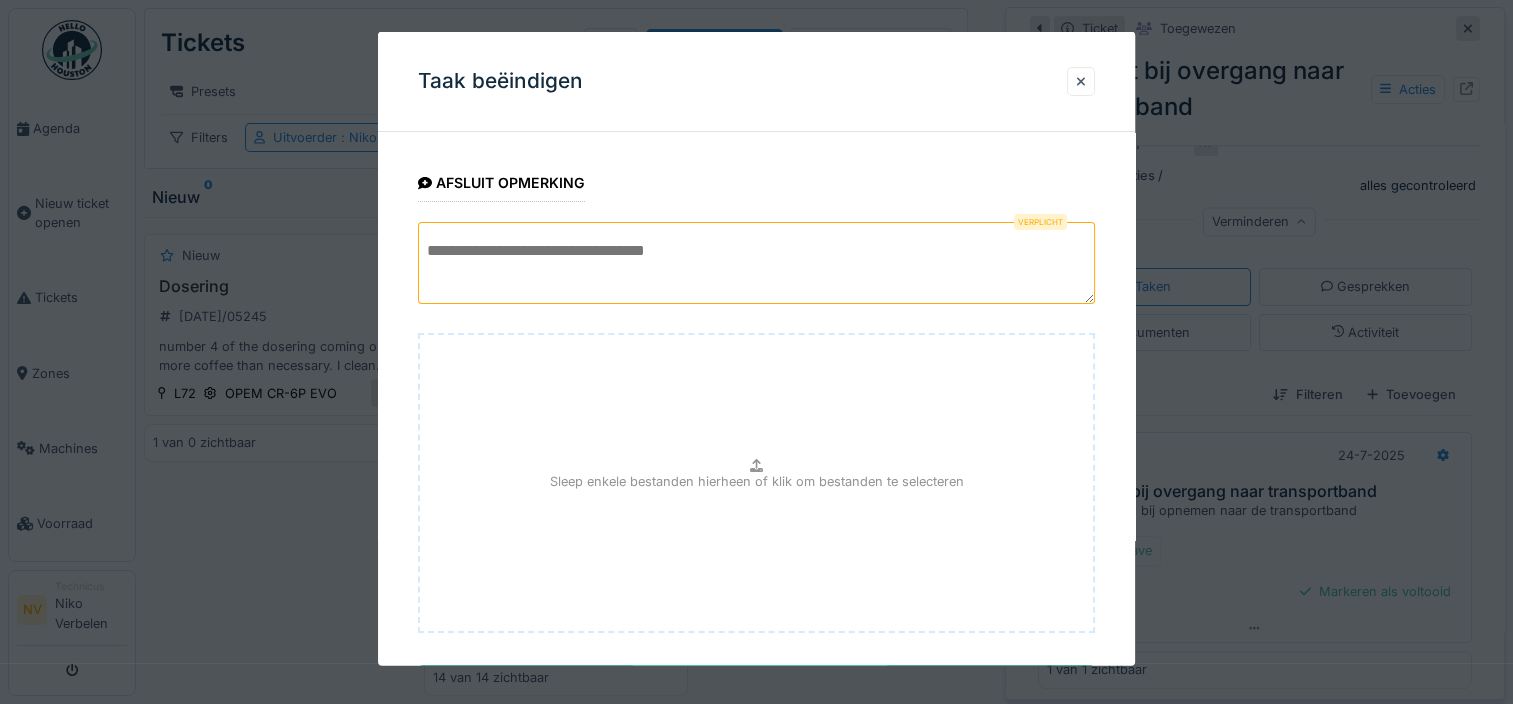 click at bounding box center [756, 263] 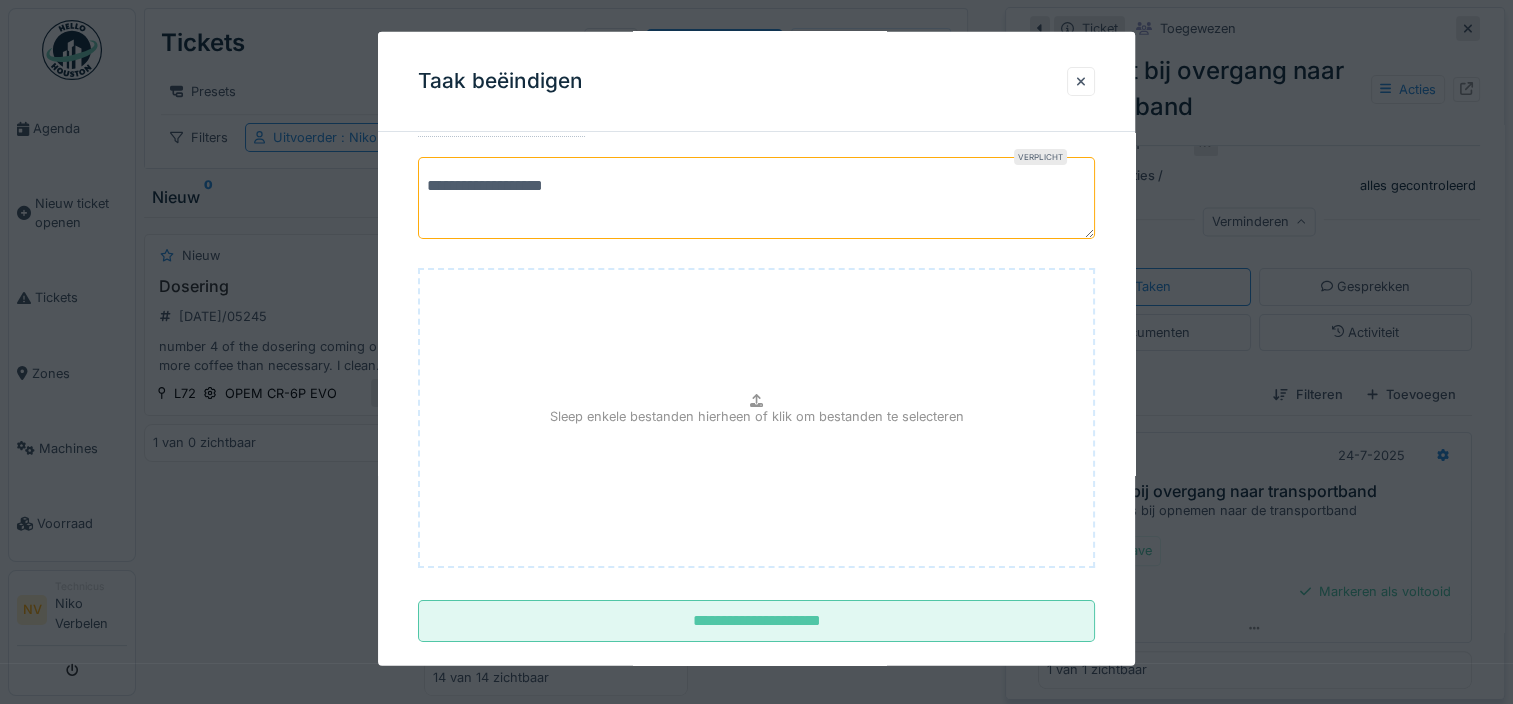 scroll, scrollTop: 96, scrollLeft: 0, axis: vertical 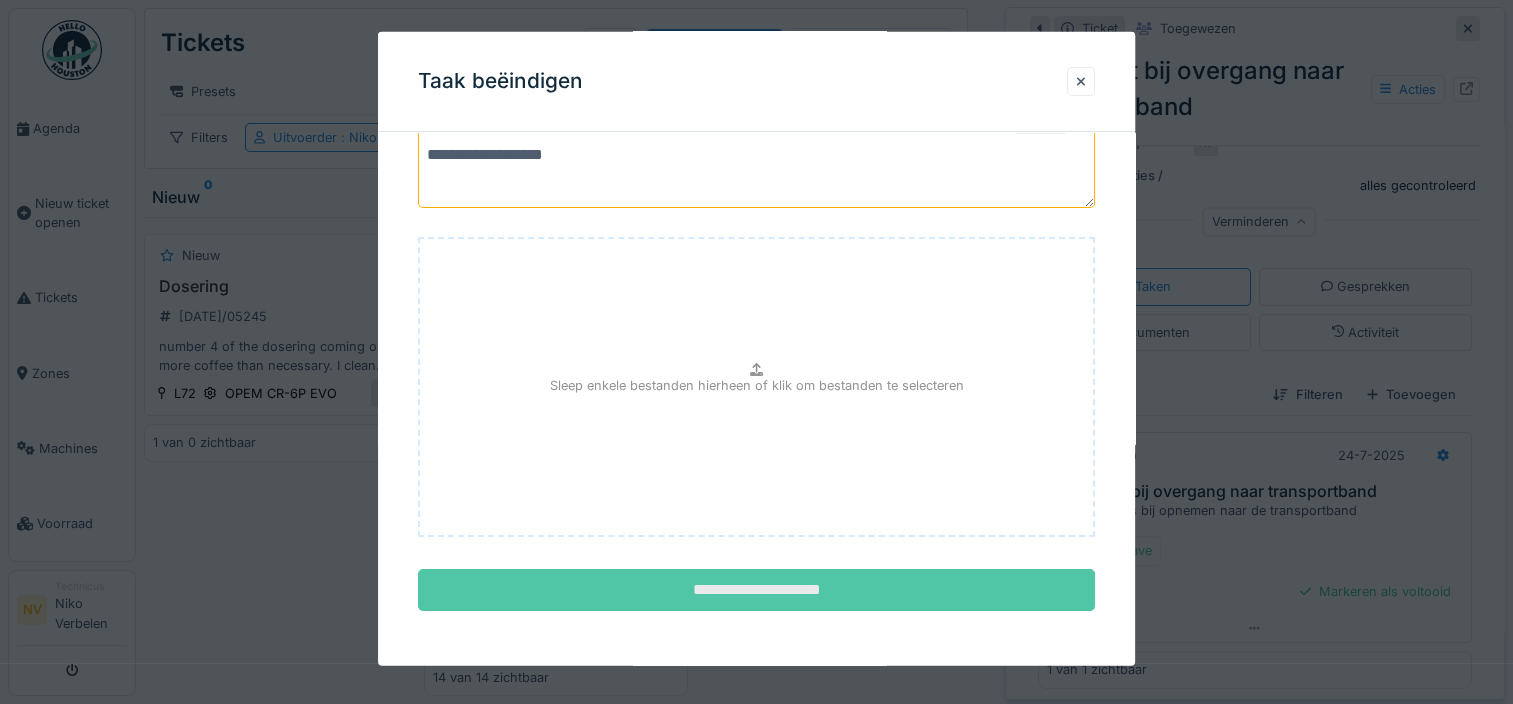 type on "**********" 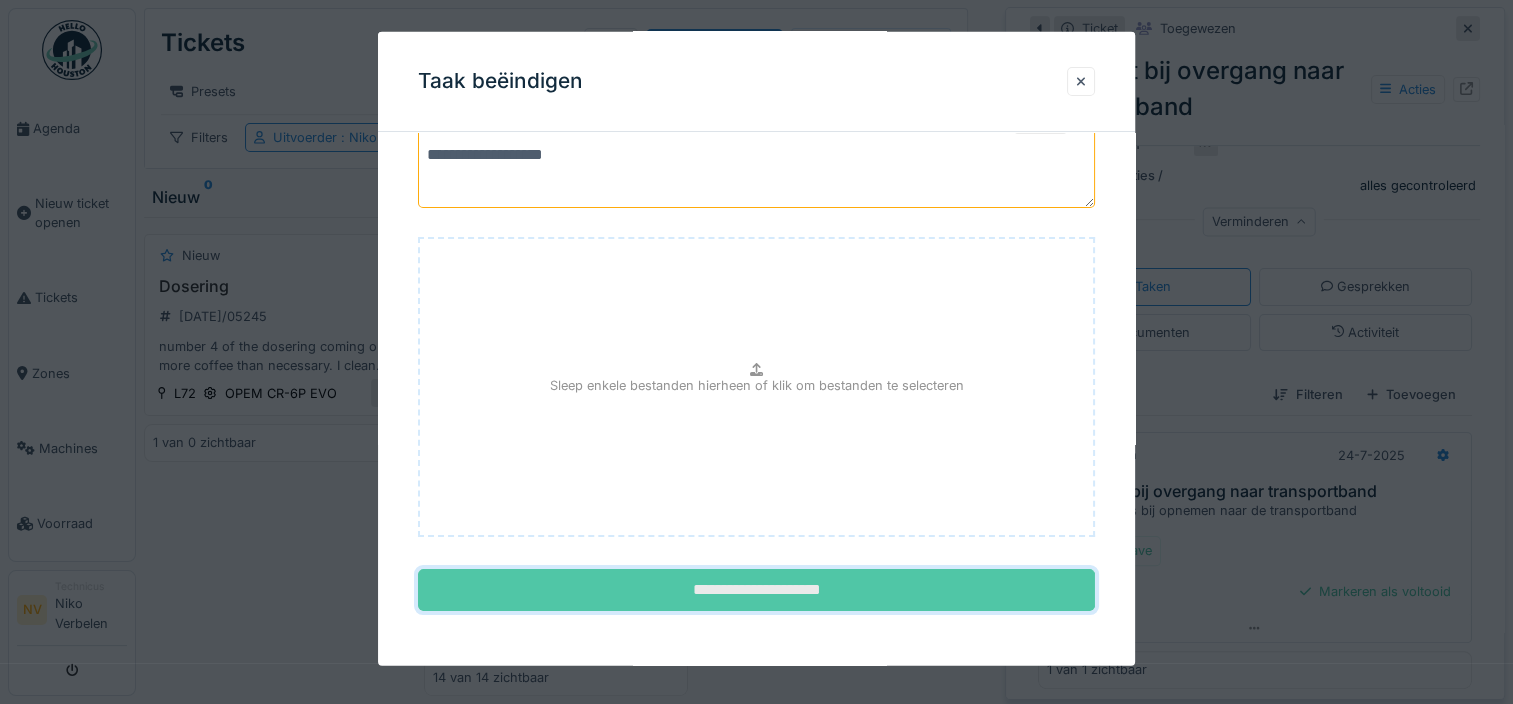 click on "**********" at bounding box center [756, 590] 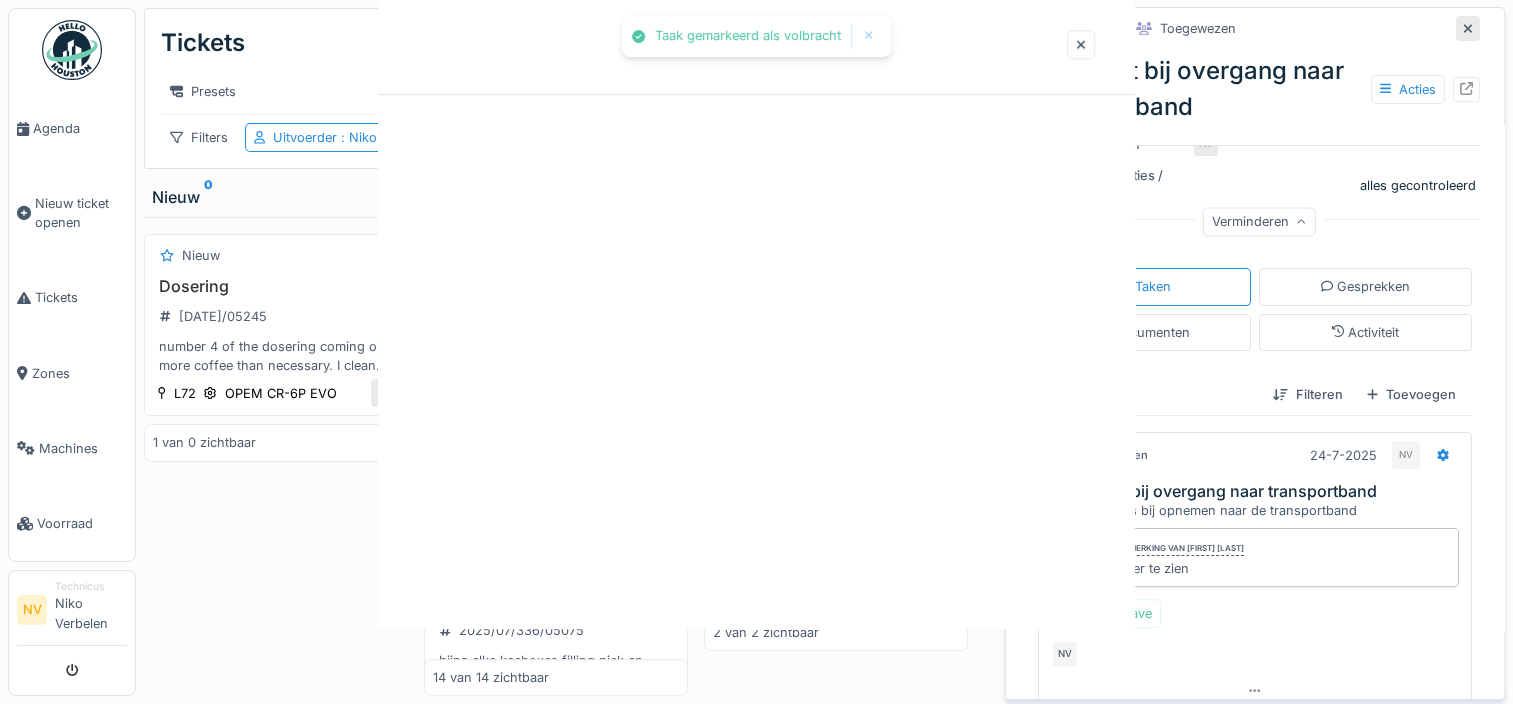 scroll, scrollTop: 0, scrollLeft: 0, axis: both 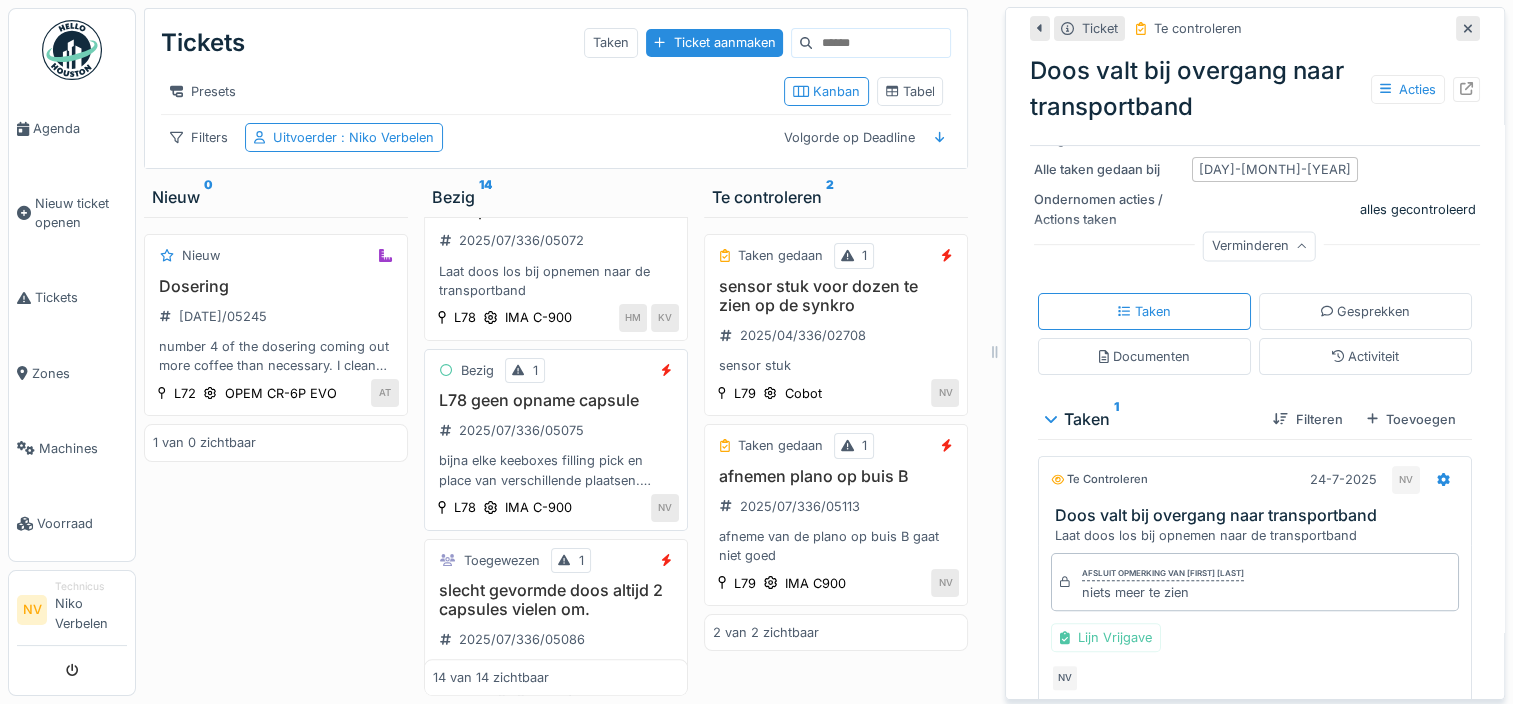 click on "L78 geen opname capsule" at bounding box center [556, 400] 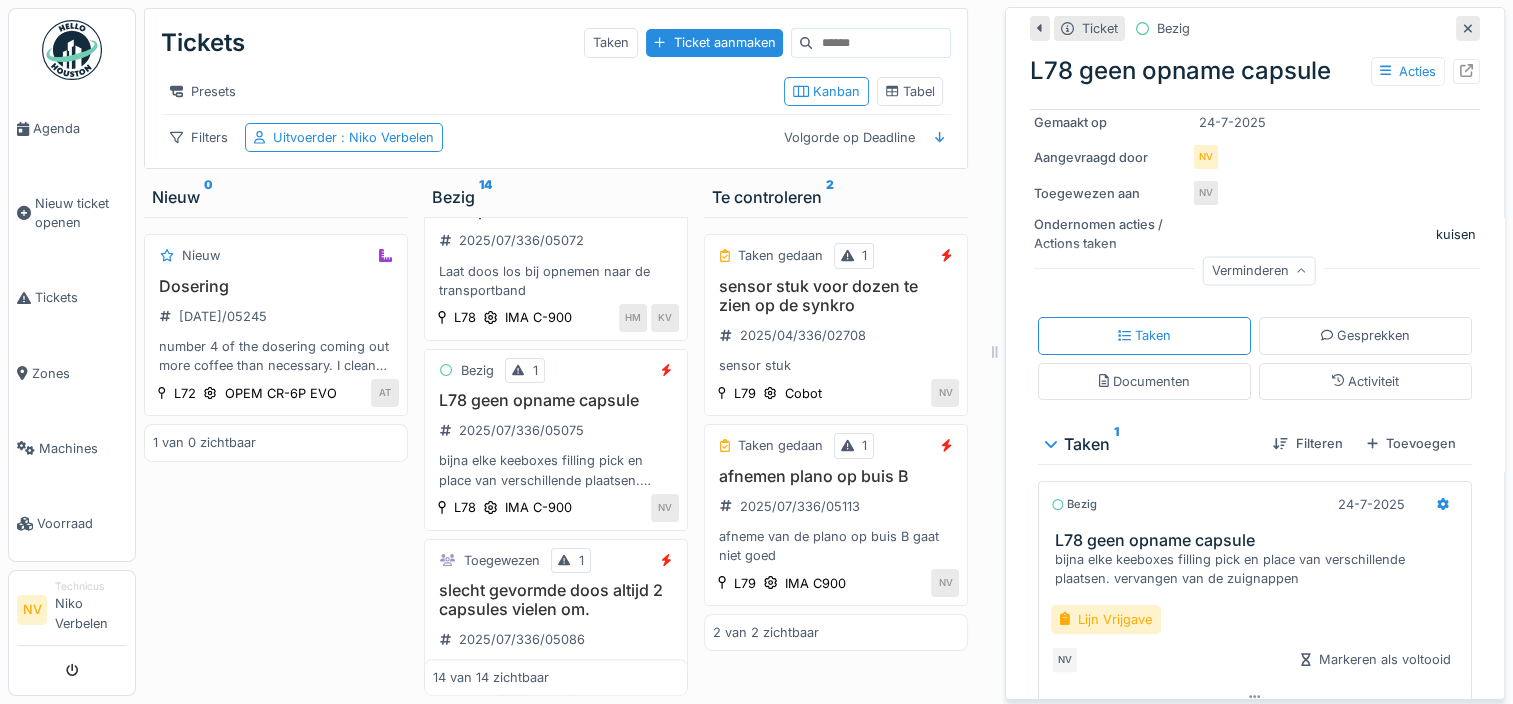 scroll, scrollTop: 300, scrollLeft: 0, axis: vertical 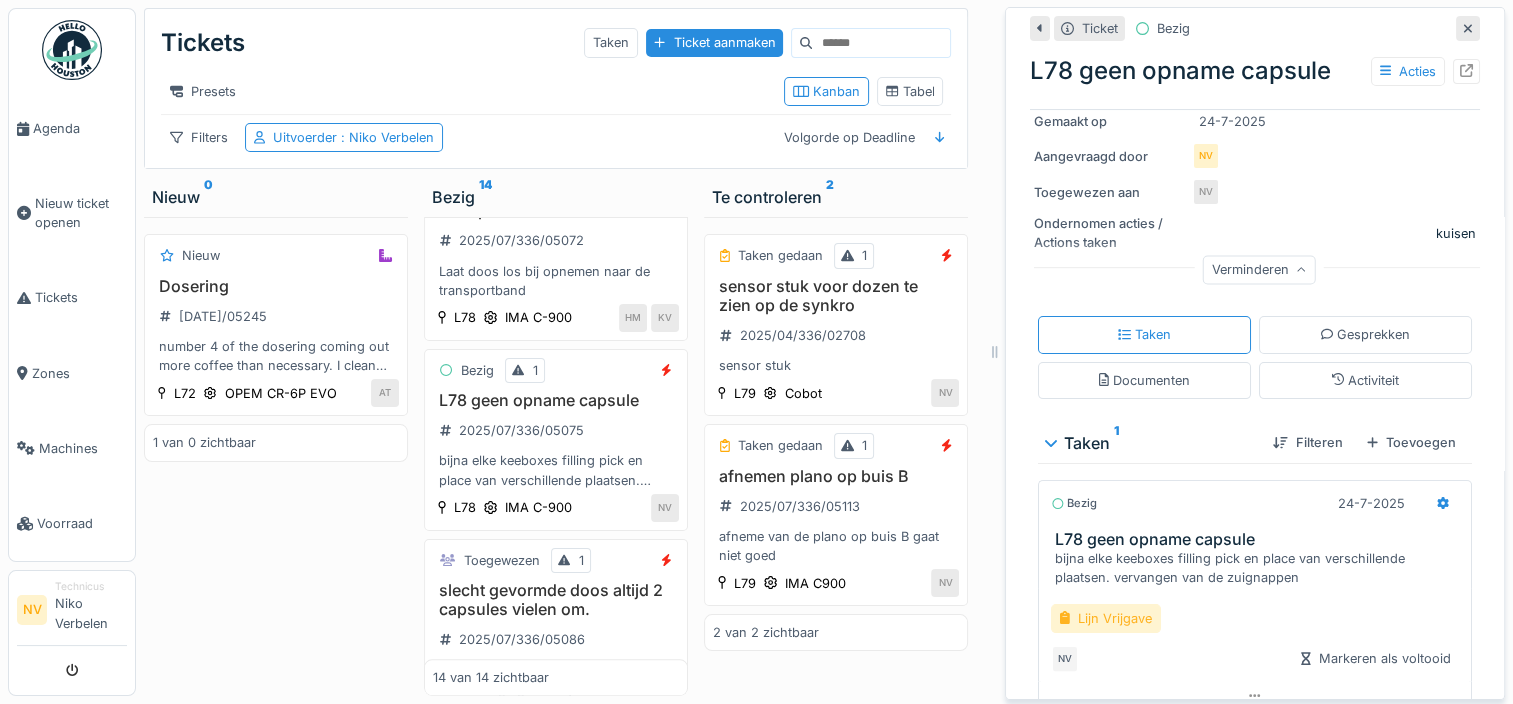 click on "Lijn Vrijgave" at bounding box center (1106, 618) 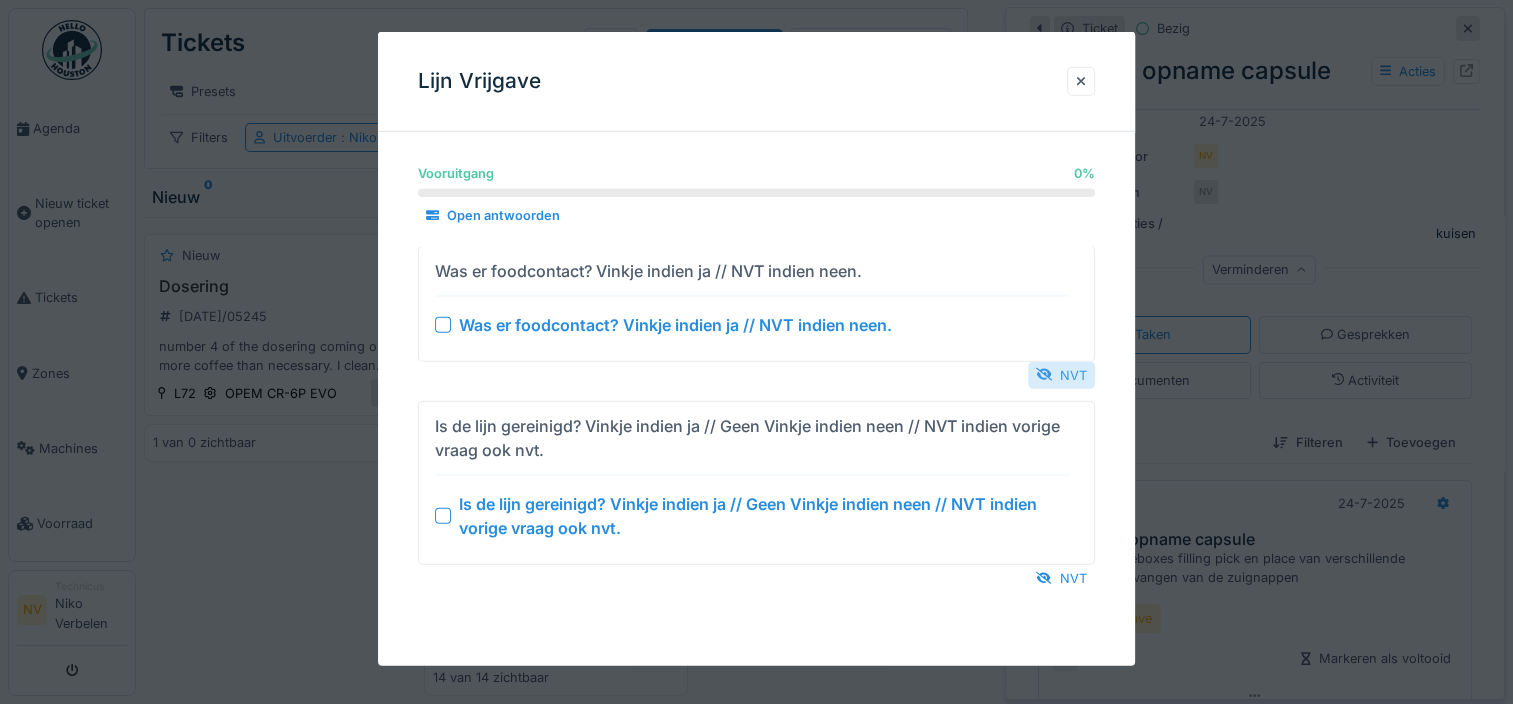 click on "NVT" at bounding box center [1061, 374] 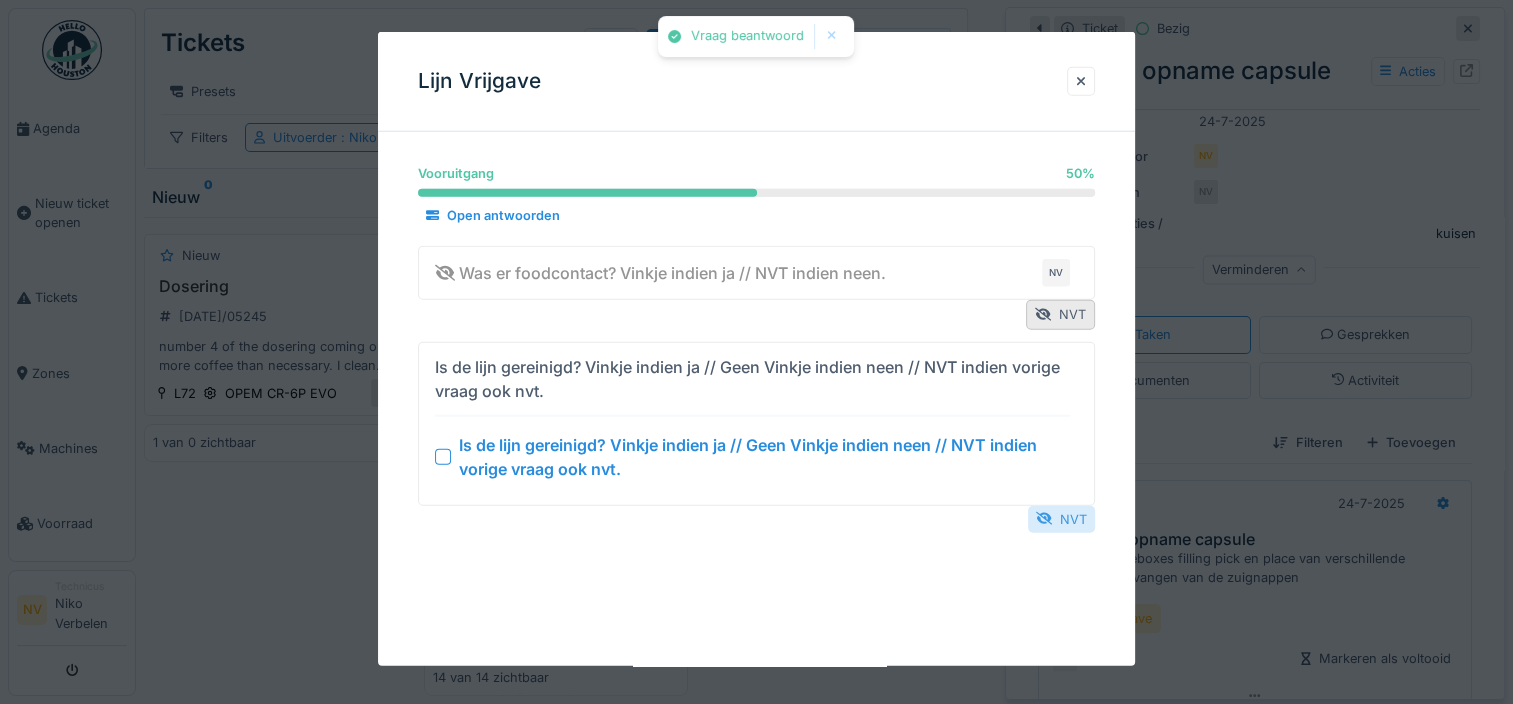 click on "NVT" at bounding box center (1061, 518) 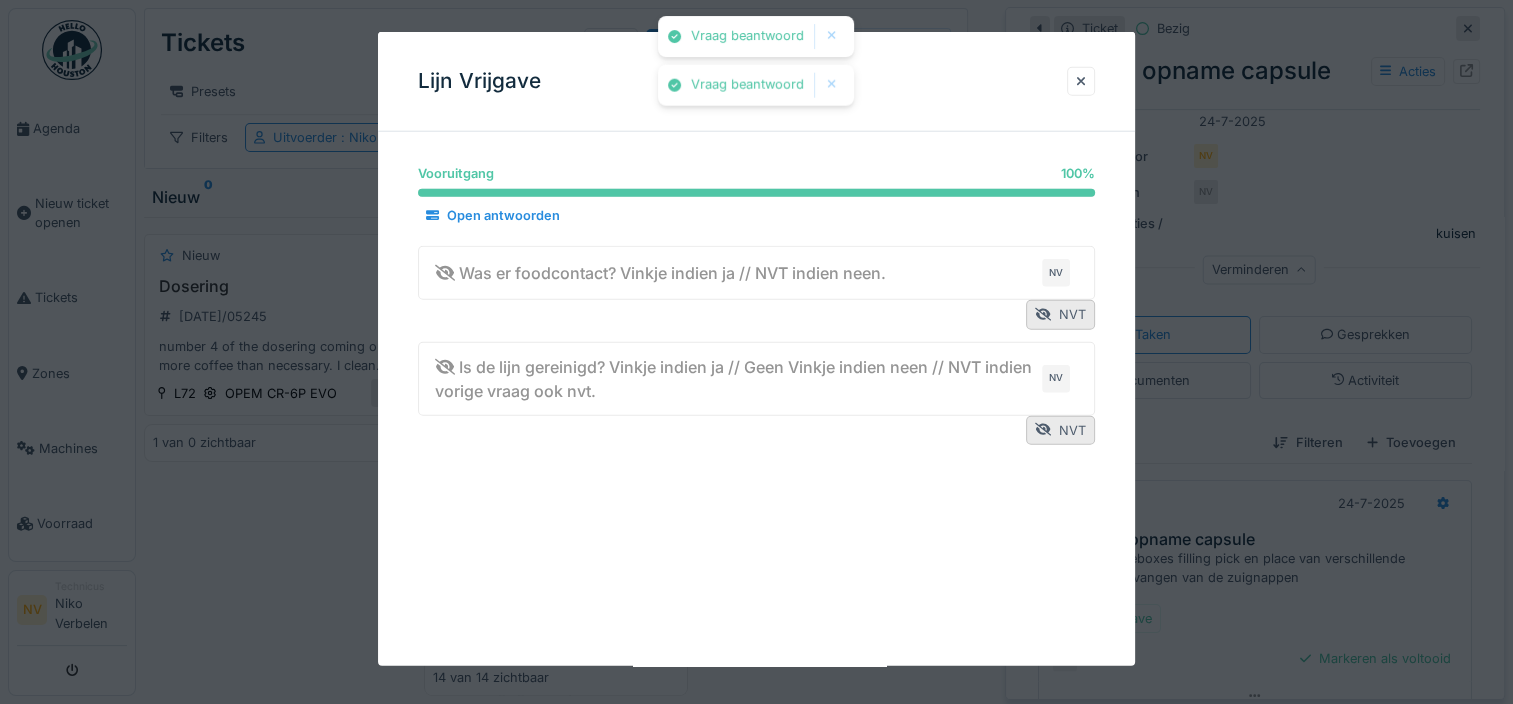 click at bounding box center (1081, 81) 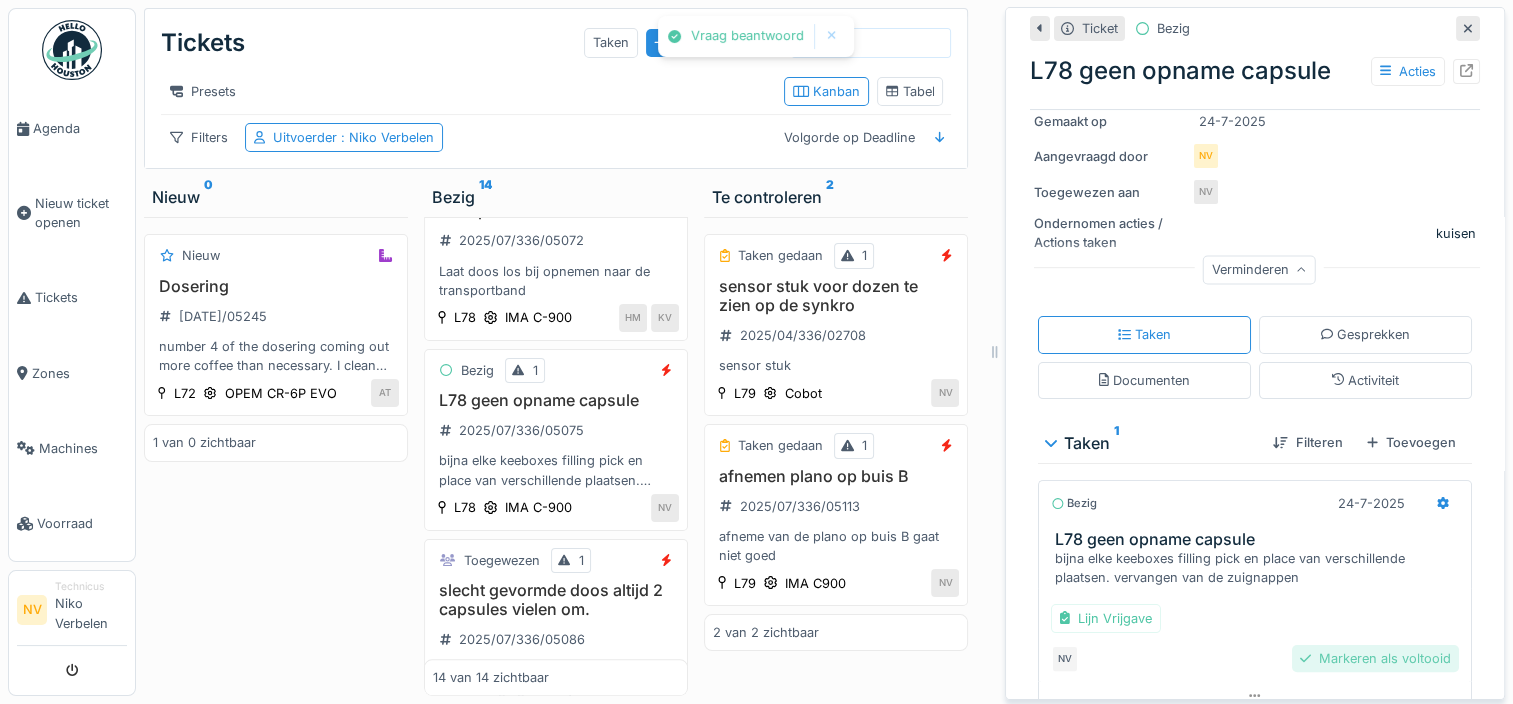 click on "Markeren als voltooid" at bounding box center [1375, 658] 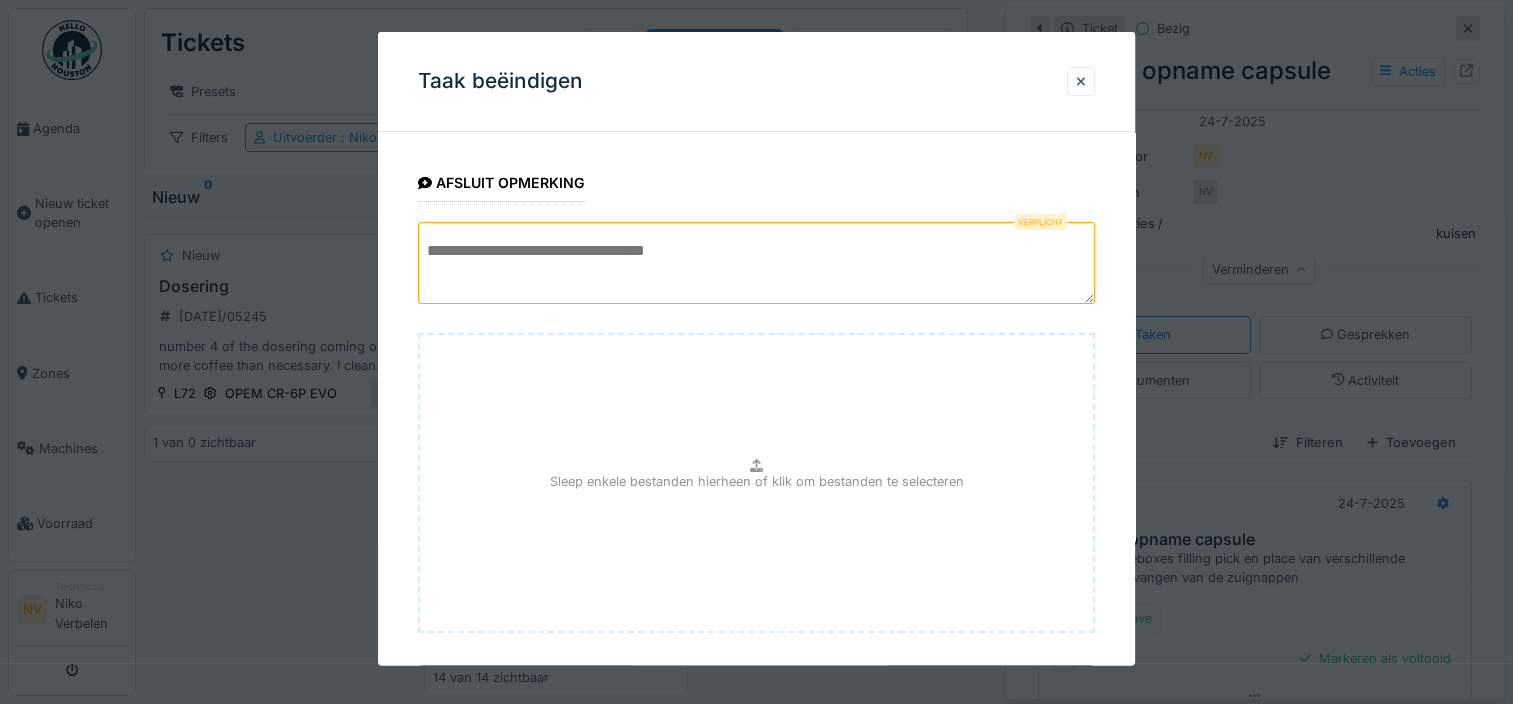 click at bounding box center [756, 263] 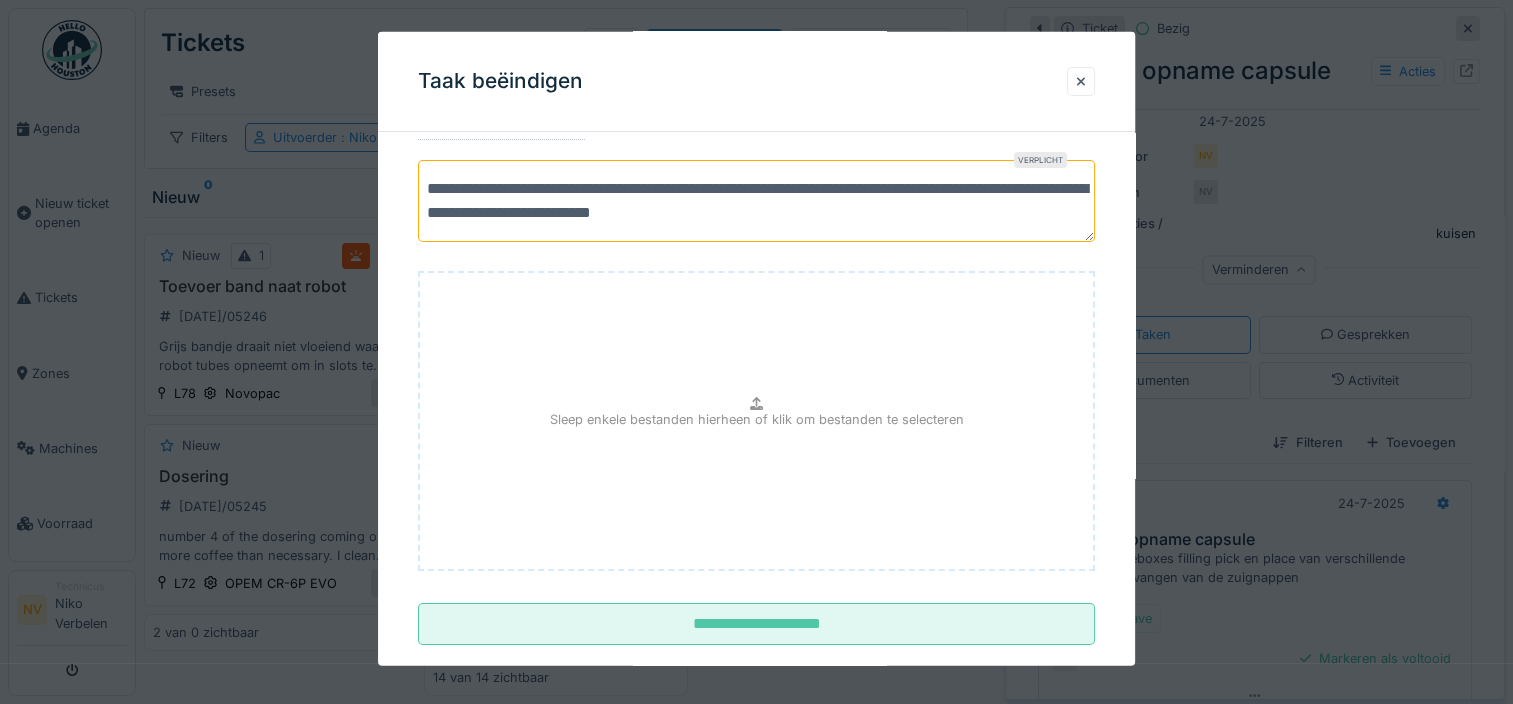 scroll, scrollTop: 96, scrollLeft: 0, axis: vertical 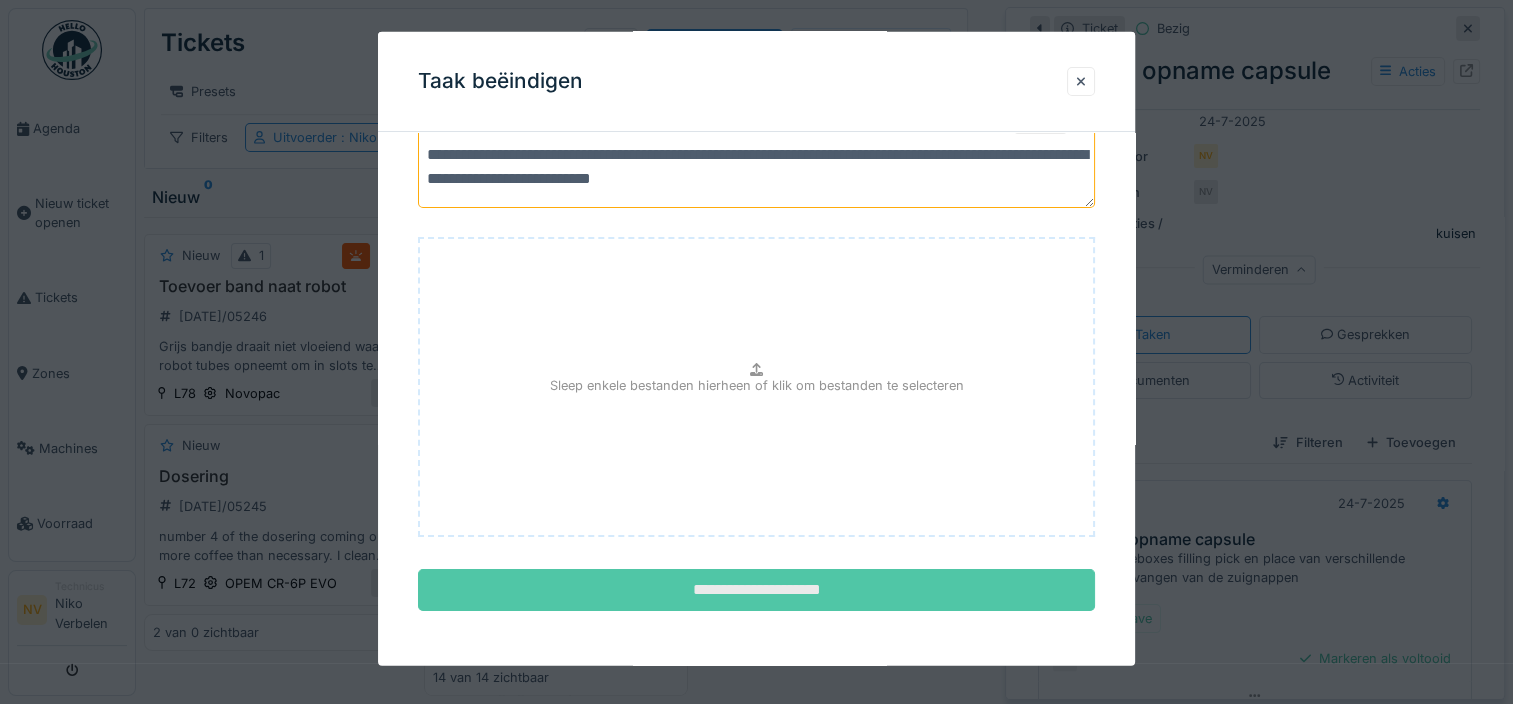 type on "**********" 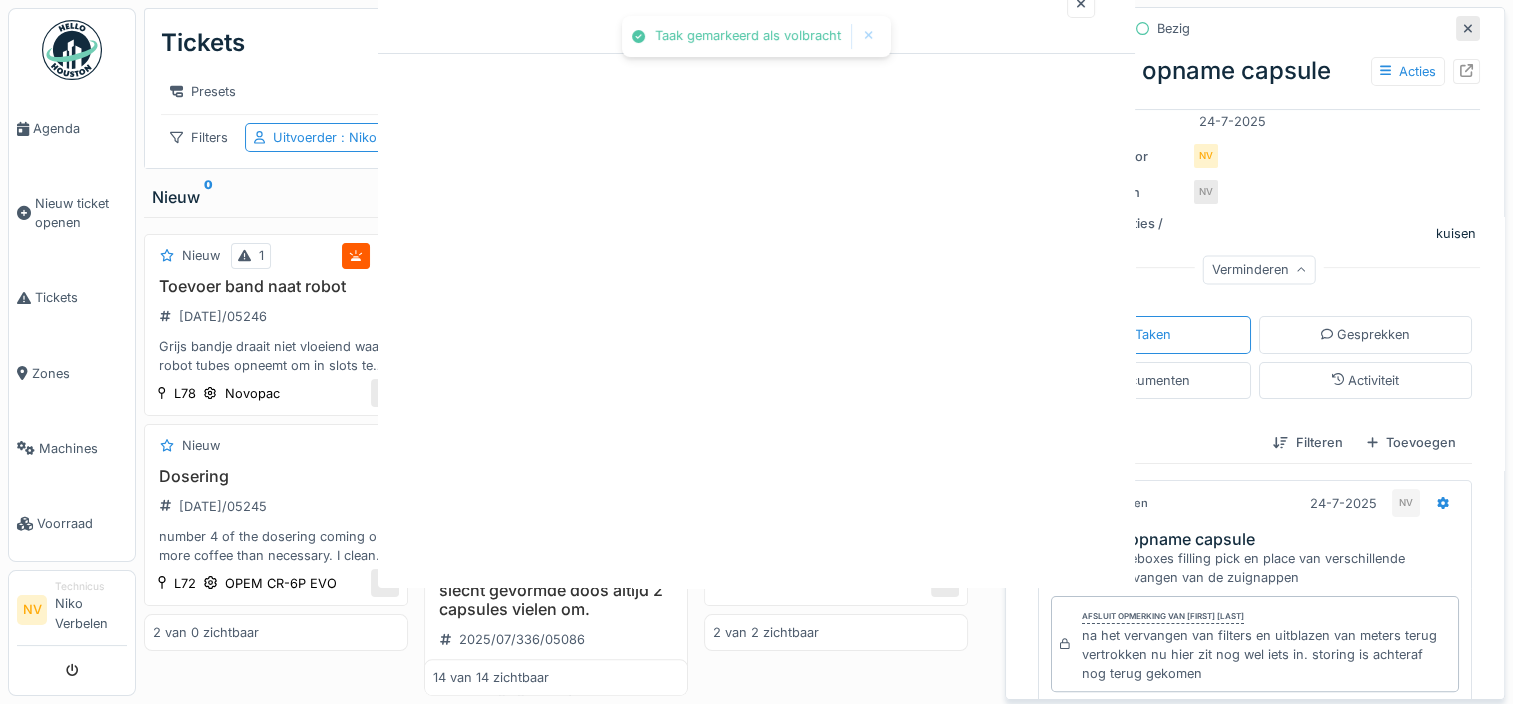 scroll, scrollTop: 0, scrollLeft: 0, axis: both 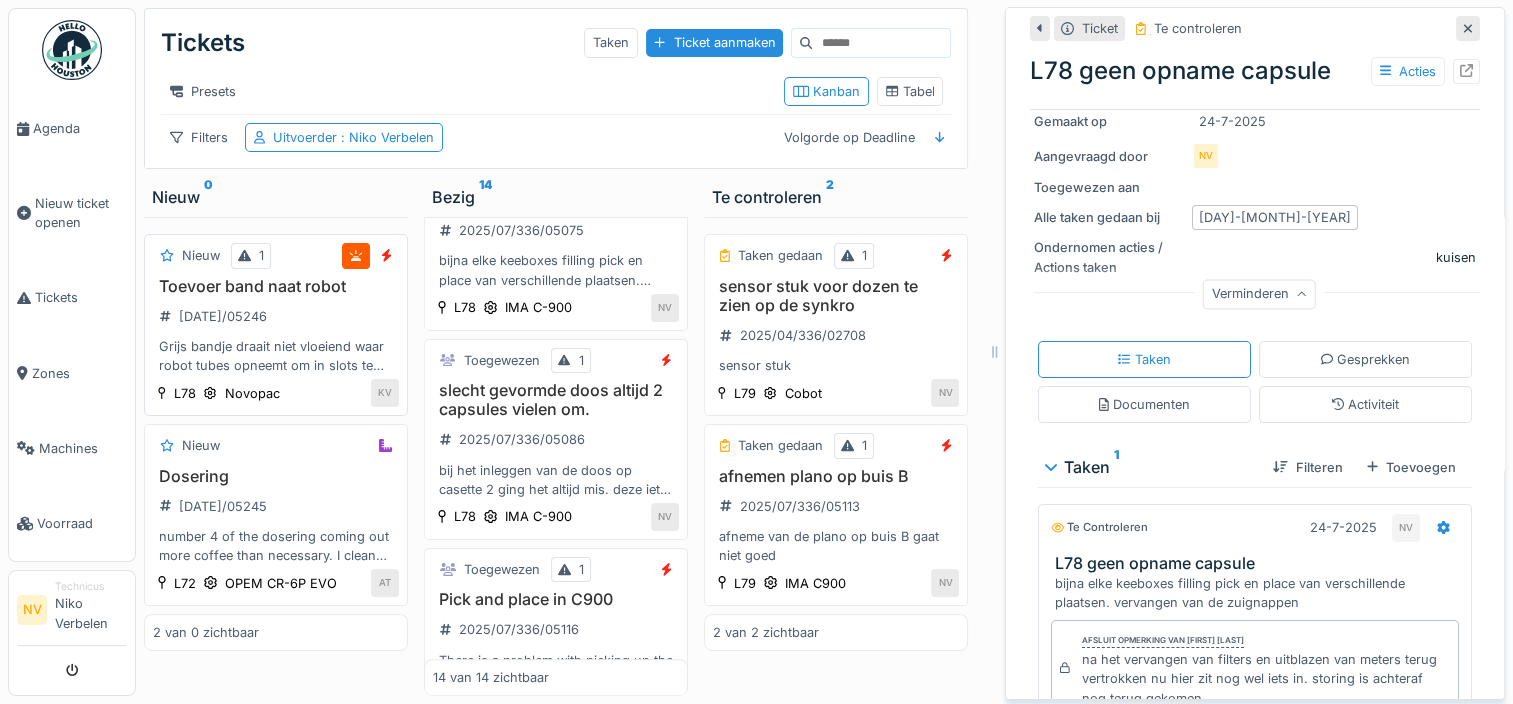 click on "Nieuw 1" at bounding box center [212, 255] 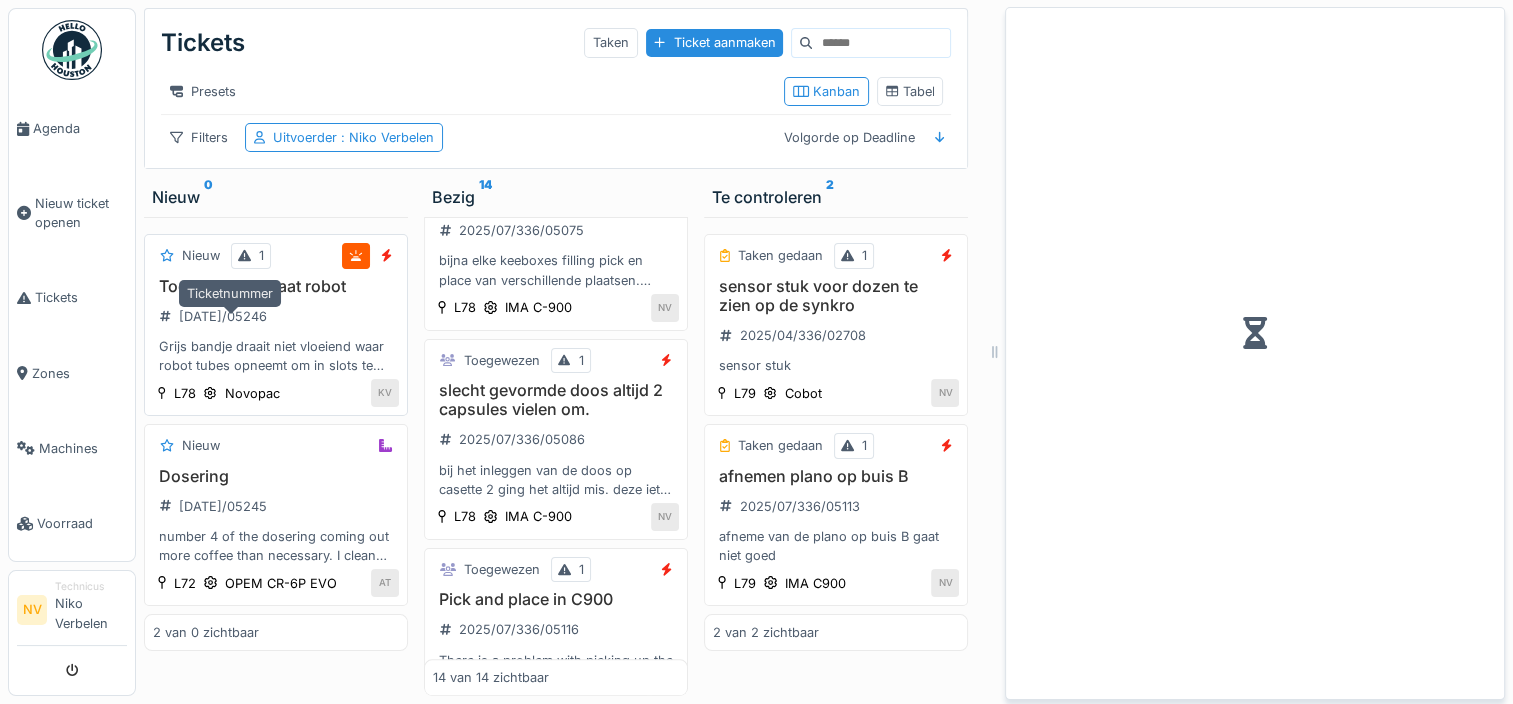 click on "2025/07/336/05246" at bounding box center [213, 316] 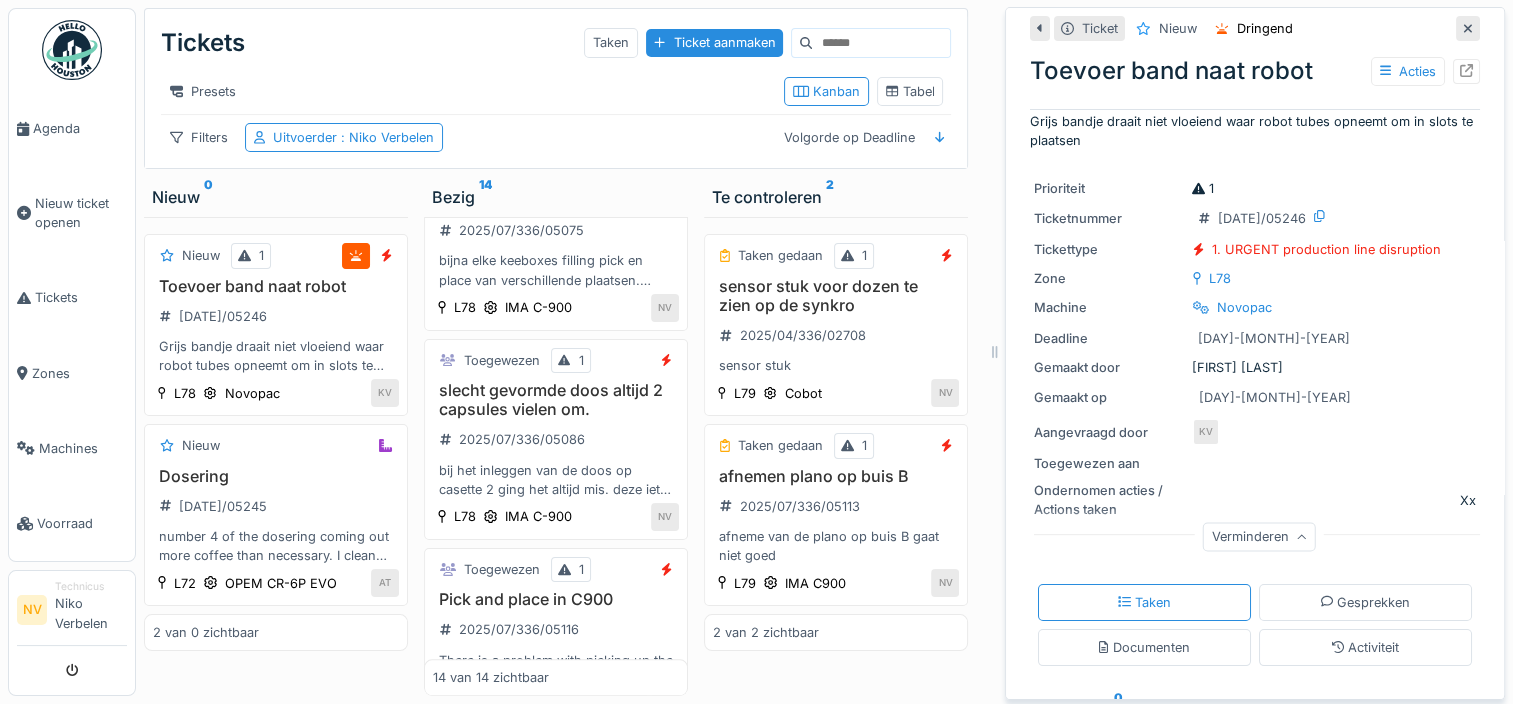 scroll, scrollTop: 0, scrollLeft: 0, axis: both 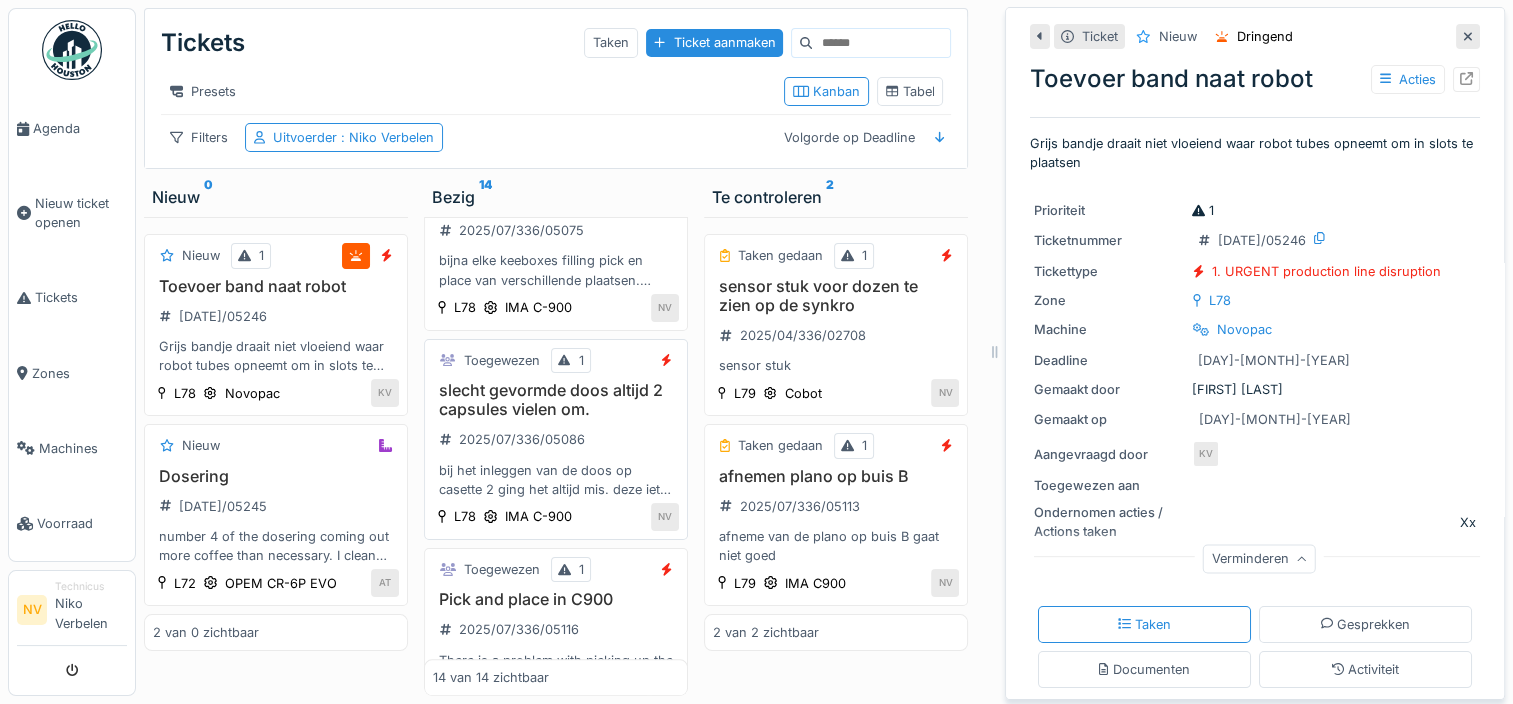 click on "slecht gevormde doos altijd 2 capsules vielen om. 2025/07/336/05086 bij het inleggen van de doos op casette 2 ging het altijd mis. deze iets breder gezet. hierna gingen de capsule er goed in. later was er terug een probleem dat op deze positie de doos een paar keer slecht gevormd is geweest." at bounding box center [556, 440] 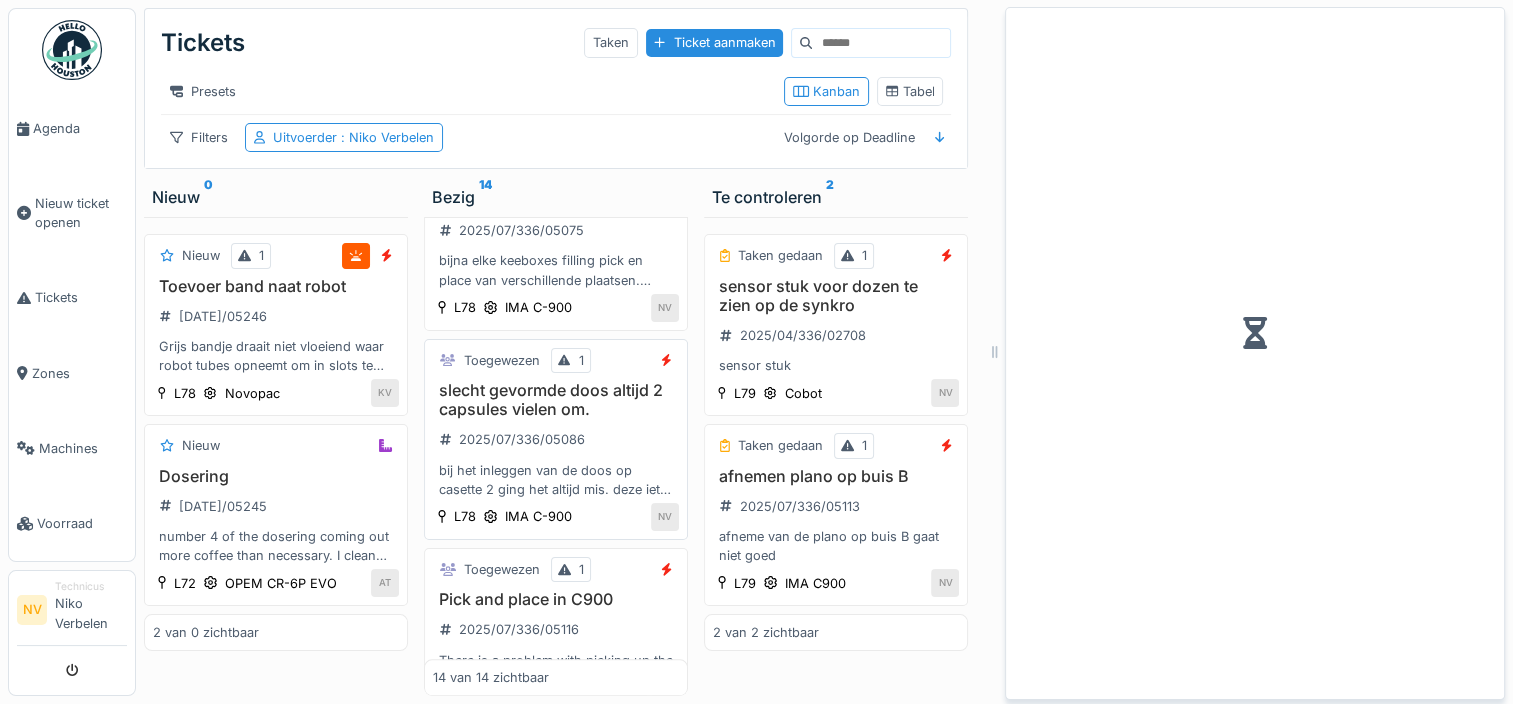 scroll, scrollTop: 0, scrollLeft: 0, axis: both 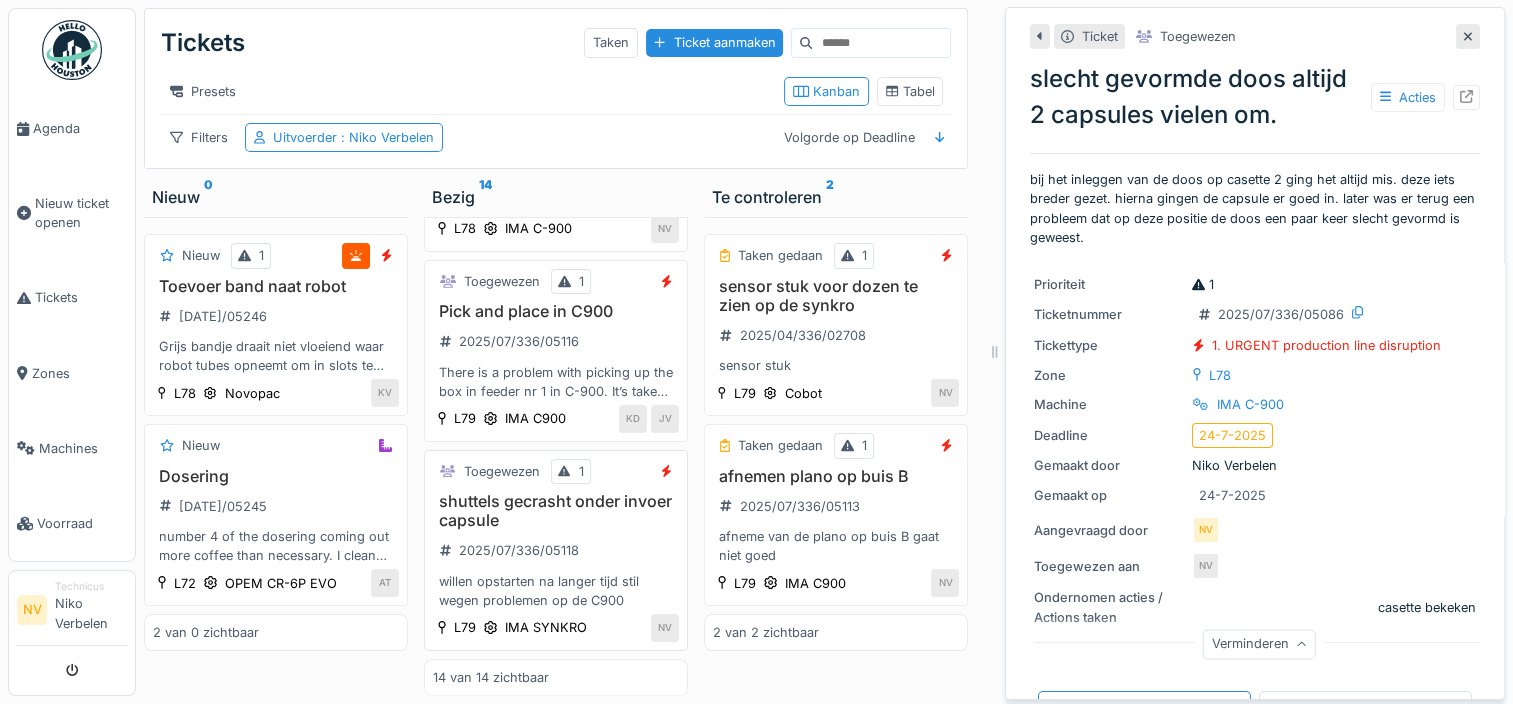 click on "shuttels gecrasht onder invoer capsule" at bounding box center (556, 511) 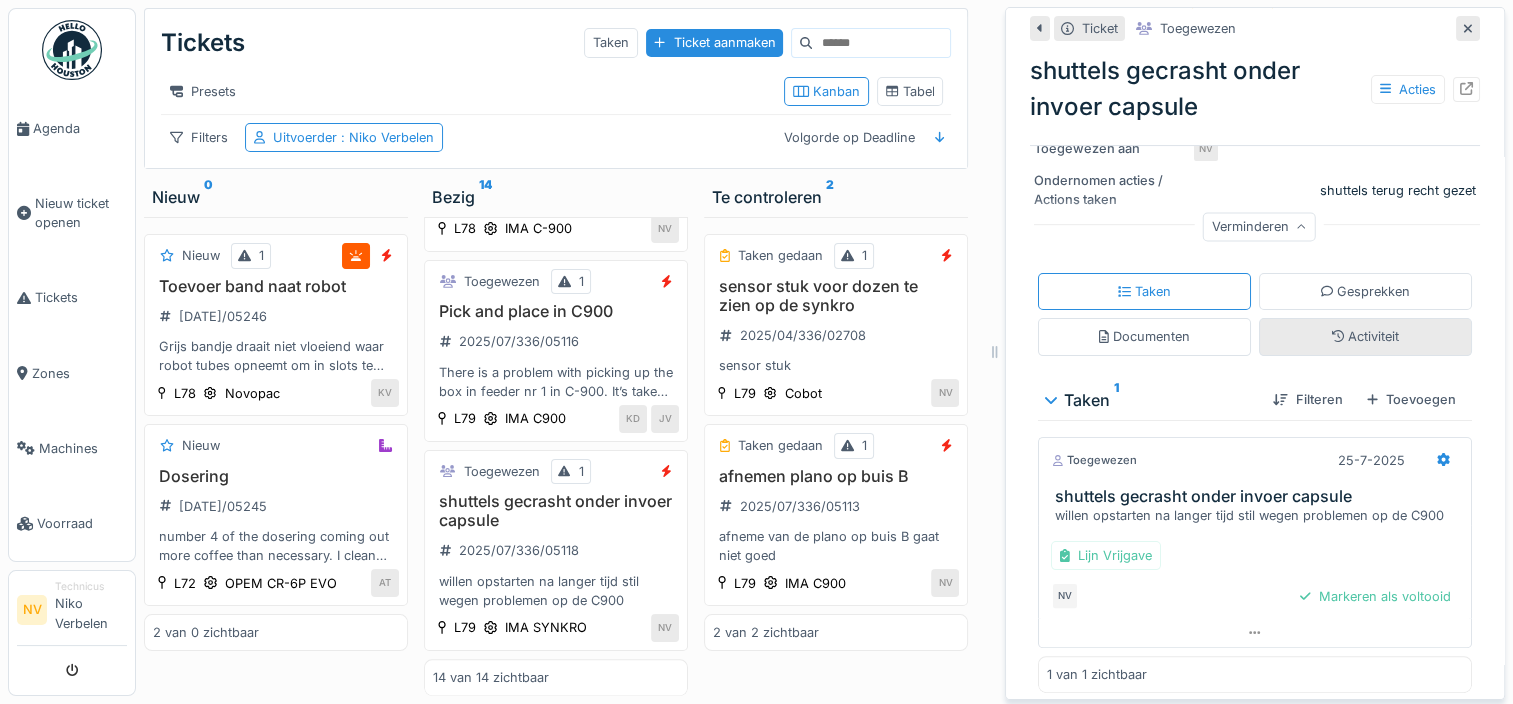 scroll, scrollTop: 364, scrollLeft: 0, axis: vertical 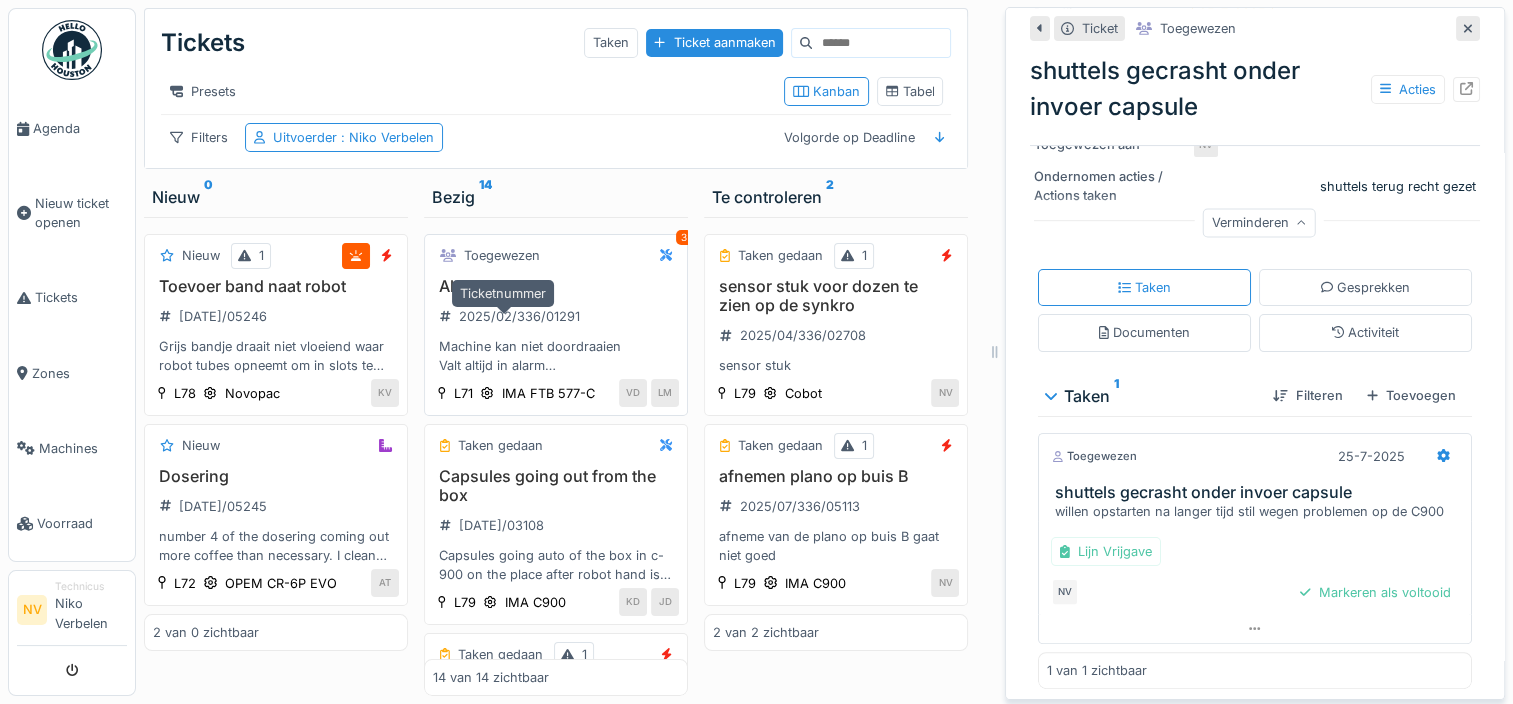 click on "2025/02/336/01291" at bounding box center (519, 316) 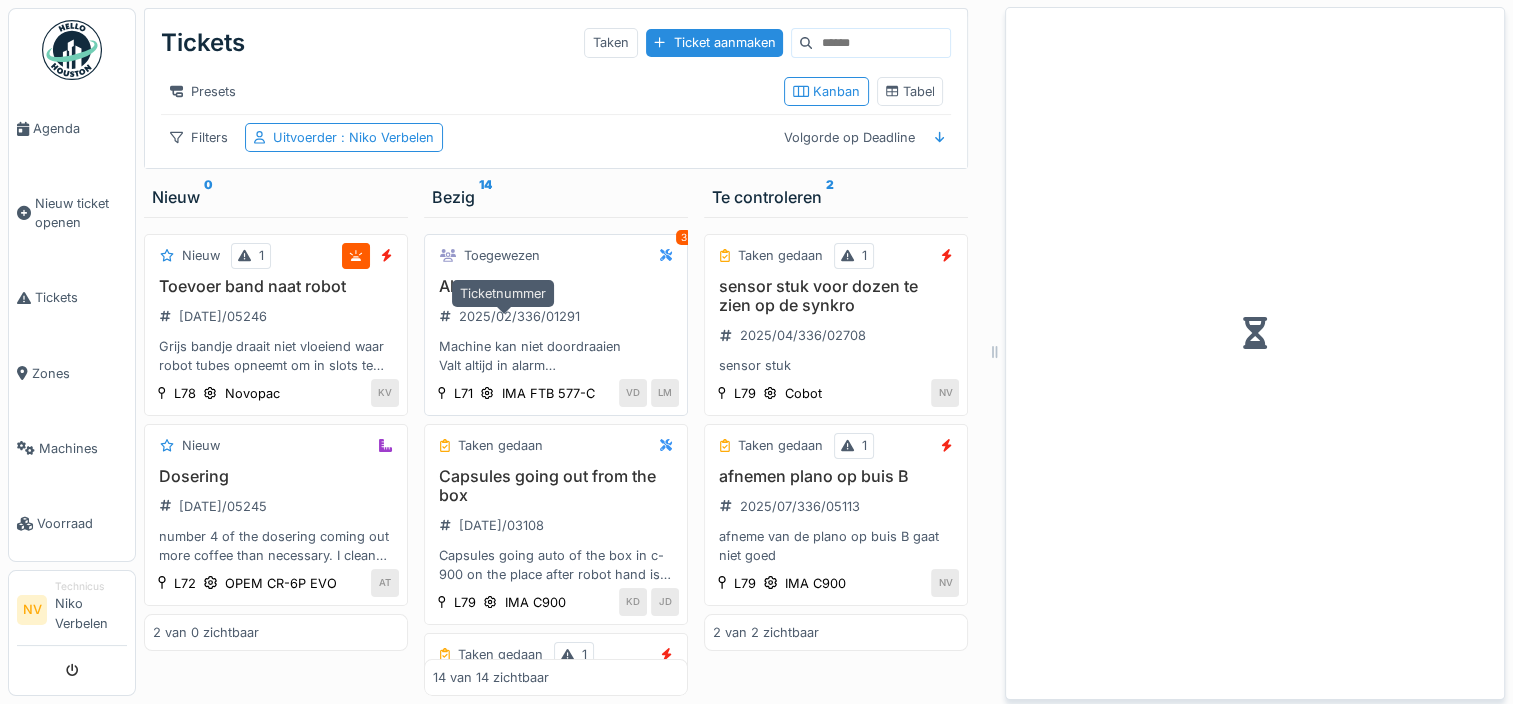 scroll, scrollTop: 0, scrollLeft: 0, axis: both 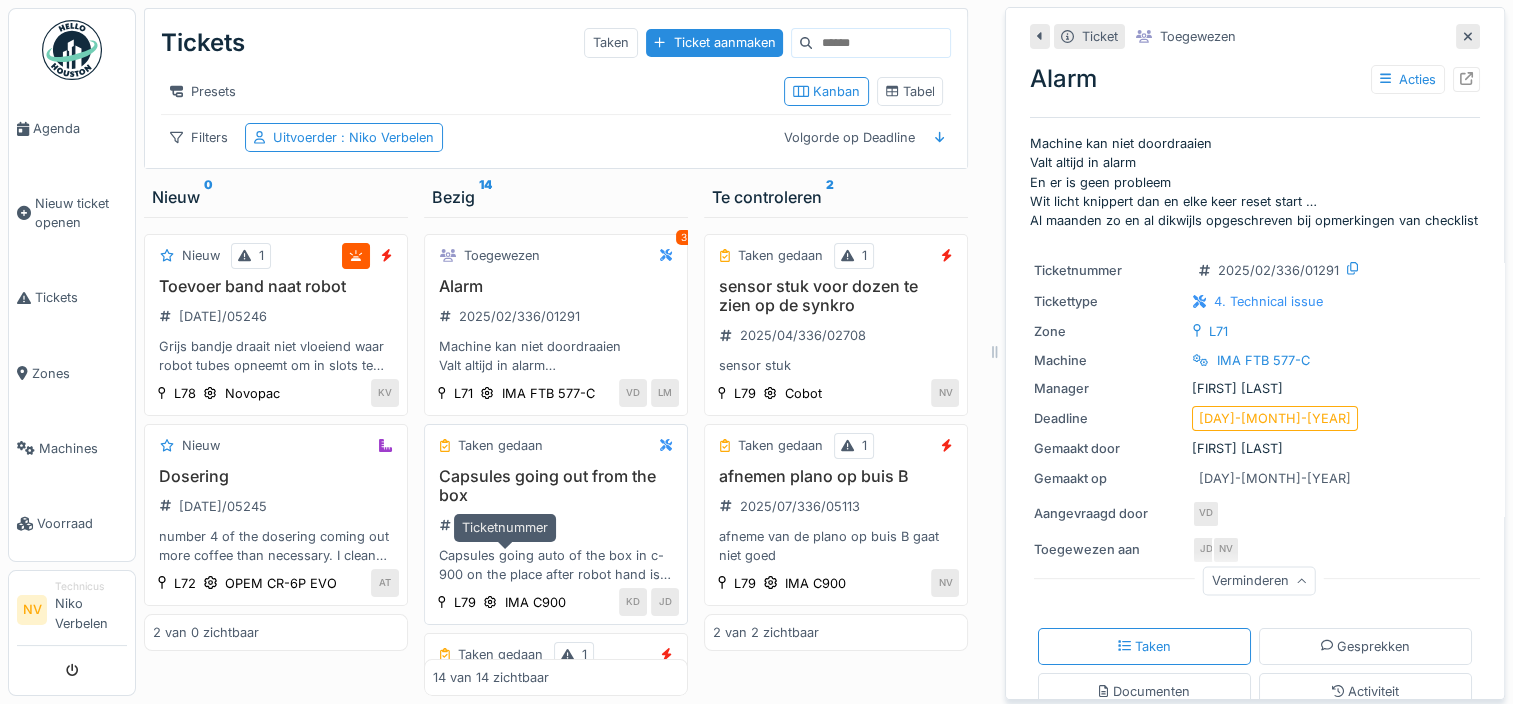 click on "[NUMBER]" at bounding box center [501, 525] 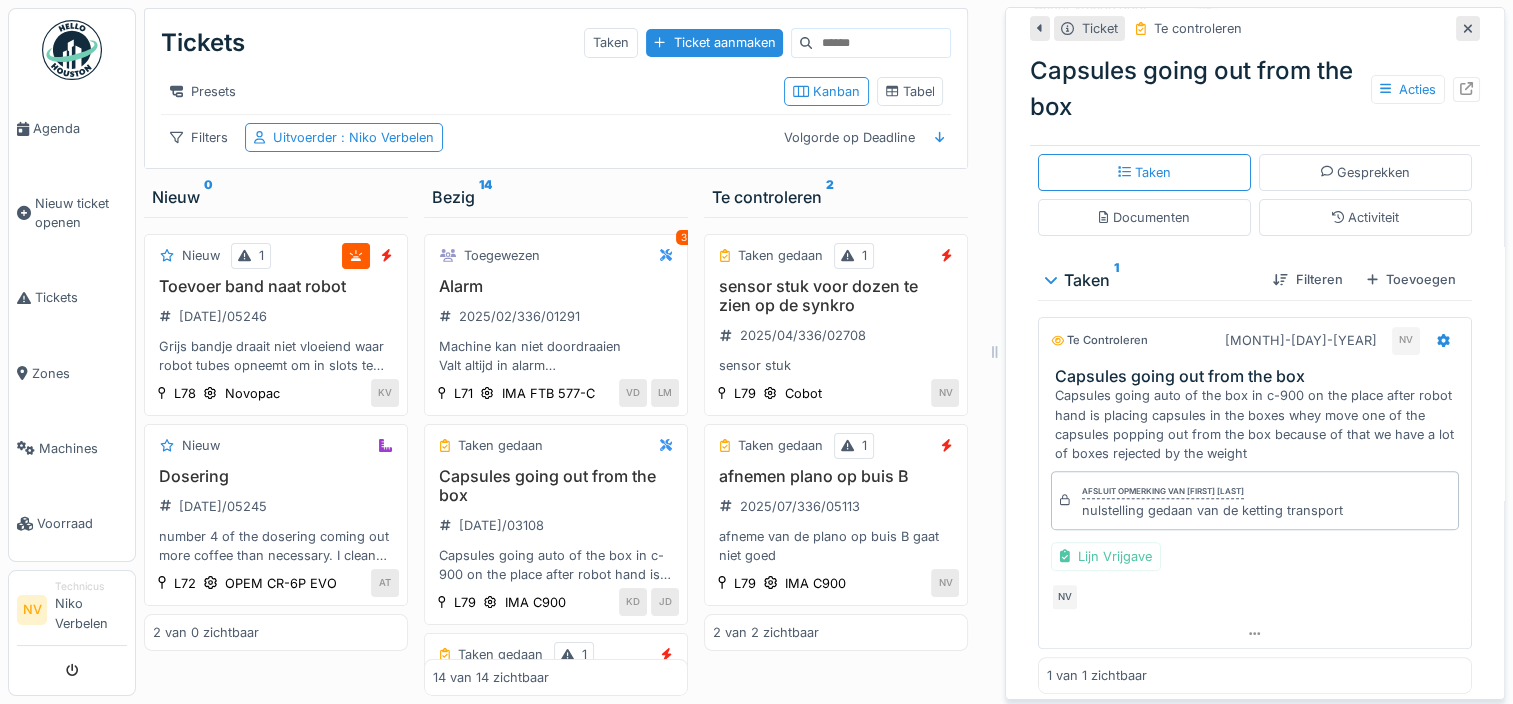 scroll, scrollTop: 528, scrollLeft: 0, axis: vertical 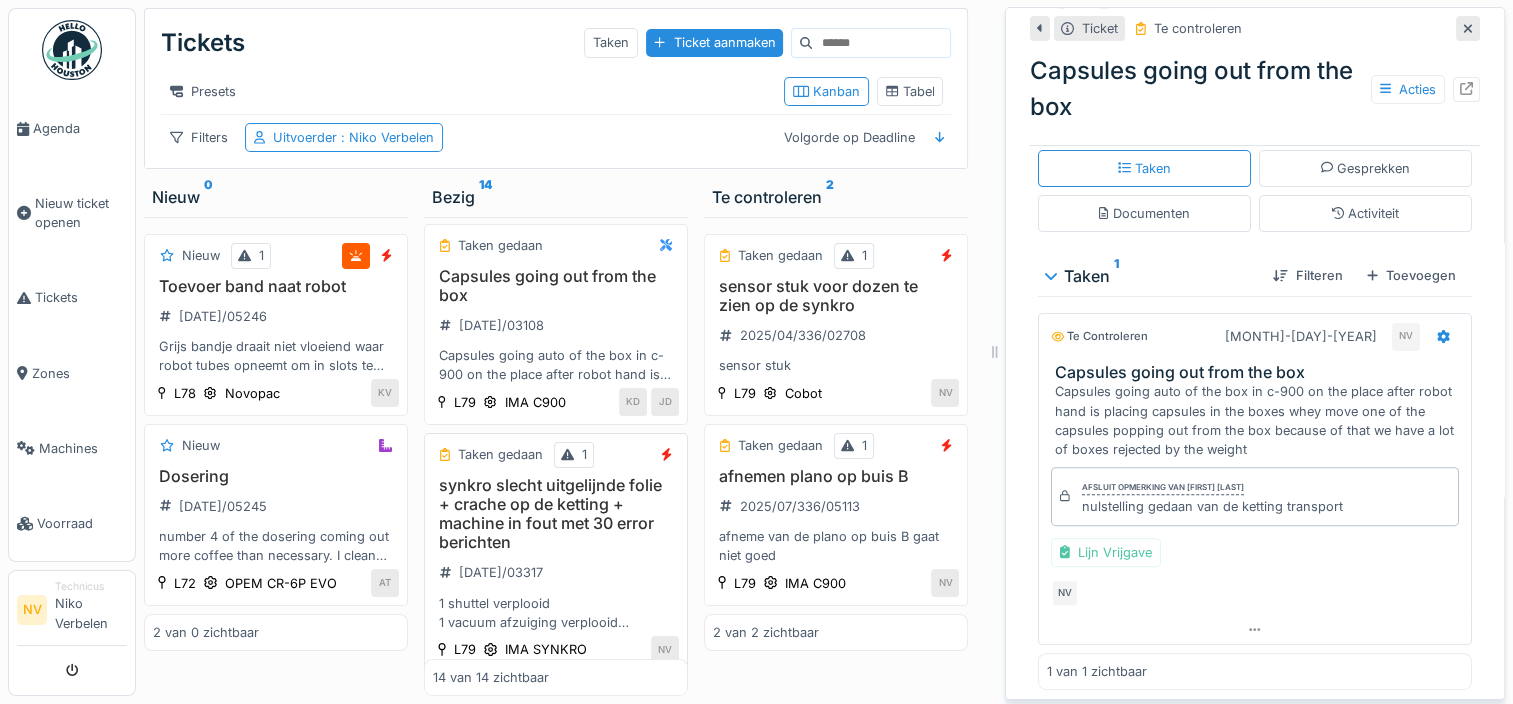 click on "synkro slecht uitgelijnde folie + crache op de ketting + machine in fout met 30 error berichten" at bounding box center (556, 514) 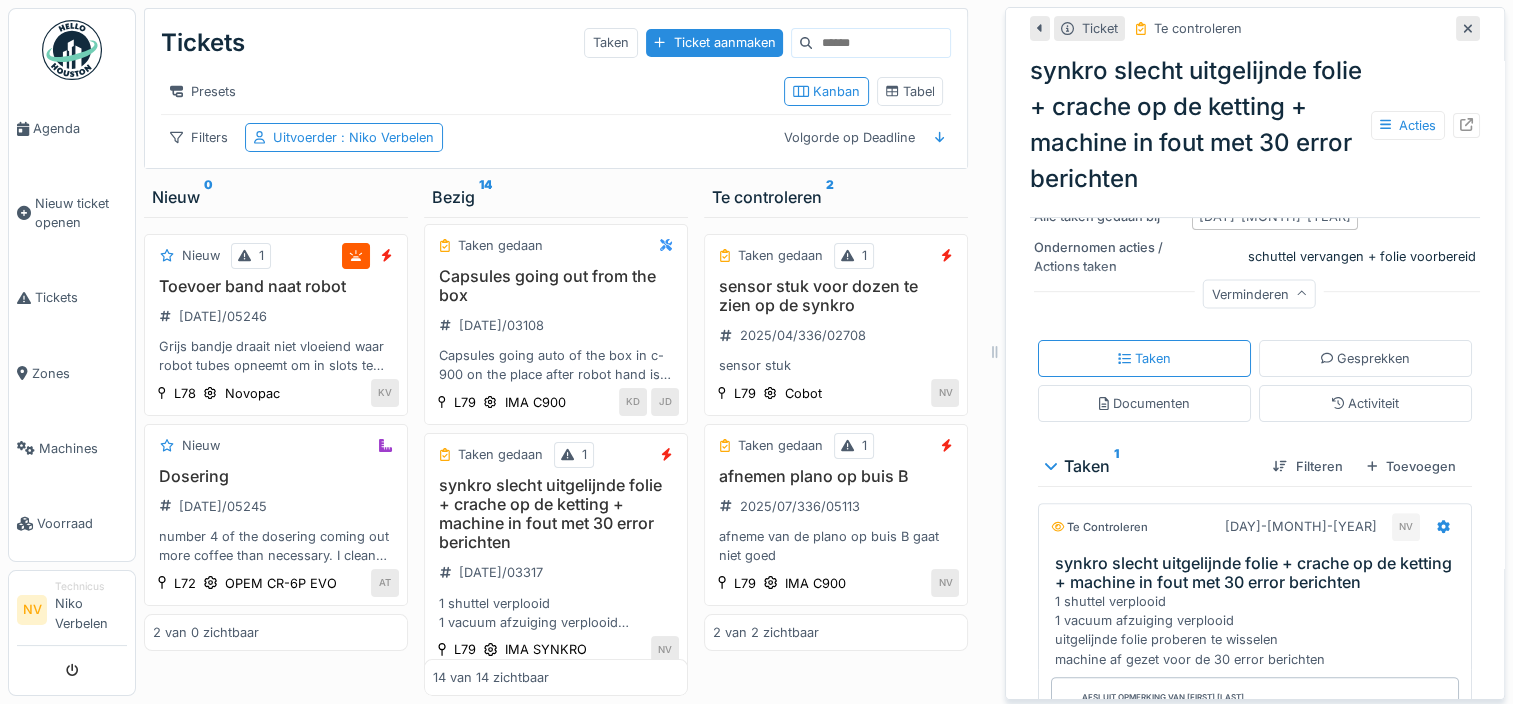 scroll, scrollTop: 500, scrollLeft: 0, axis: vertical 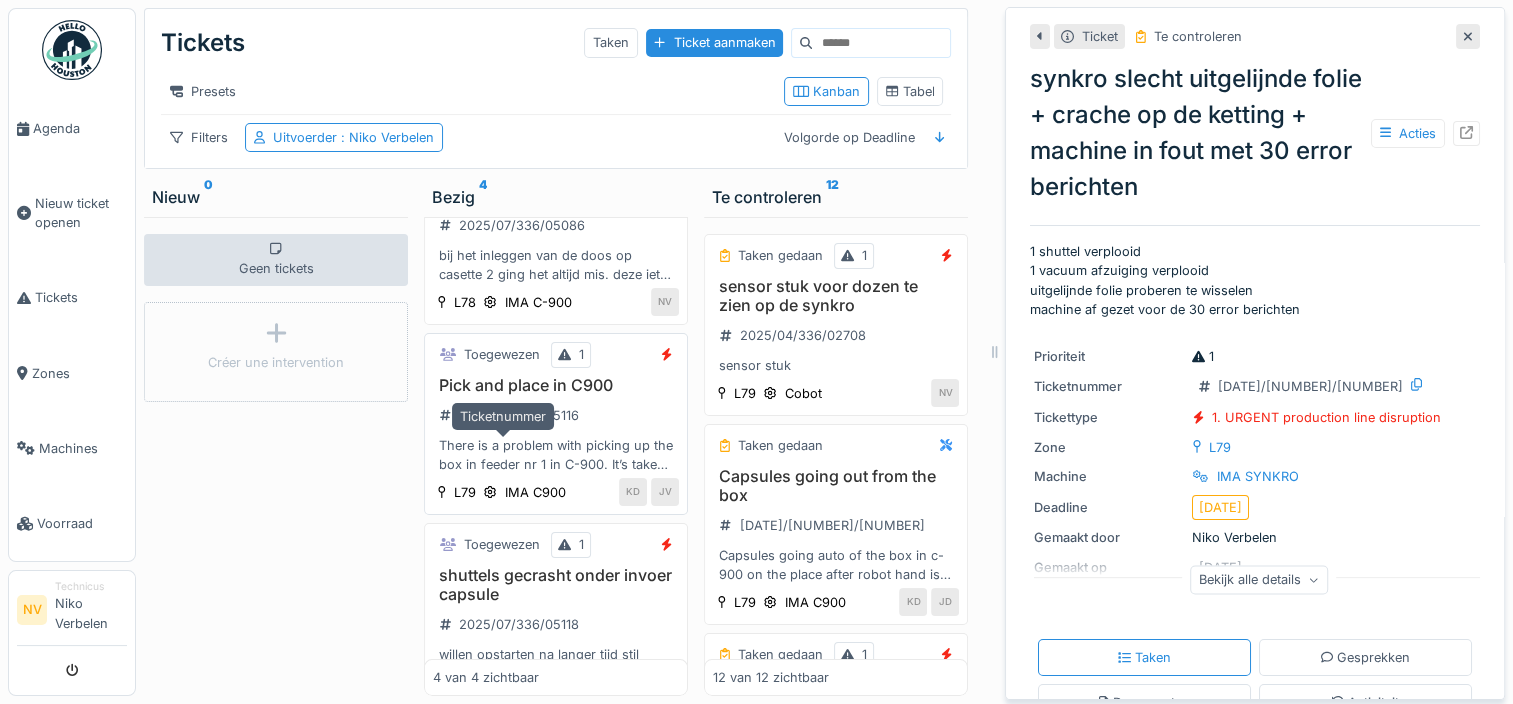click on "2025/07/336/05116" at bounding box center (519, 415) 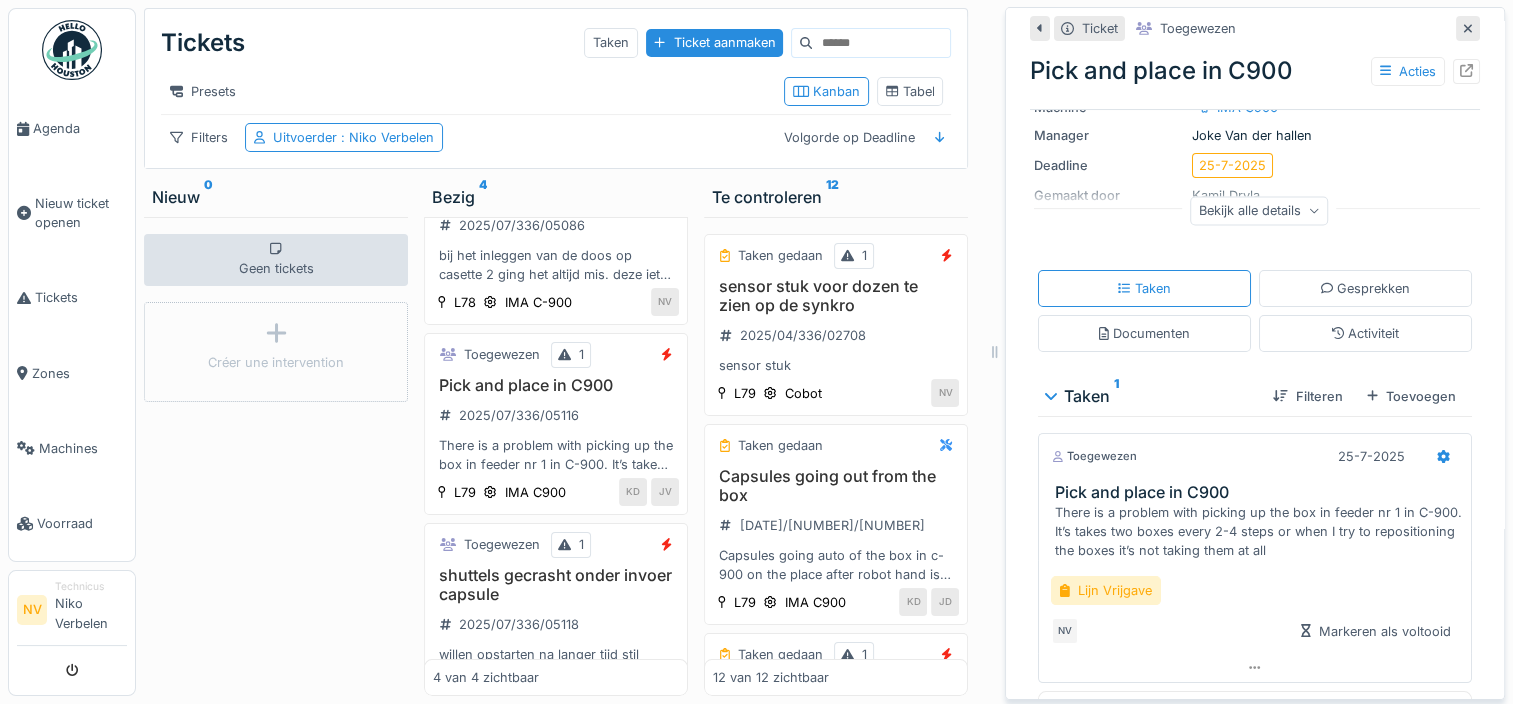 scroll, scrollTop: 286, scrollLeft: 0, axis: vertical 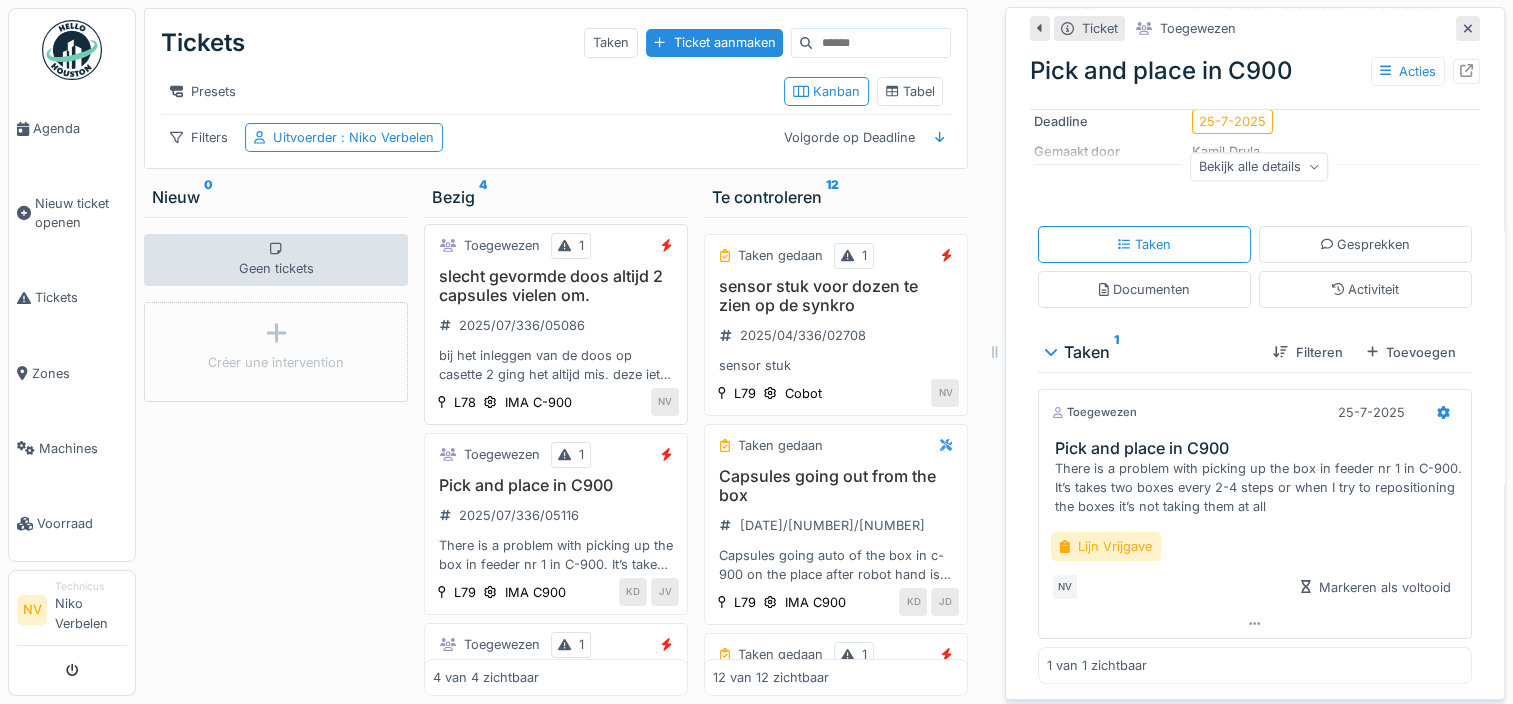 click on "slecht gevormde doos altijd 2 capsules vielen om." at bounding box center (556, 286) 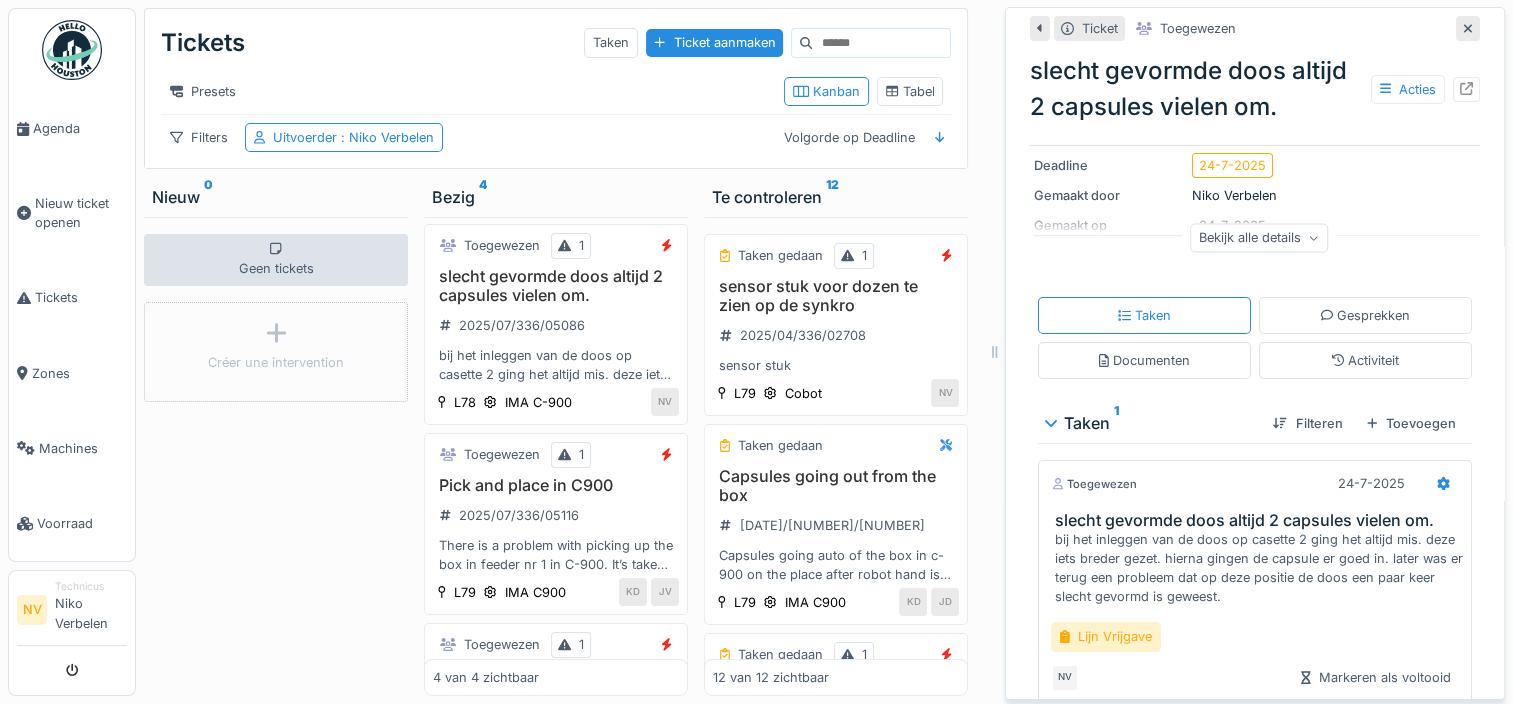 scroll, scrollTop: 360, scrollLeft: 0, axis: vertical 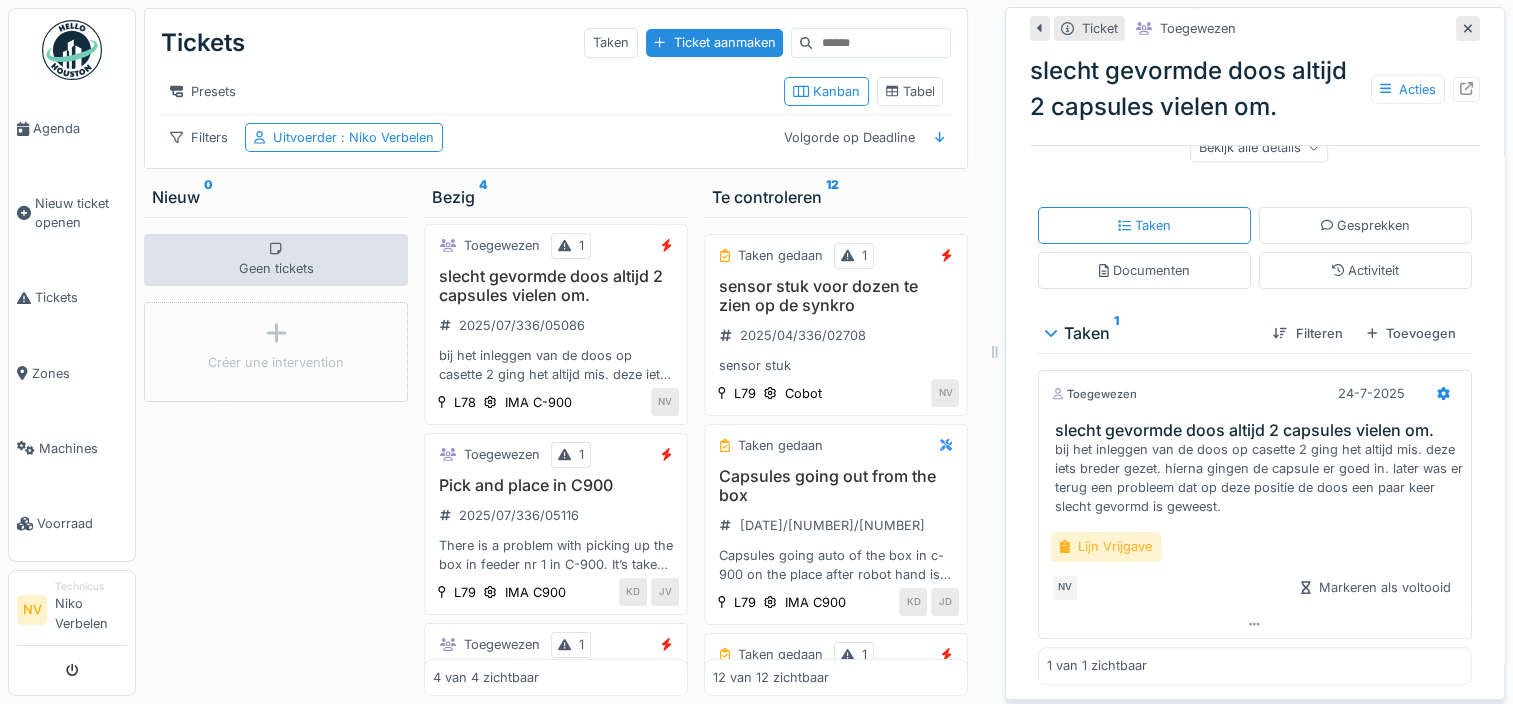 click on "Lijn Vrijgave" at bounding box center (1106, 546) 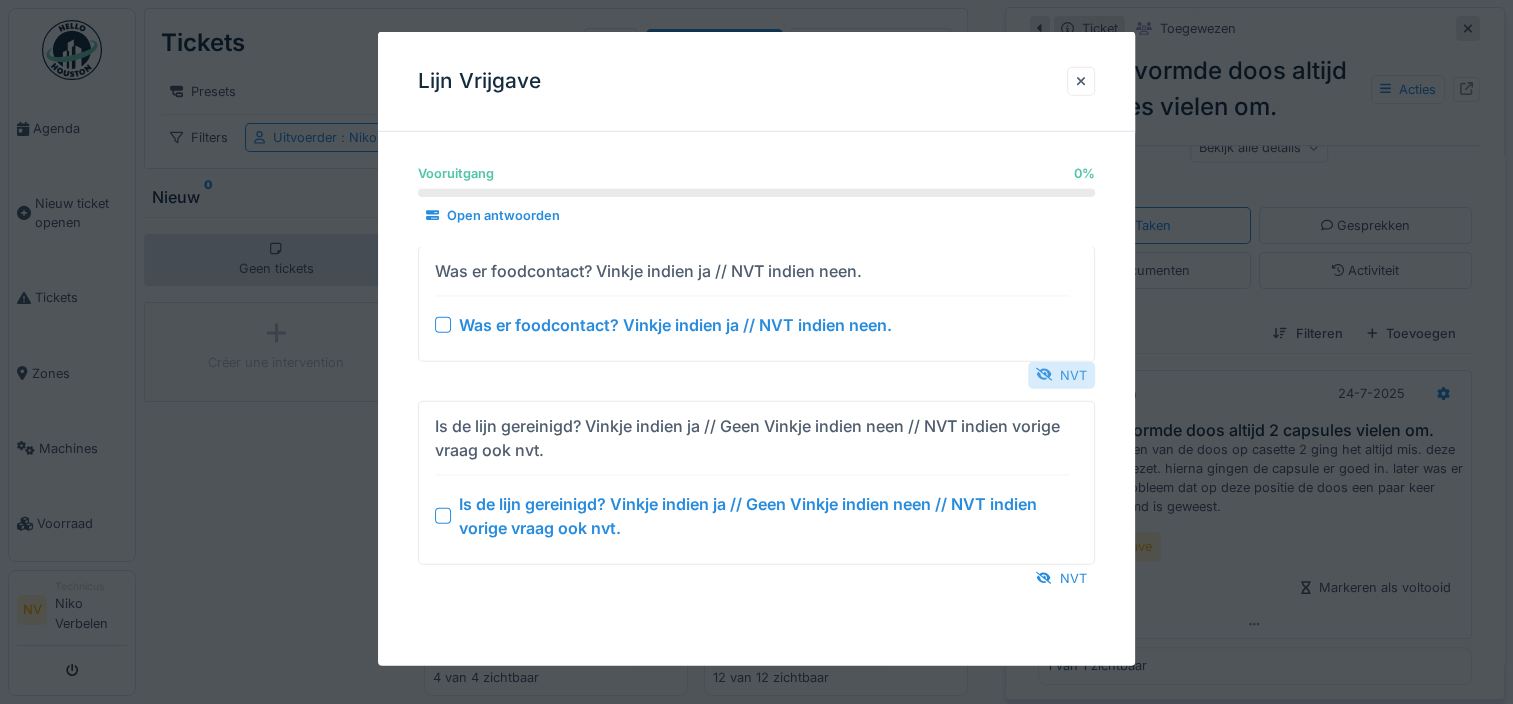 click on "NVT" at bounding box center [1061, 374] 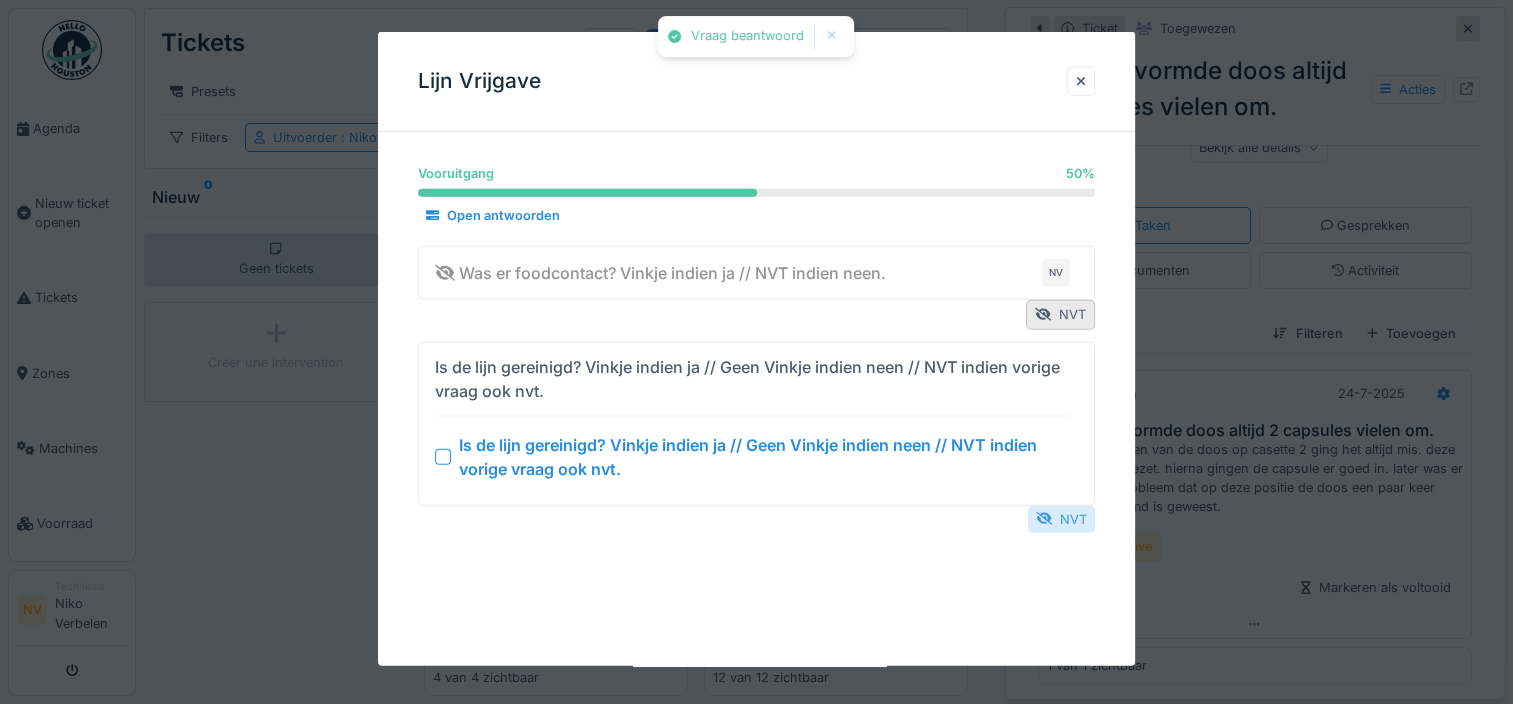 click on "NVT" at bounding box center (1061, 518) 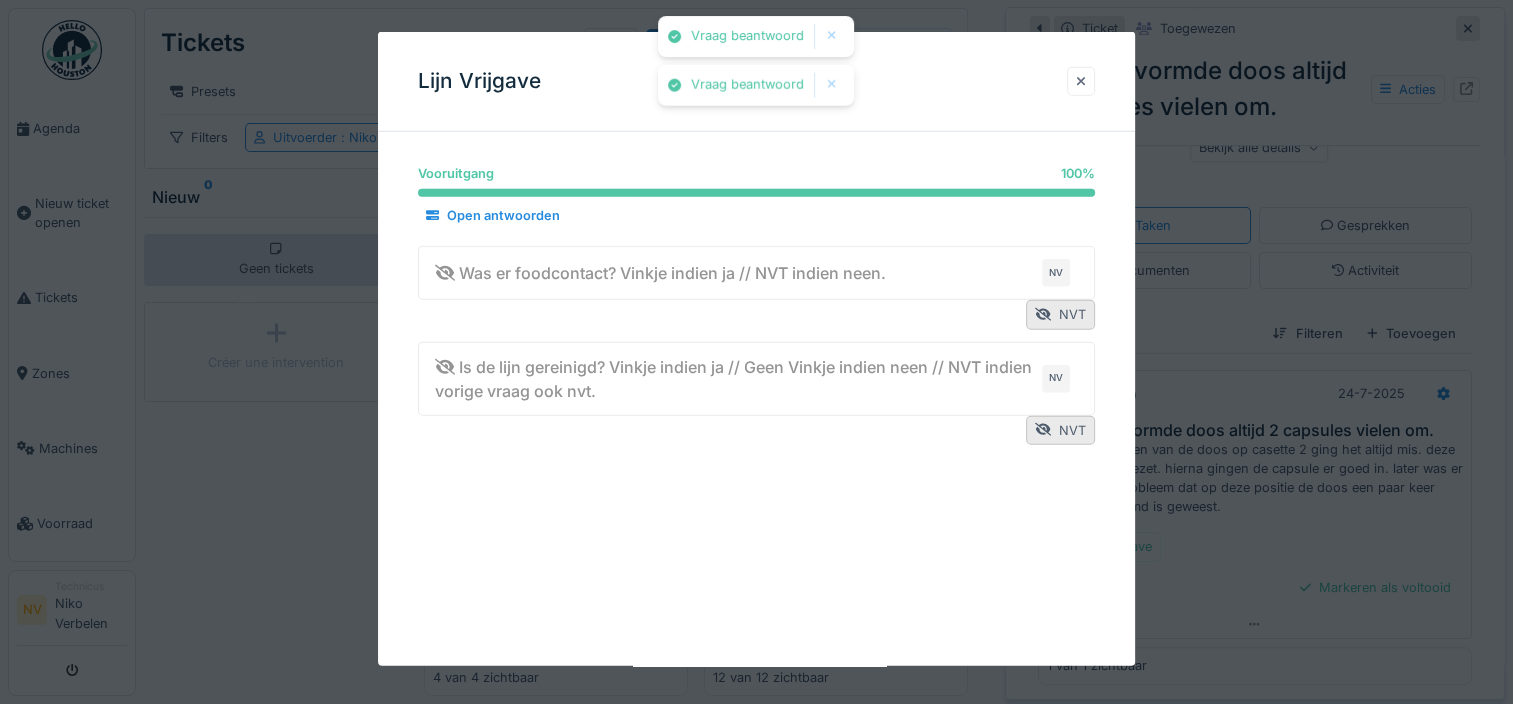 click at bounding box center (1081, 81) 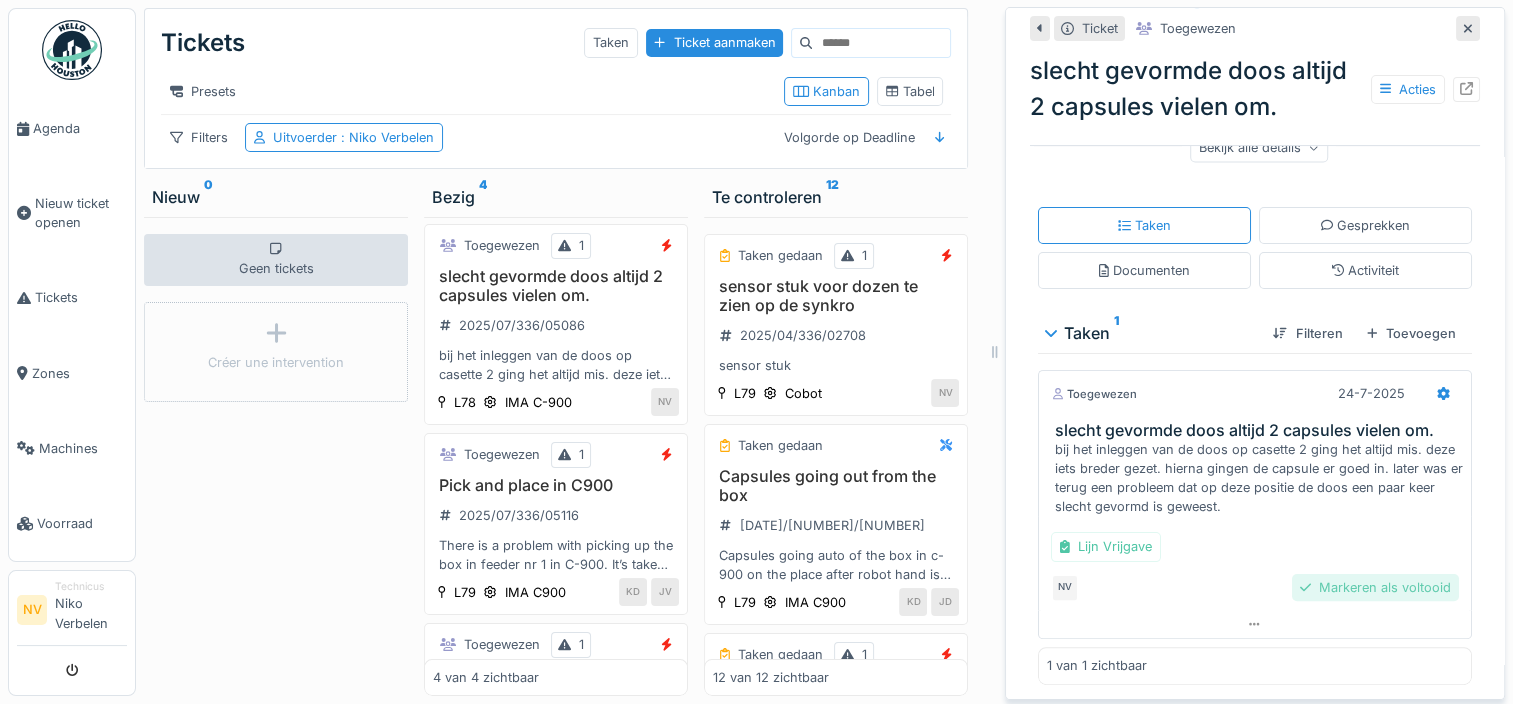 click on "Markeren als voltooid" at bounding box center (1375, 587) 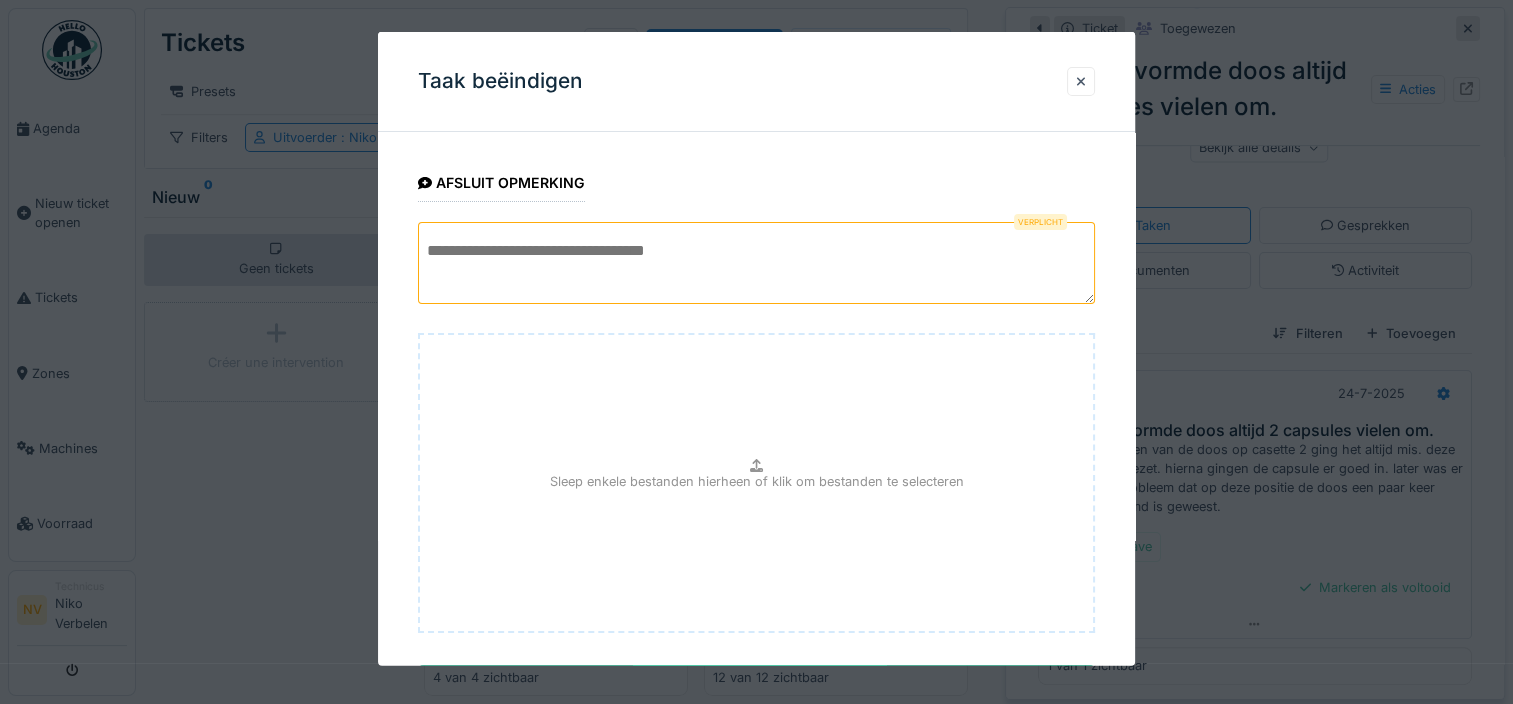 click at bounding box center (756, 263) 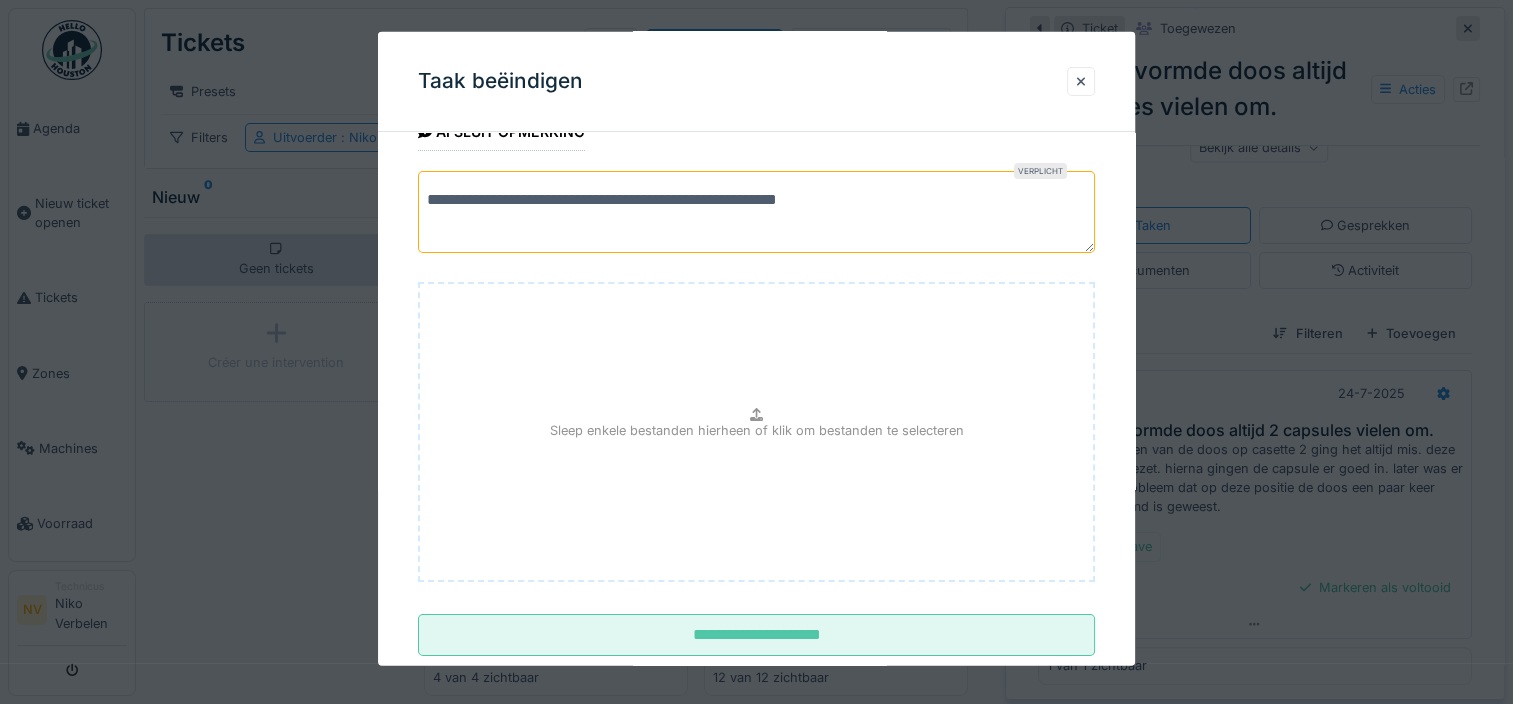 scroll, scrollTop: 96, scrollLeft: 0, axis: vertical 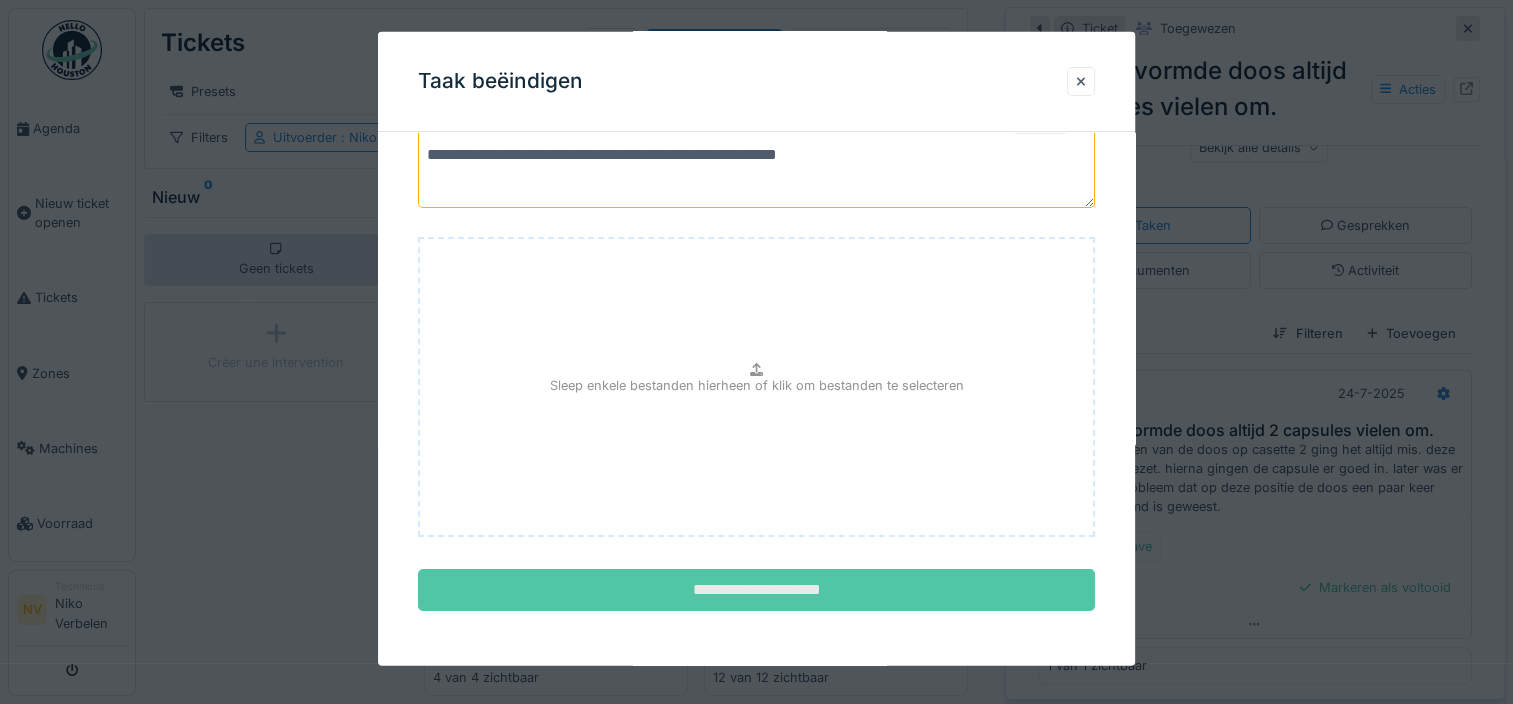 type on "**********" 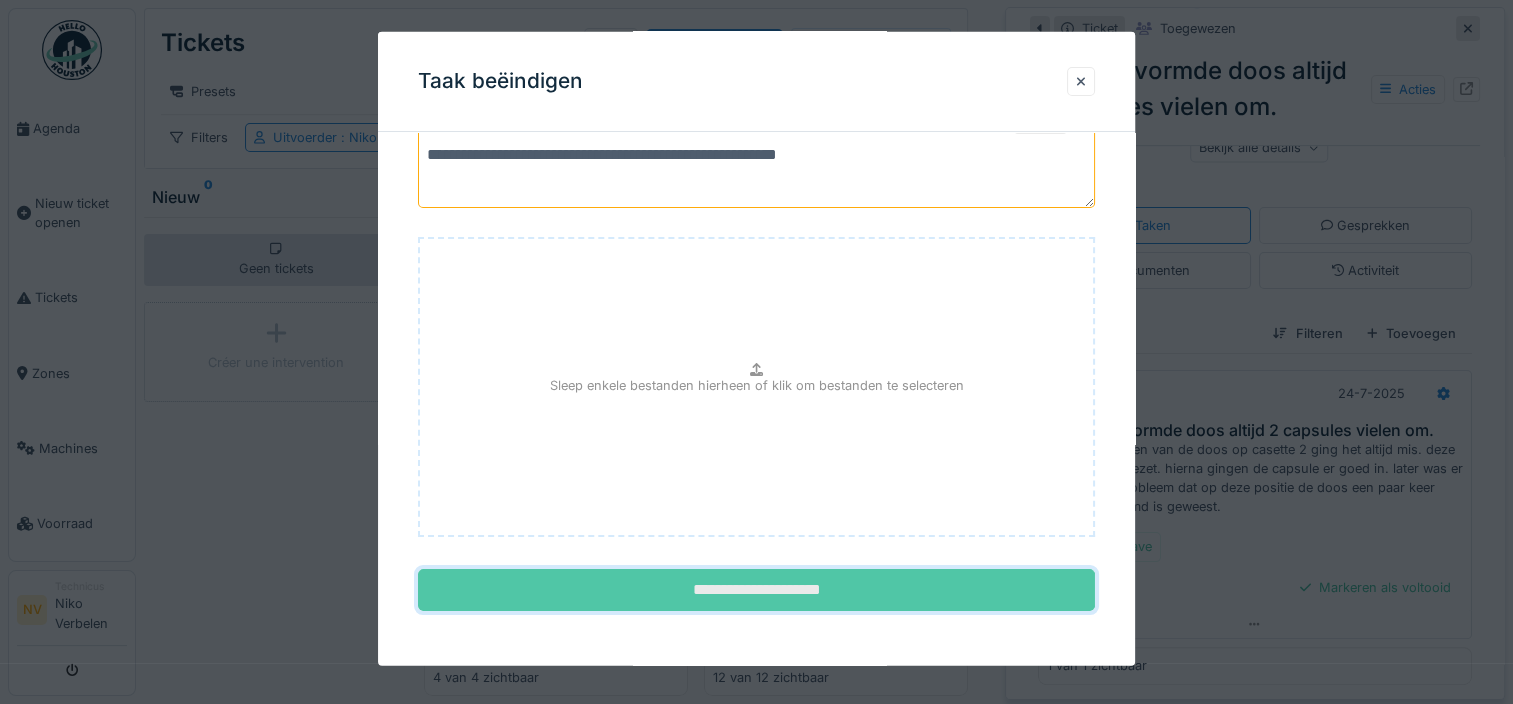 click on "**********" at bounding box center [756, 590] 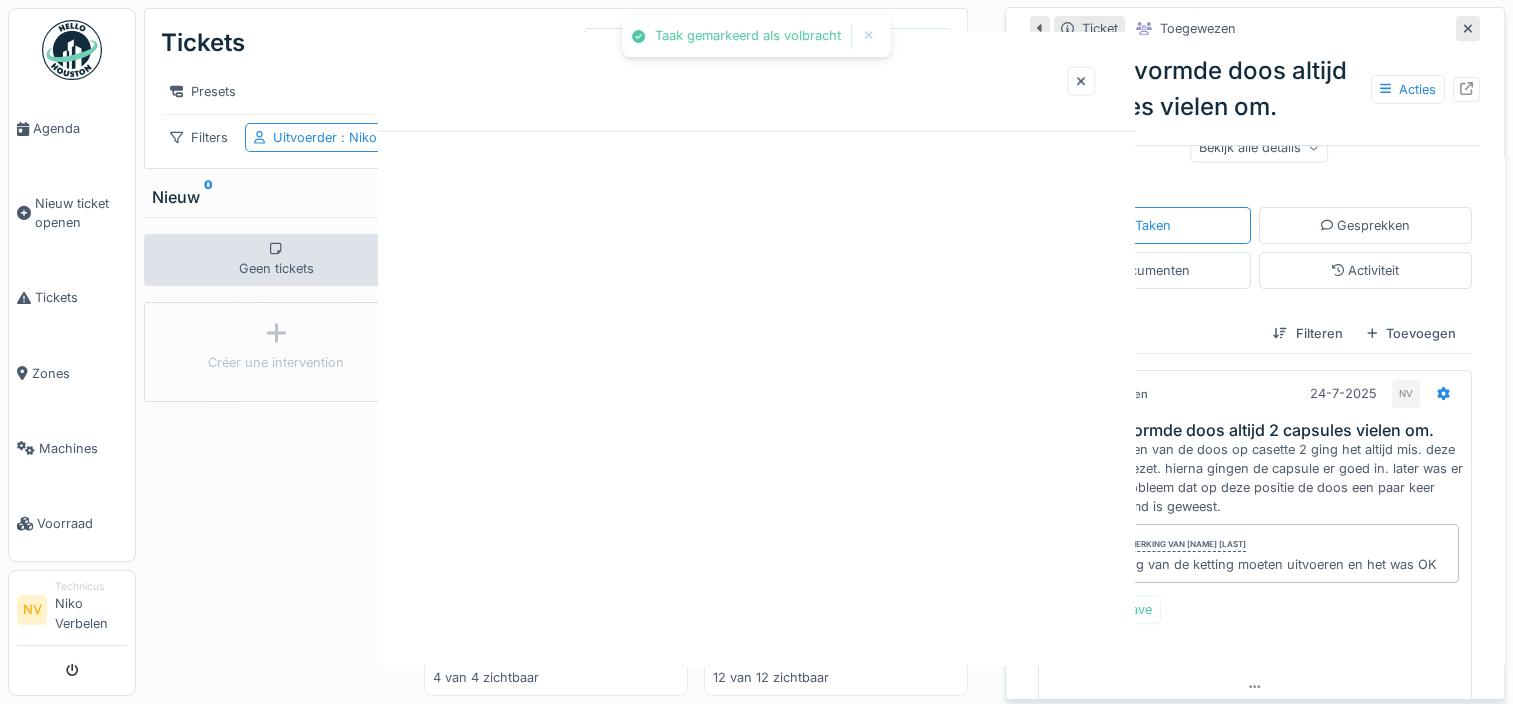 scroll, scrollTop: 0, scrollLeft: 0, axis: both 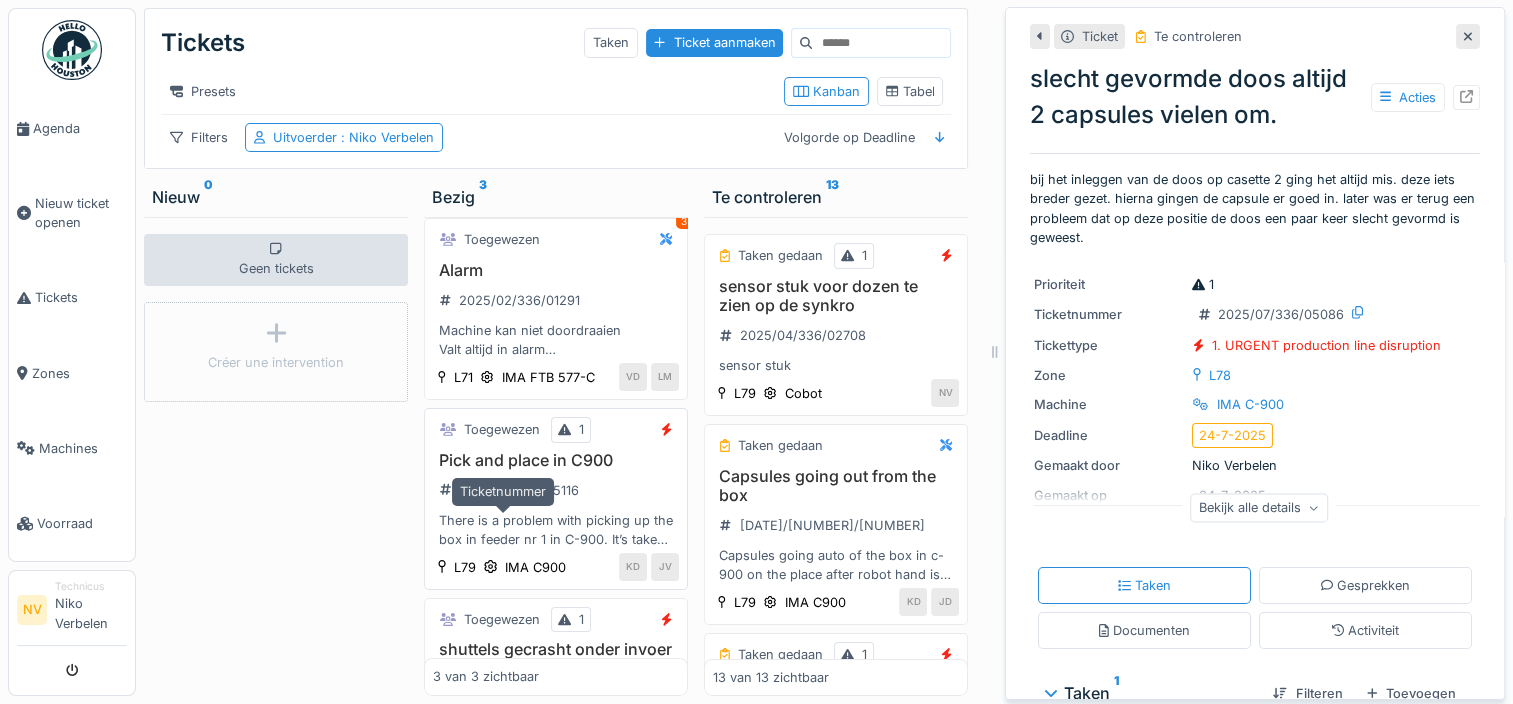 click on "Pick and place in C900" at bounding box center (556, 460) 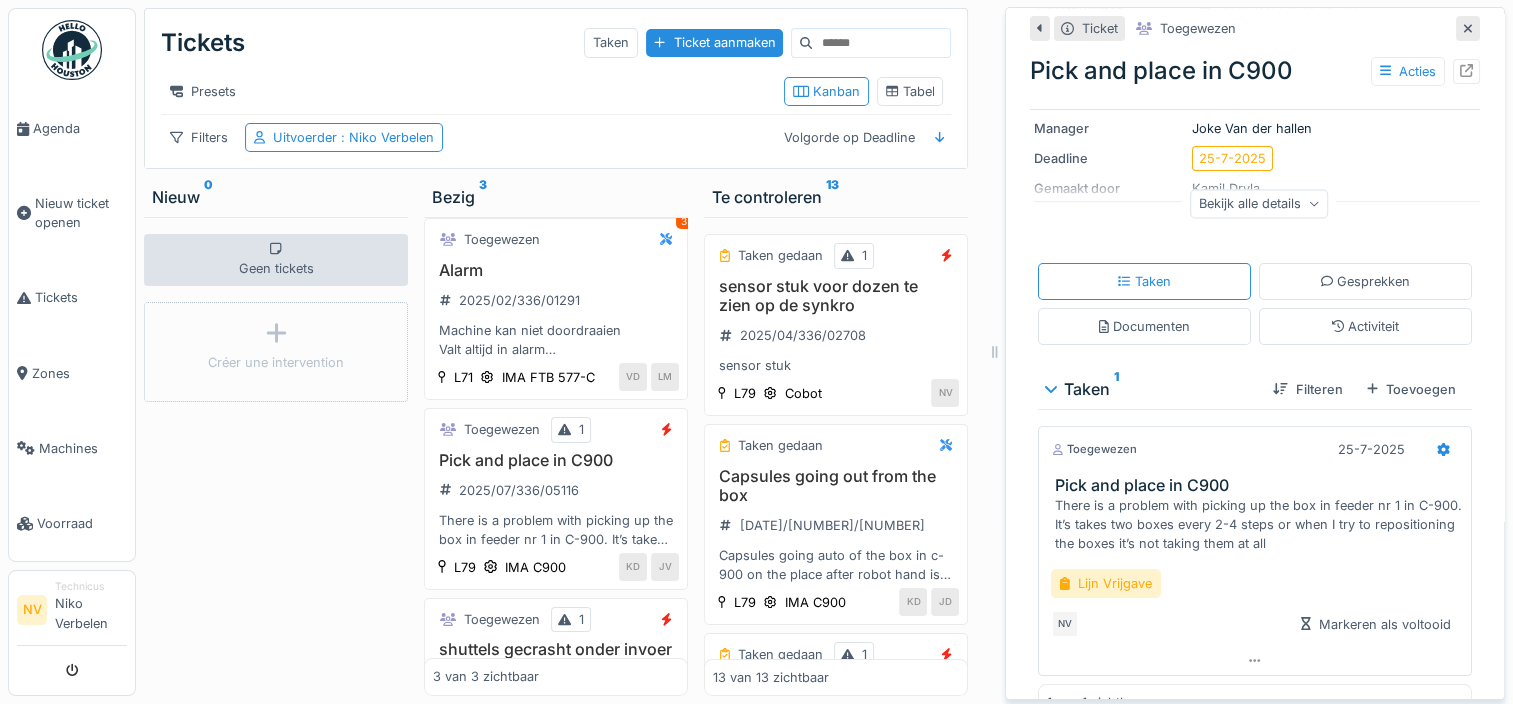scroll, scrollTop: 286, scrollLeft: 0, axis: vertical 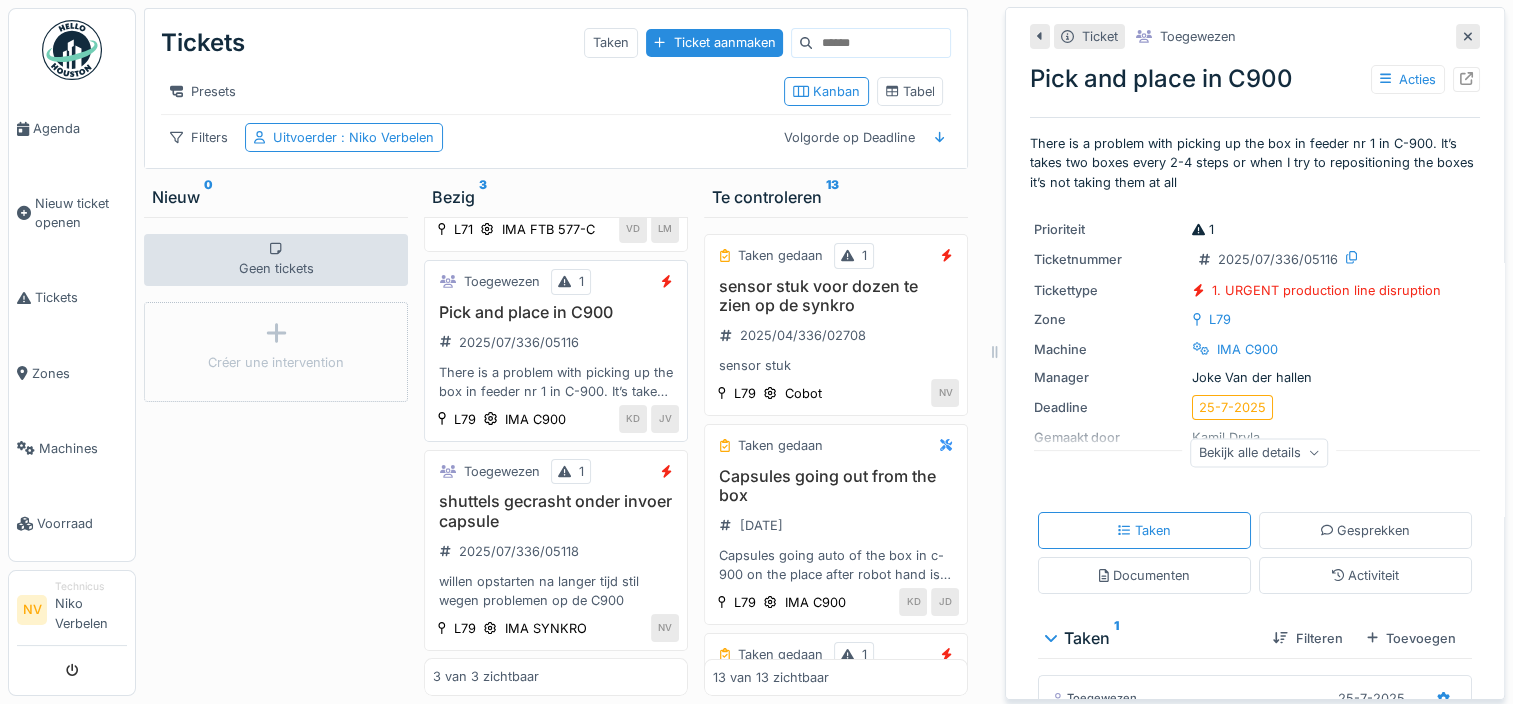 click on "Pick and place in C900" at bounding box center (556, 312) 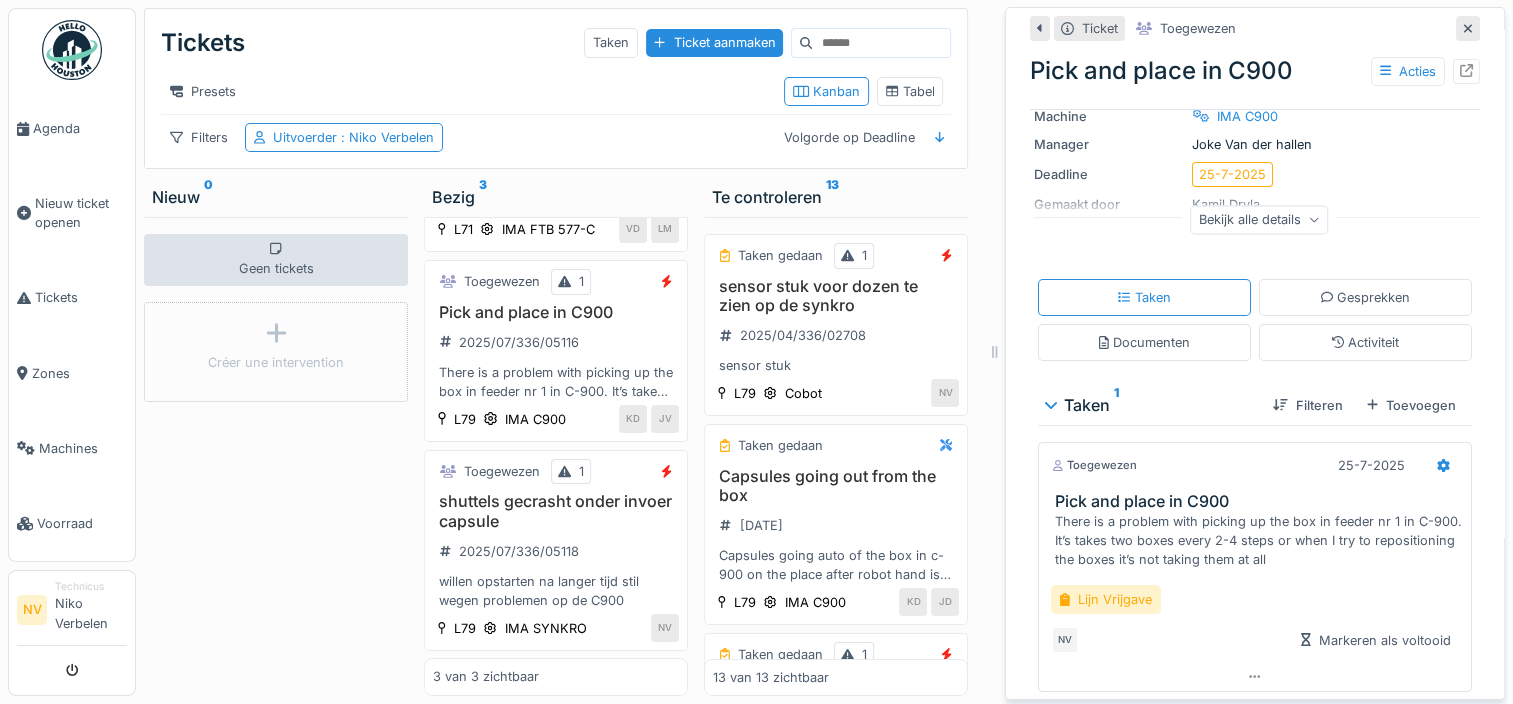 scroll, scrollTop: 286, scrollLeft: 0, axis: vertical 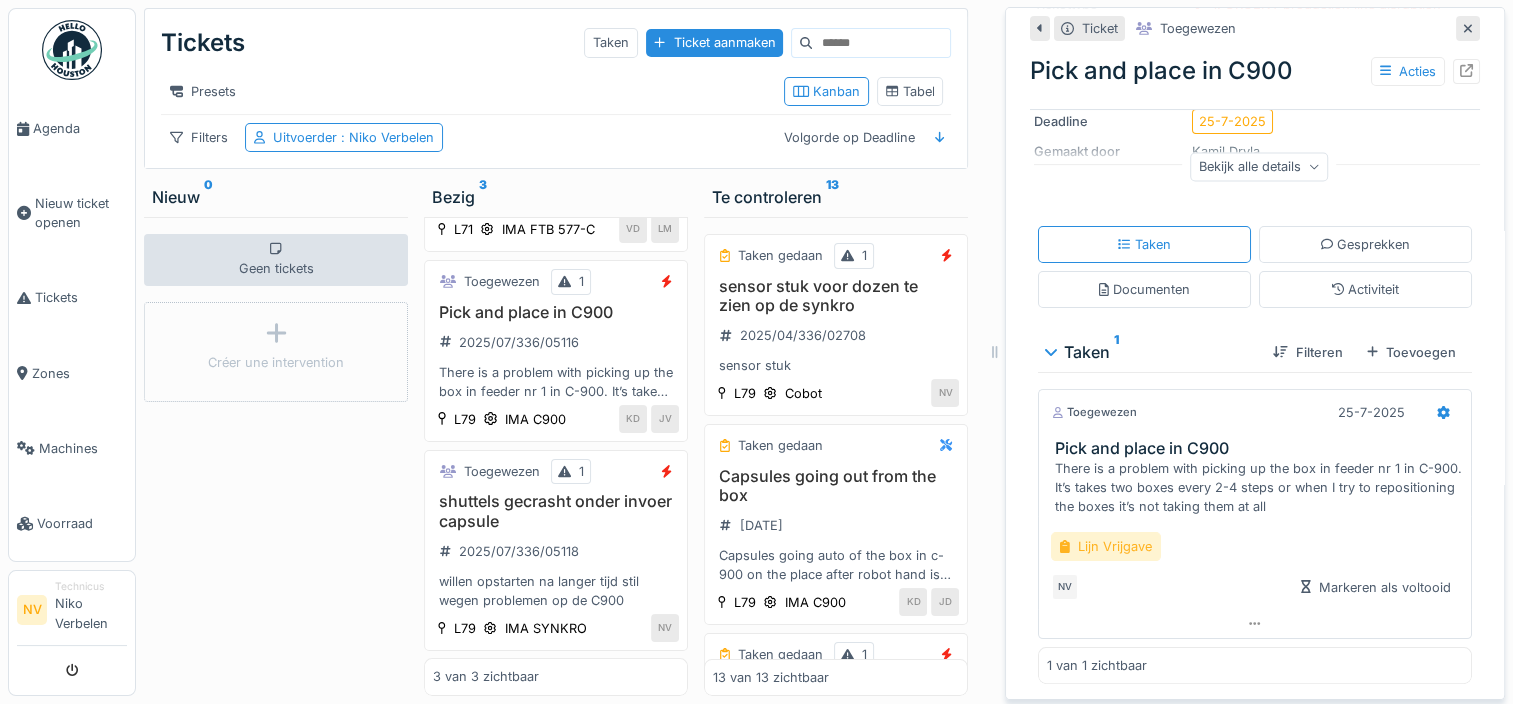 click on "Lijn Vrijgave" at bounding box center (1106, 546) 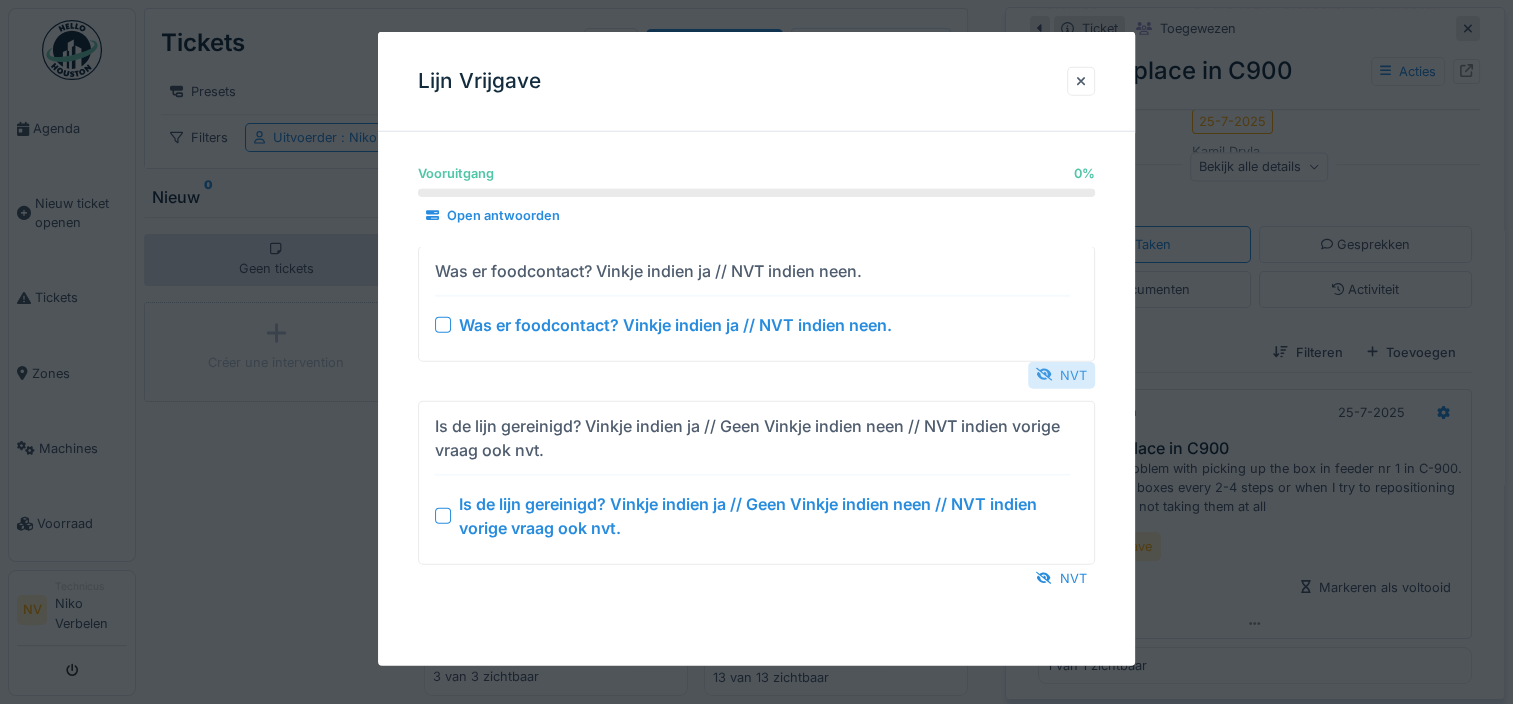 click on "NVT" at bounding box center [1061, 374] 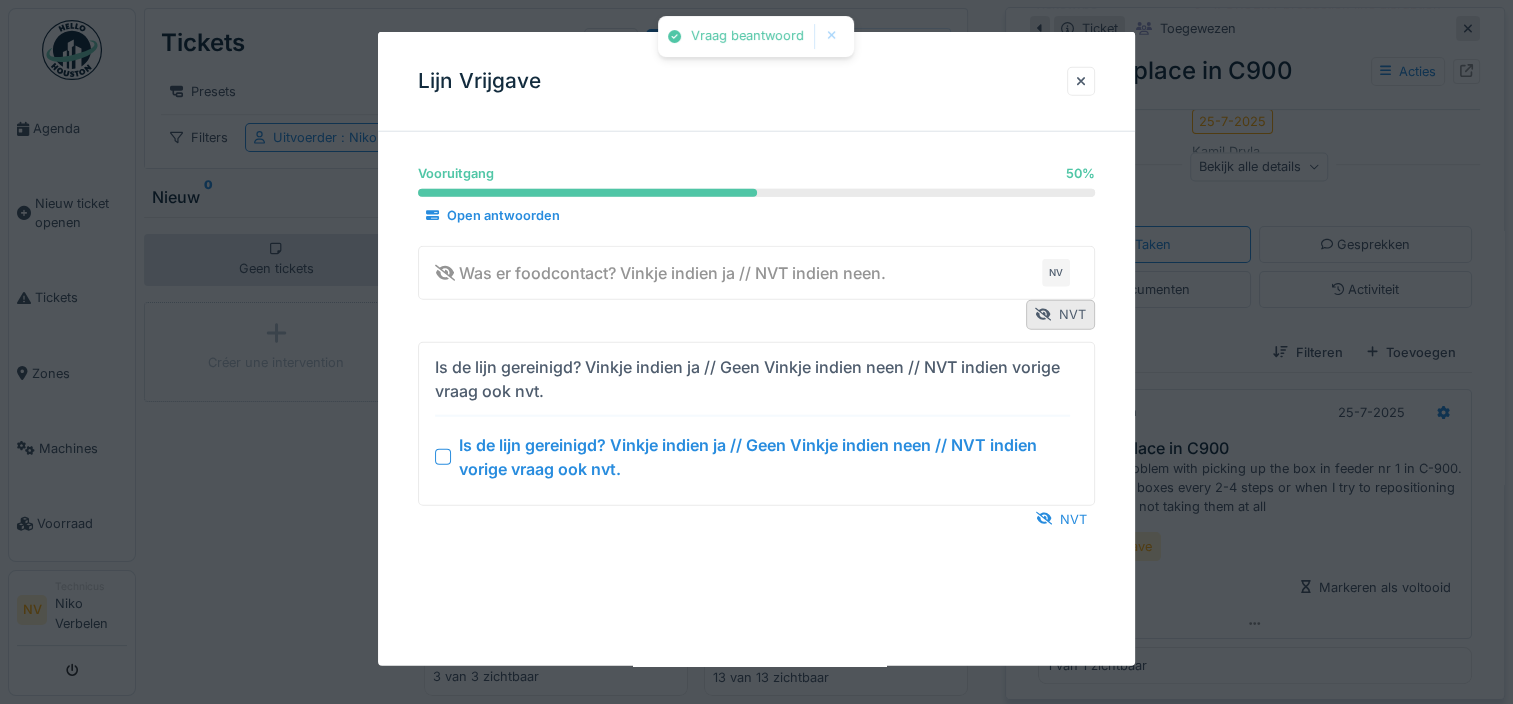 click on "NVT" at bounding box center [1061, 518] 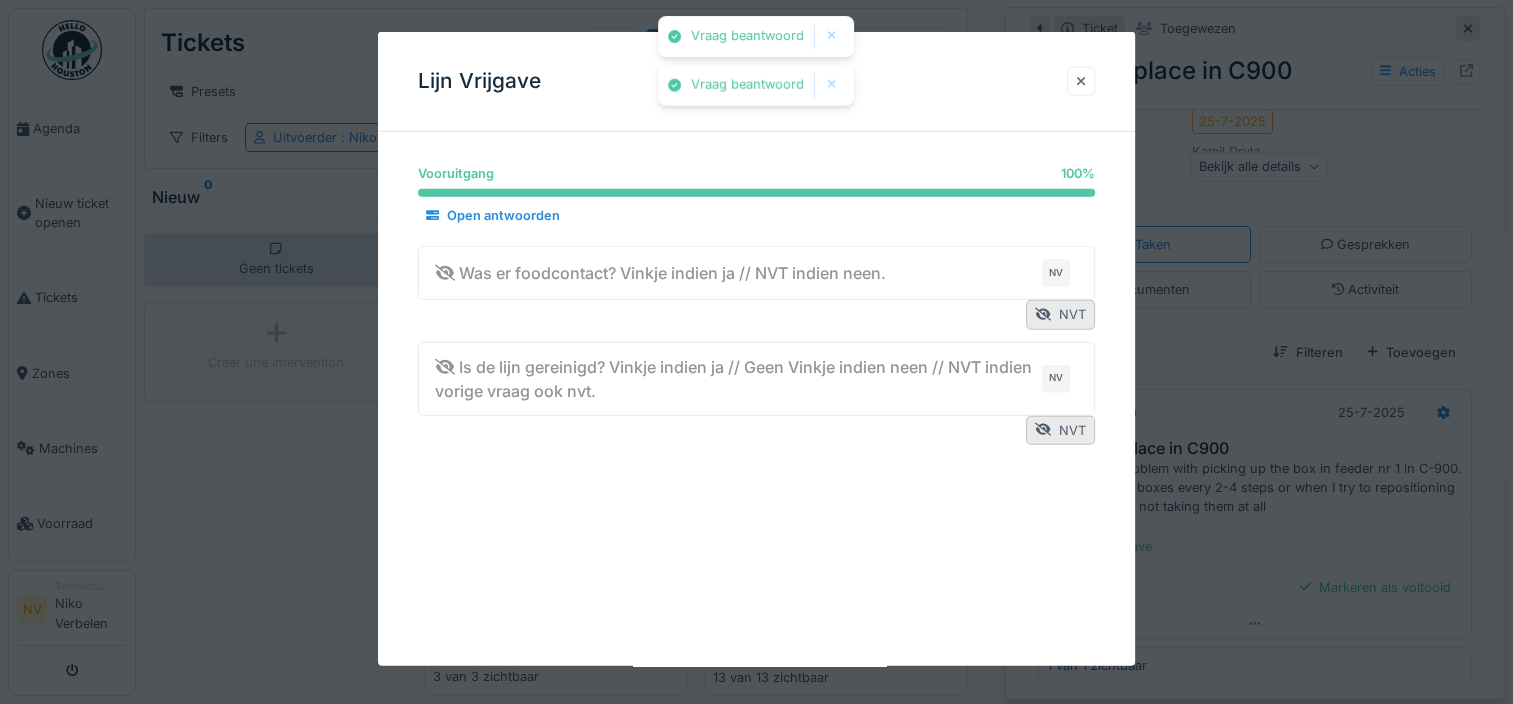 click at bounding box center [1081, 81] 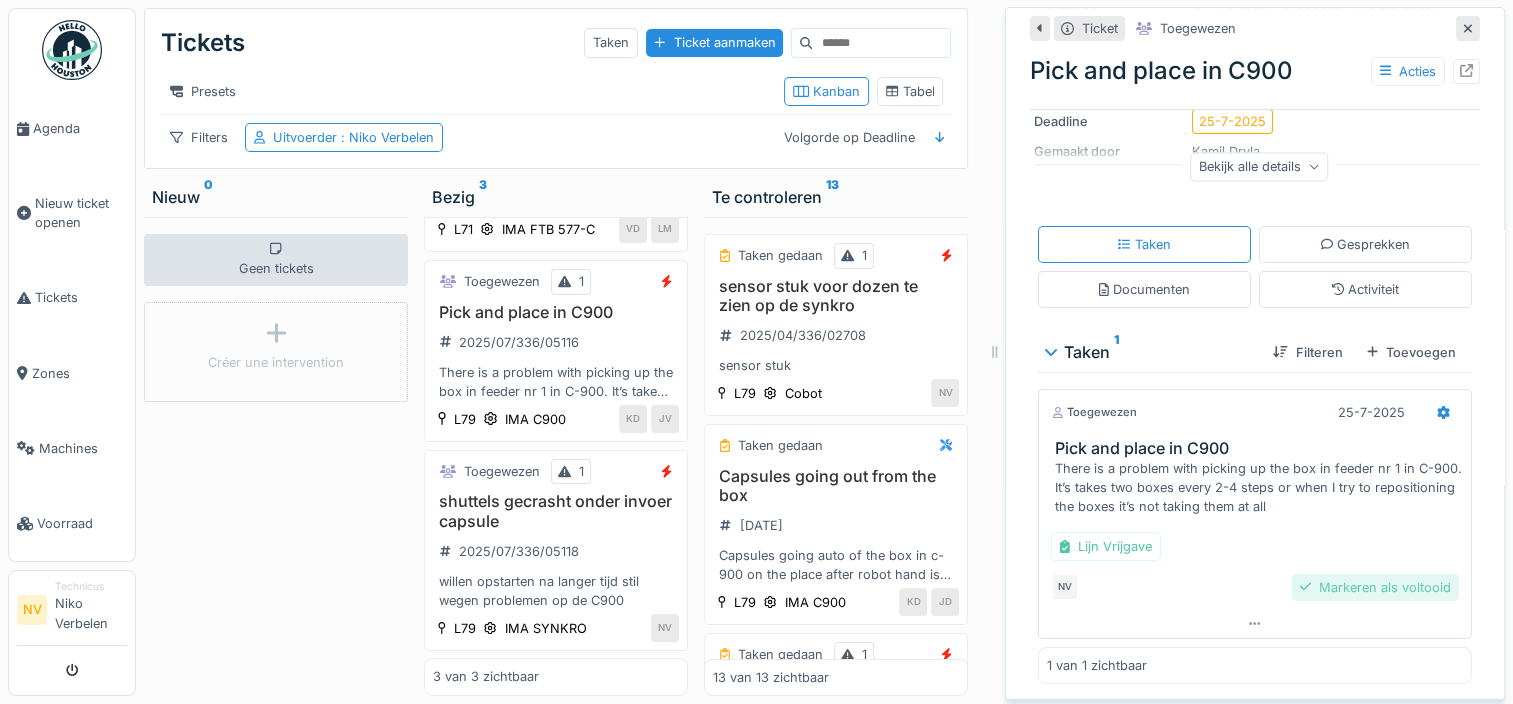 click on "Markeren als voltooid" at bounding box center [1375, 587] 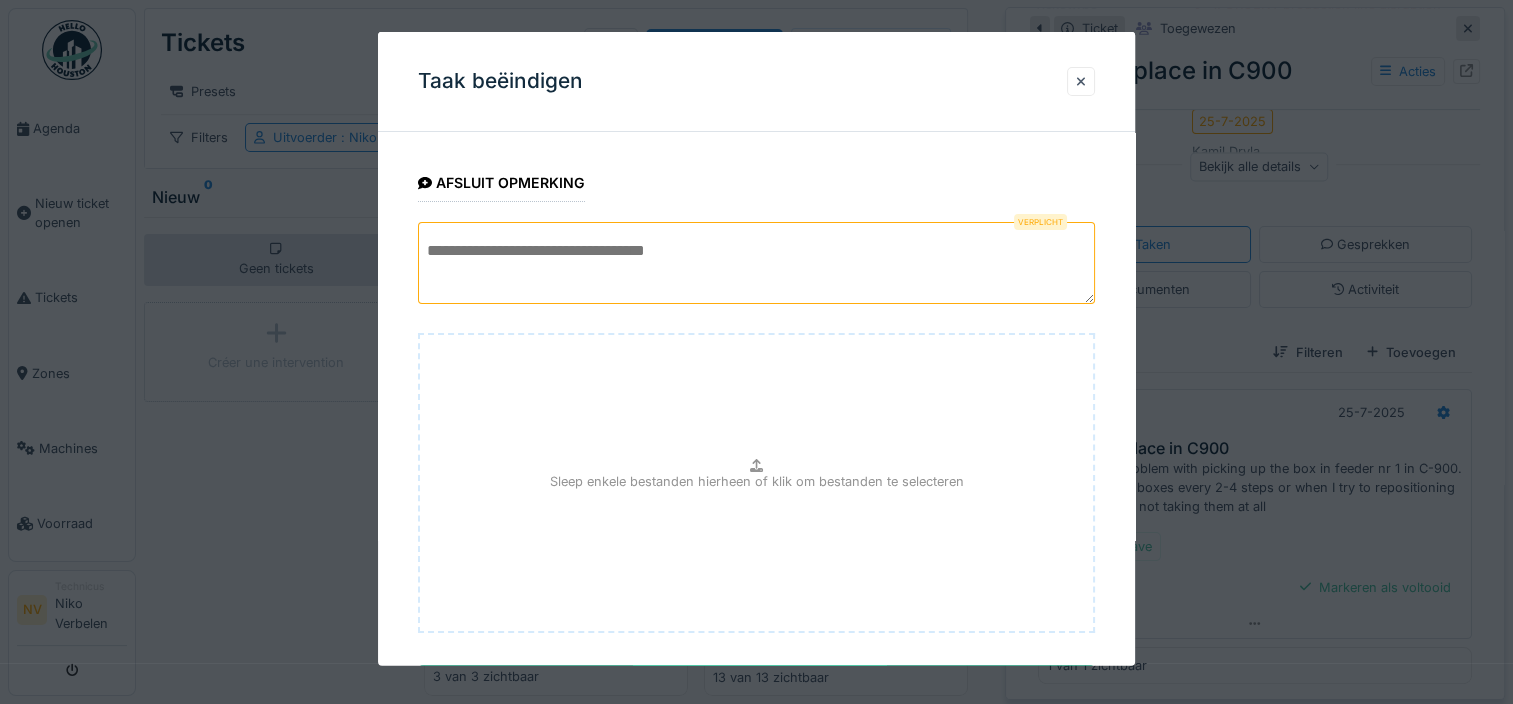 click at bounding box center (756, 263) 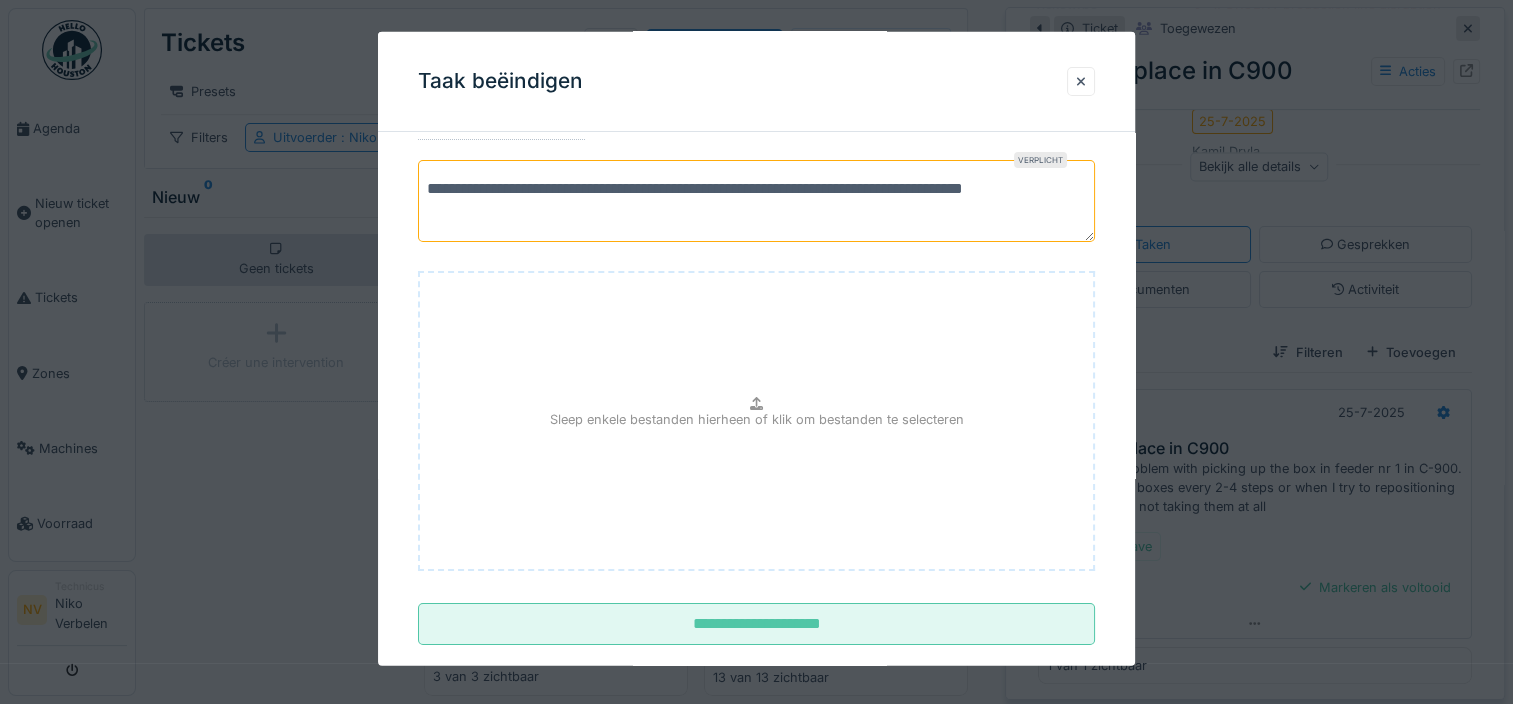 scroll, scrollTop: 96, scrollLeft: 0, axis: vertical 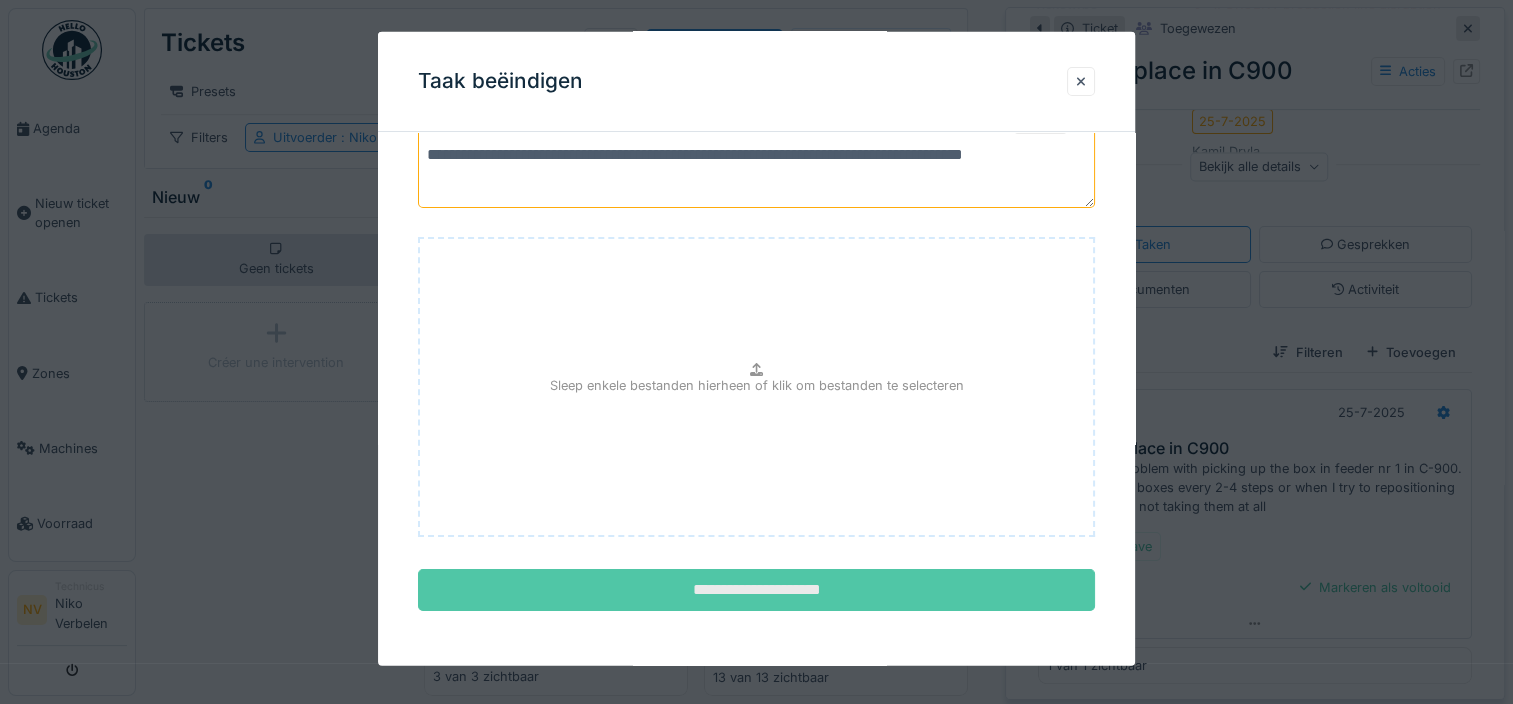 type on "**********" 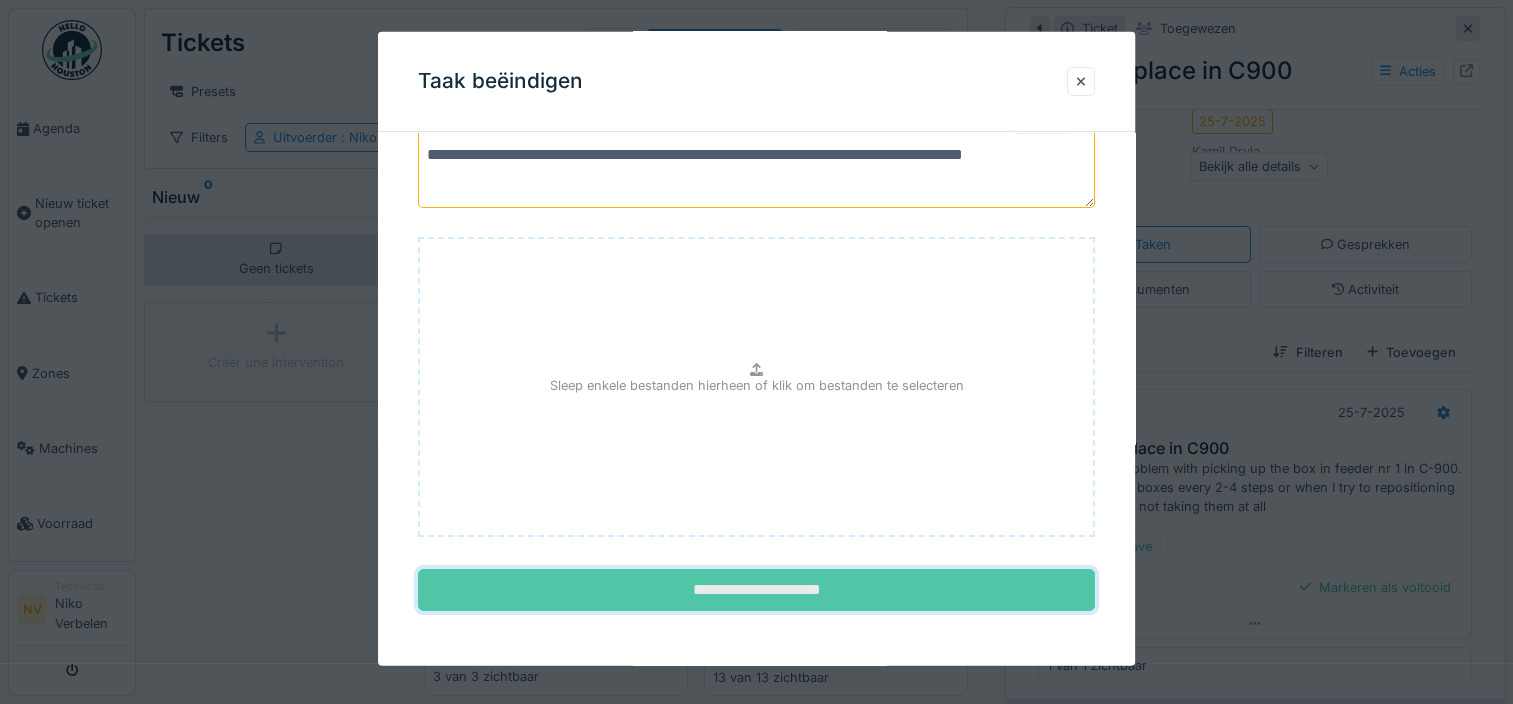 click on "**********" at bounding box center (756, 590) 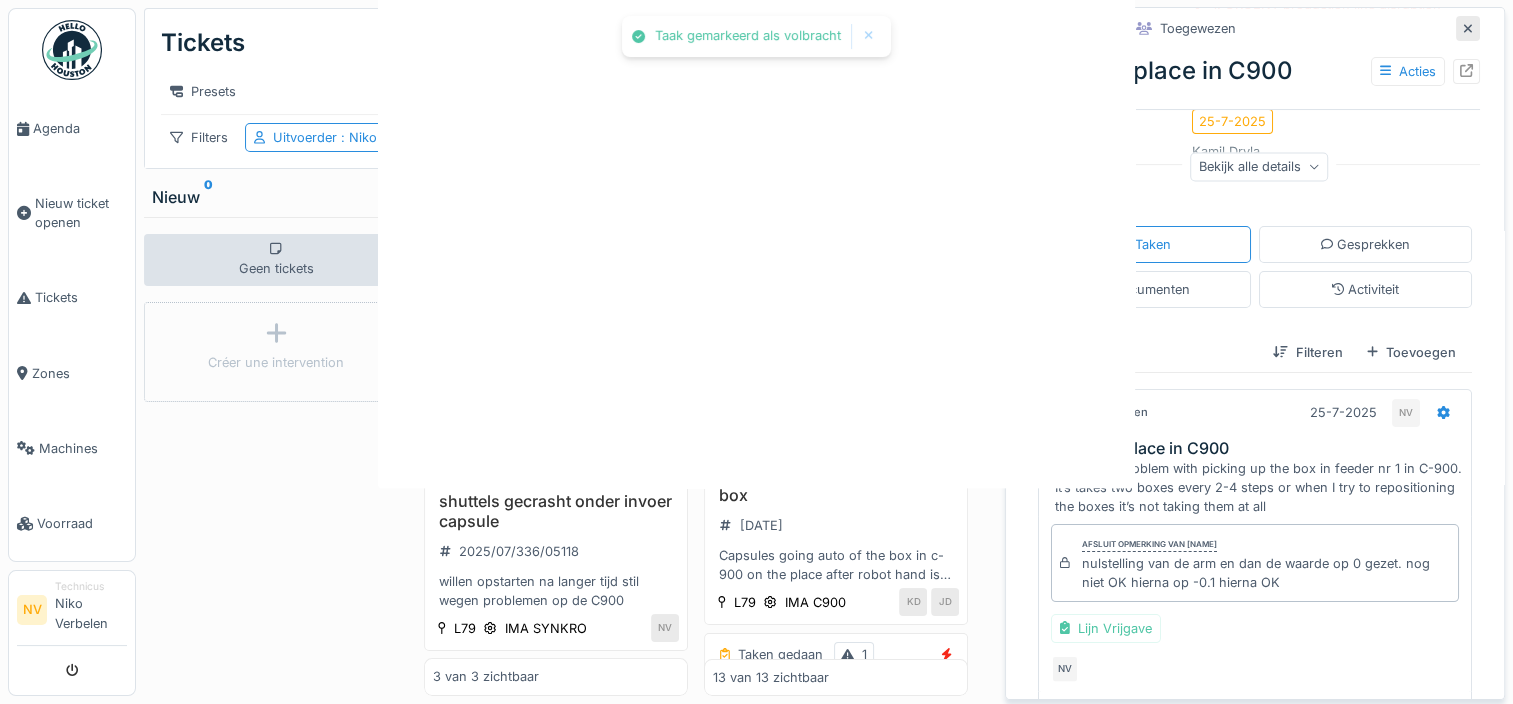 scroll, scrollTop: 0, scrollLeft: 0, axis: both 